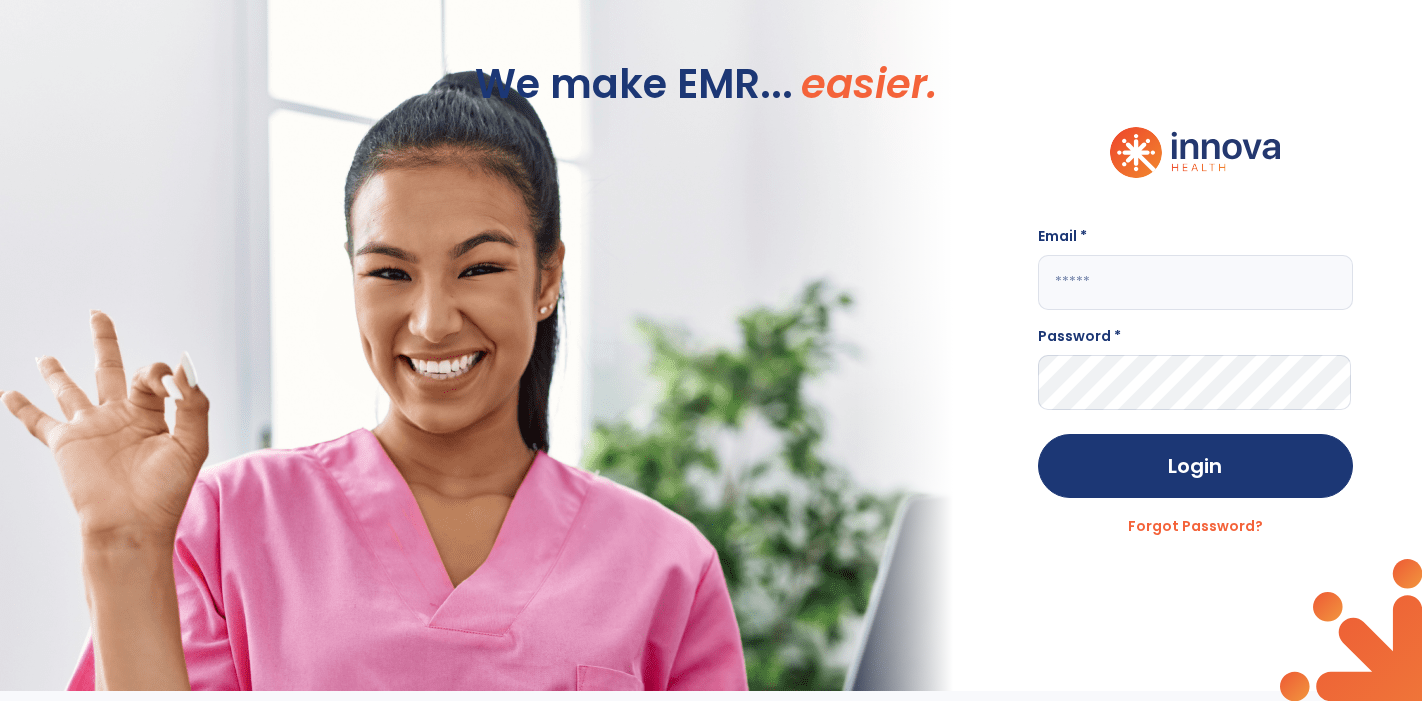 scroll, scrollTop: 0, scrollLeft: 0, axis: both 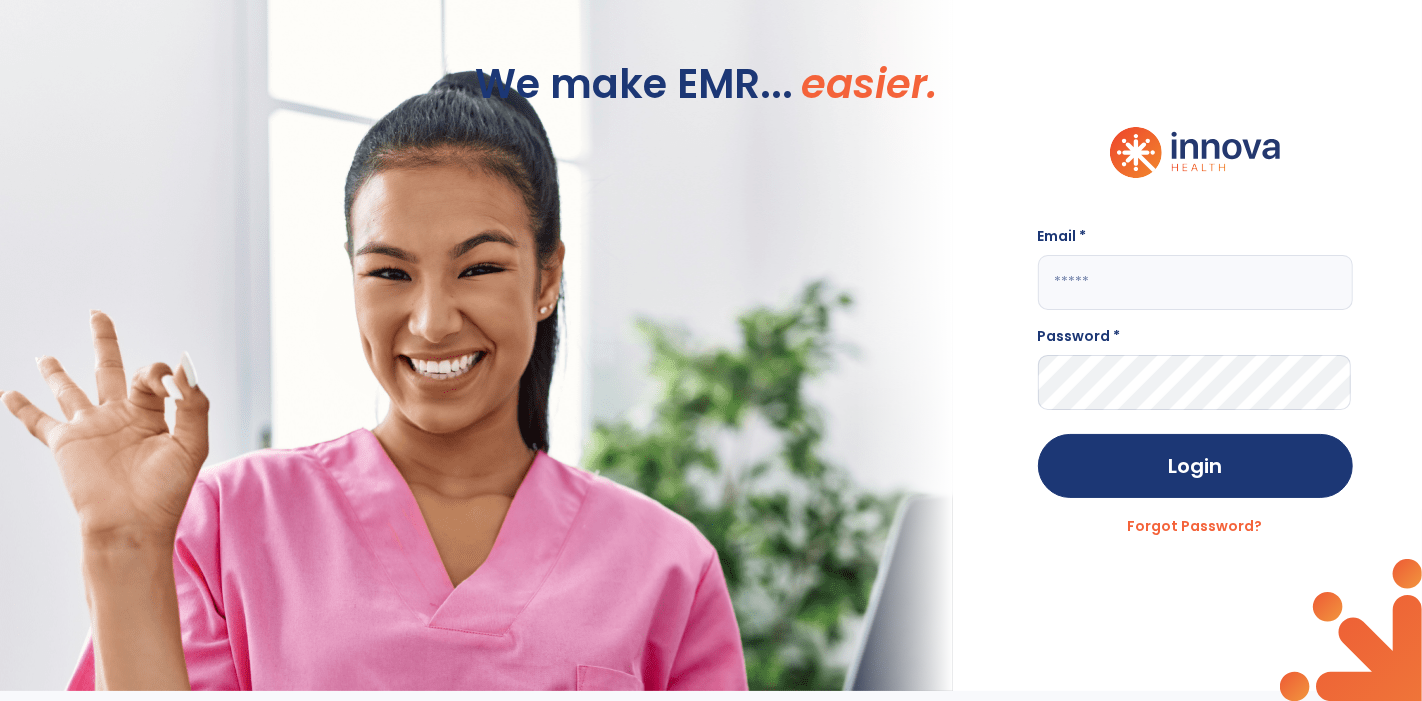click 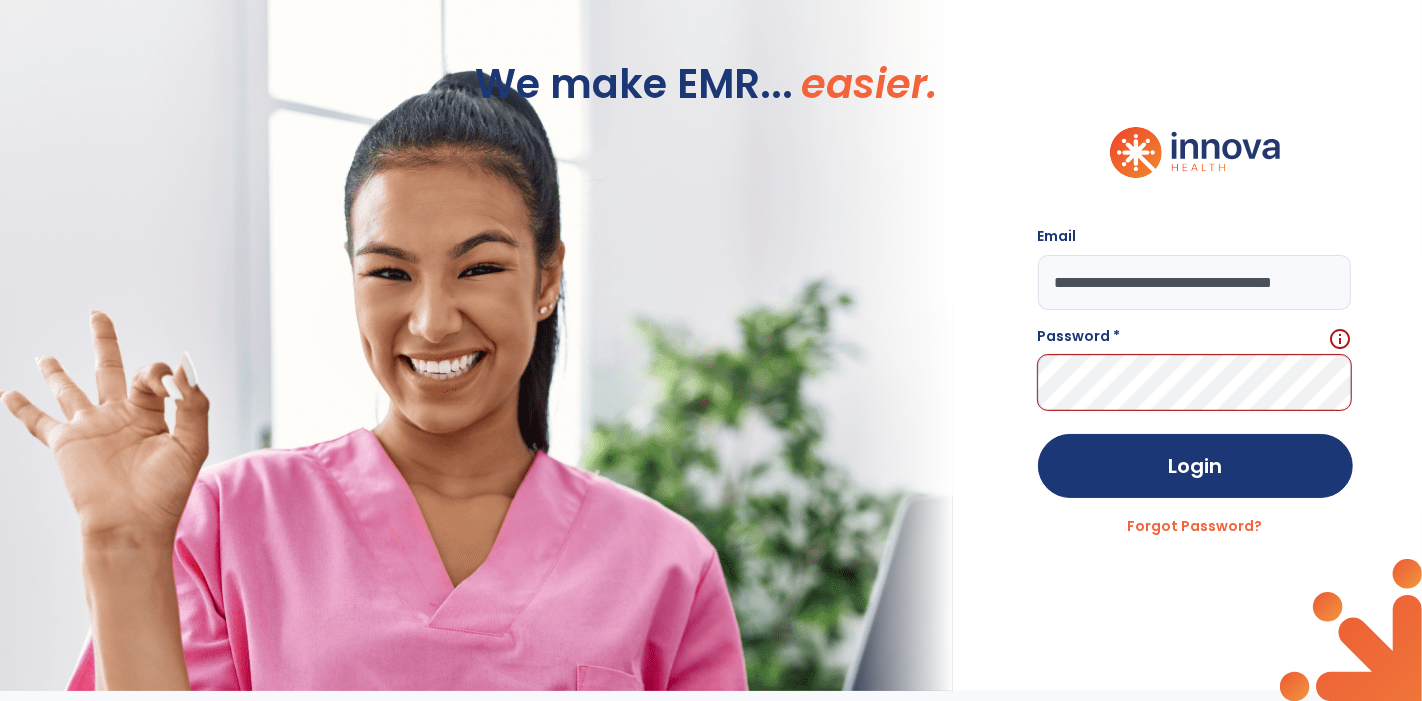 scroll, scrollTop: 0, scrollLeft: 46, axis: horizontal 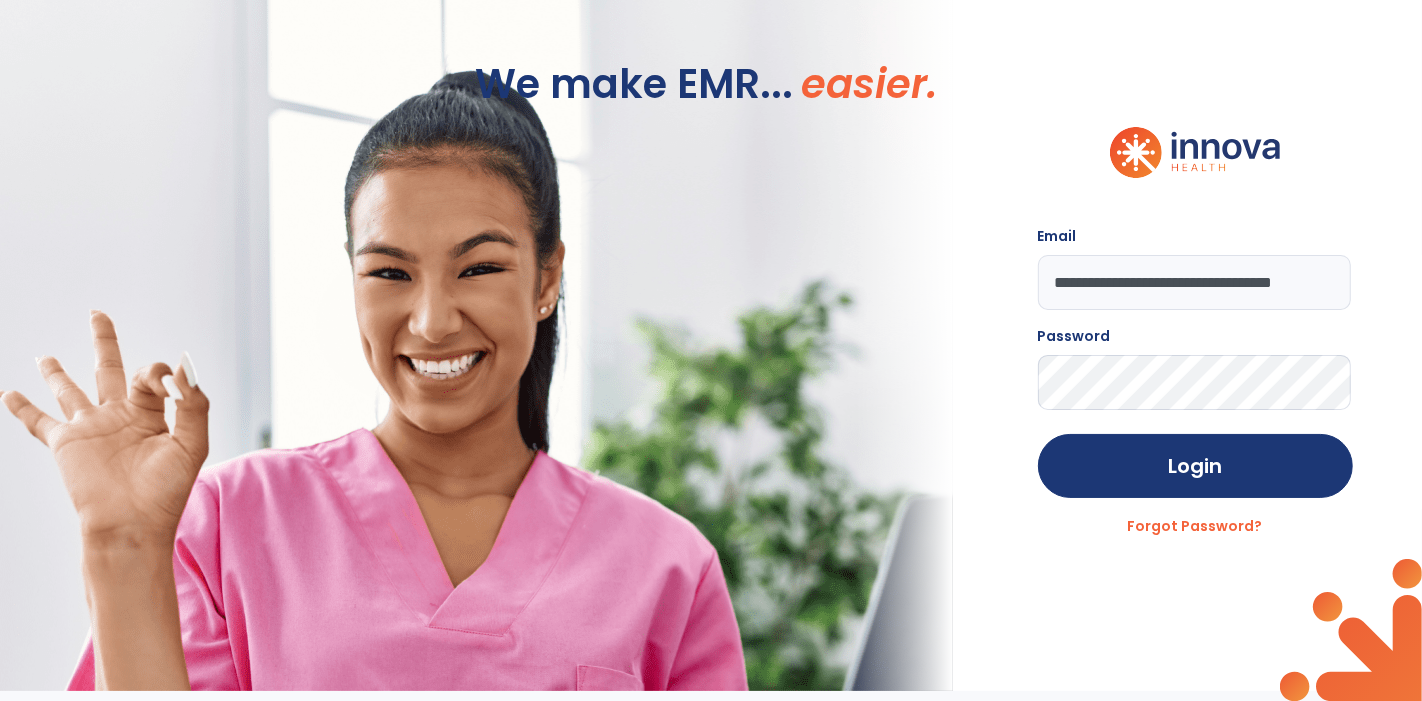 click on "Login" 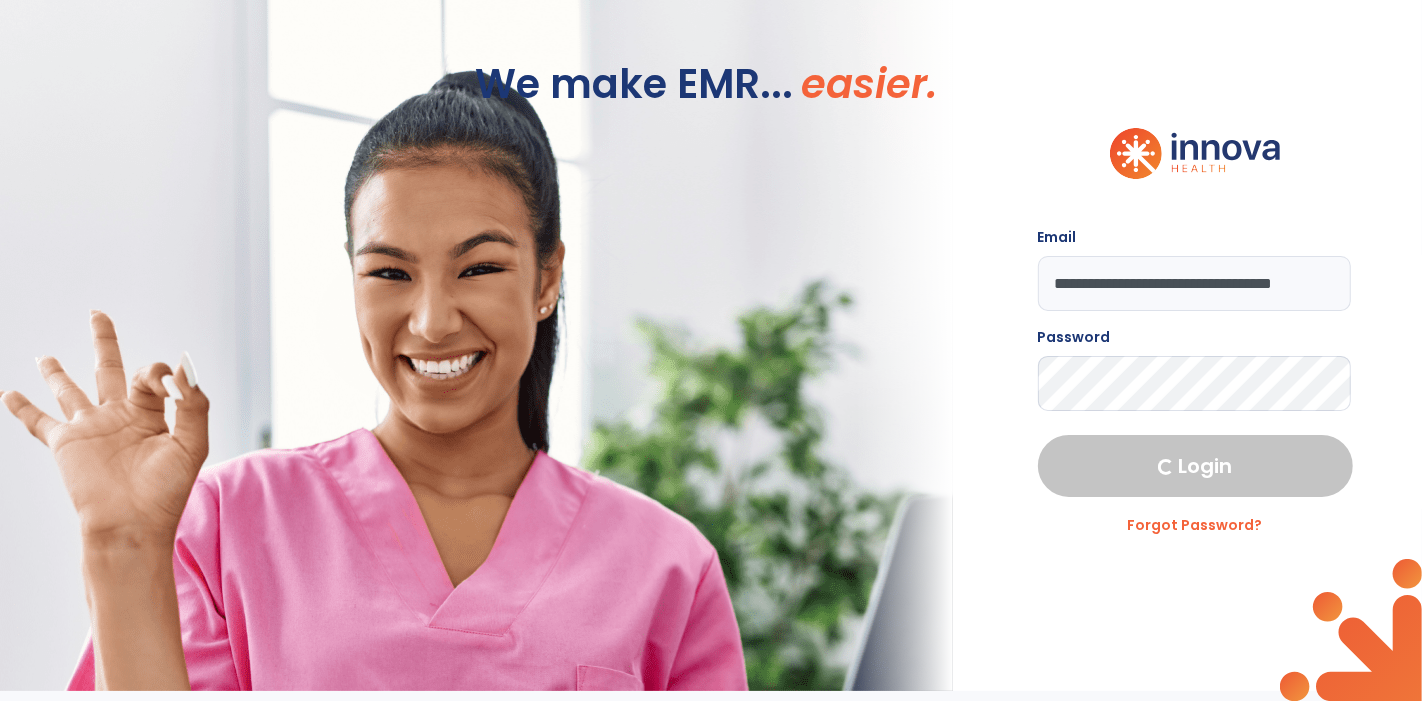 select on "****" 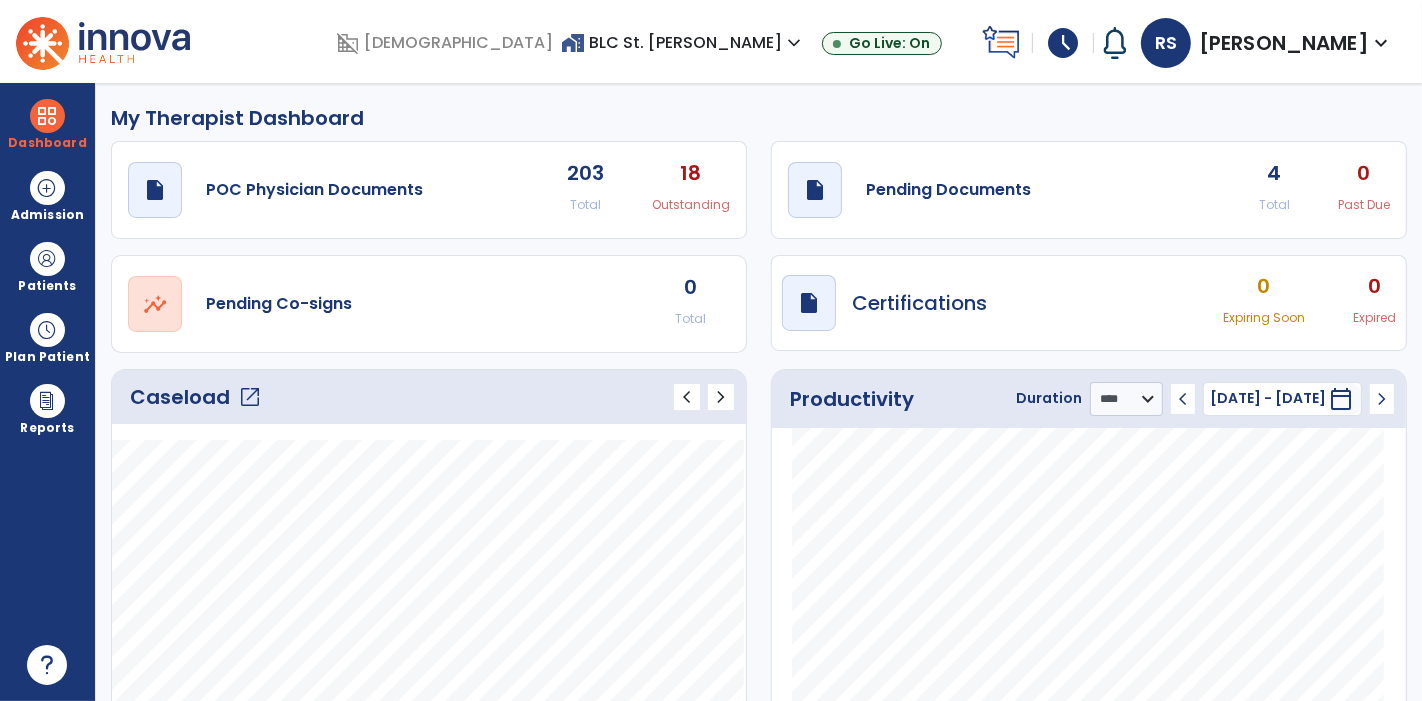 click on "open_in_new" 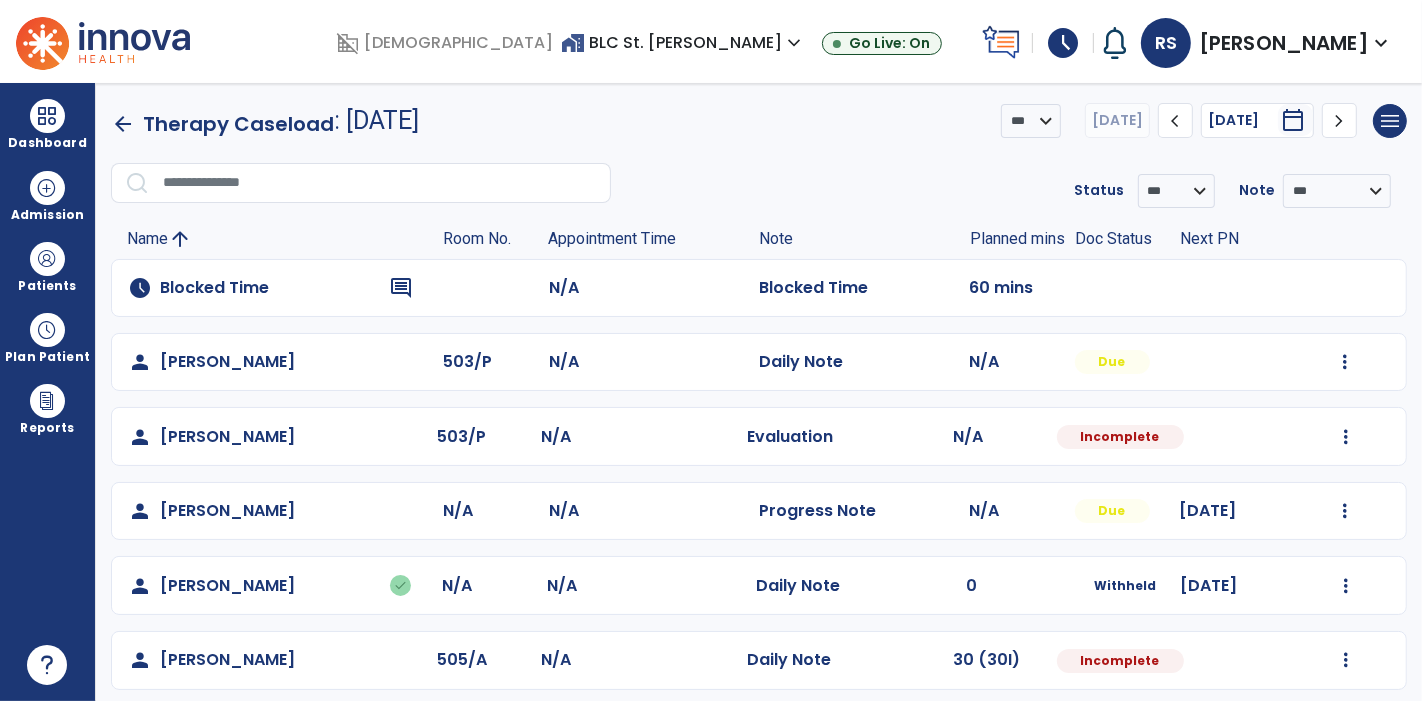 scroll, scrollTop: 82, scrollLeft: 0, axis: vertical 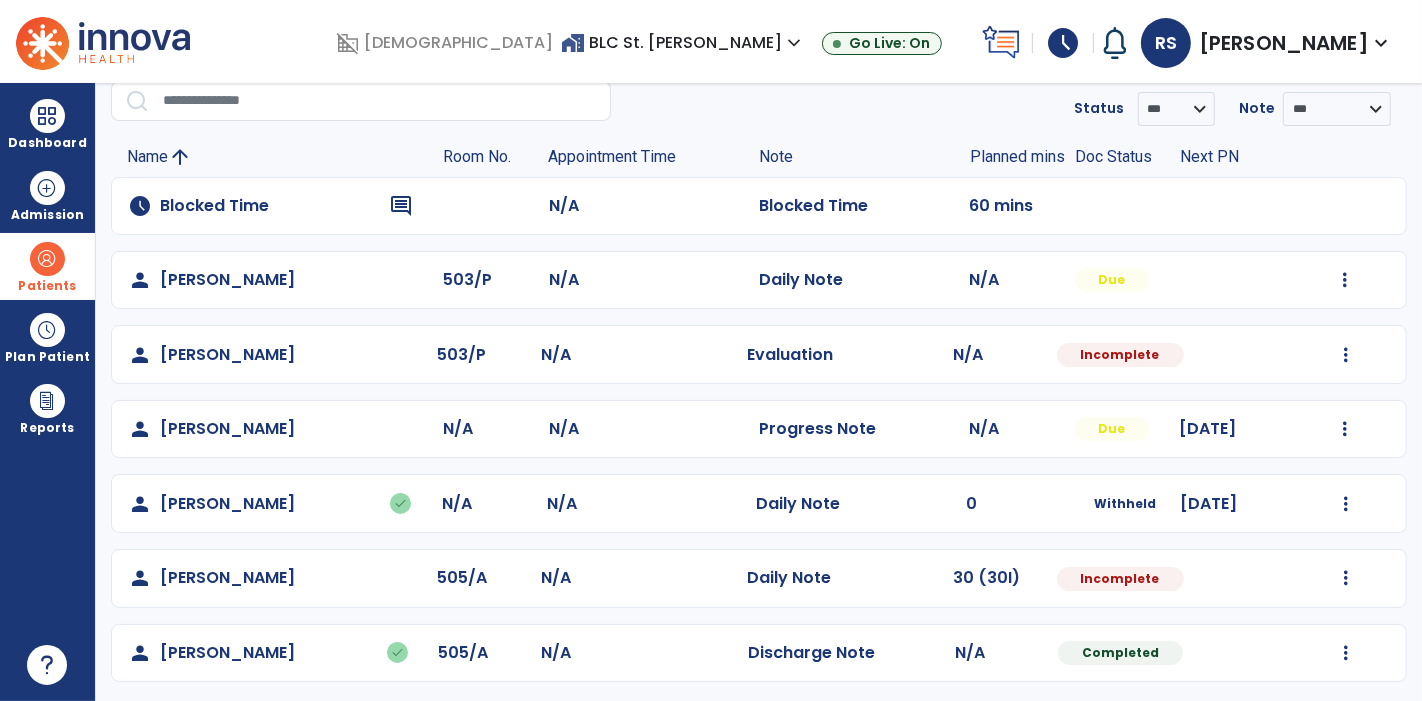 click at bounding box center (47, 259) 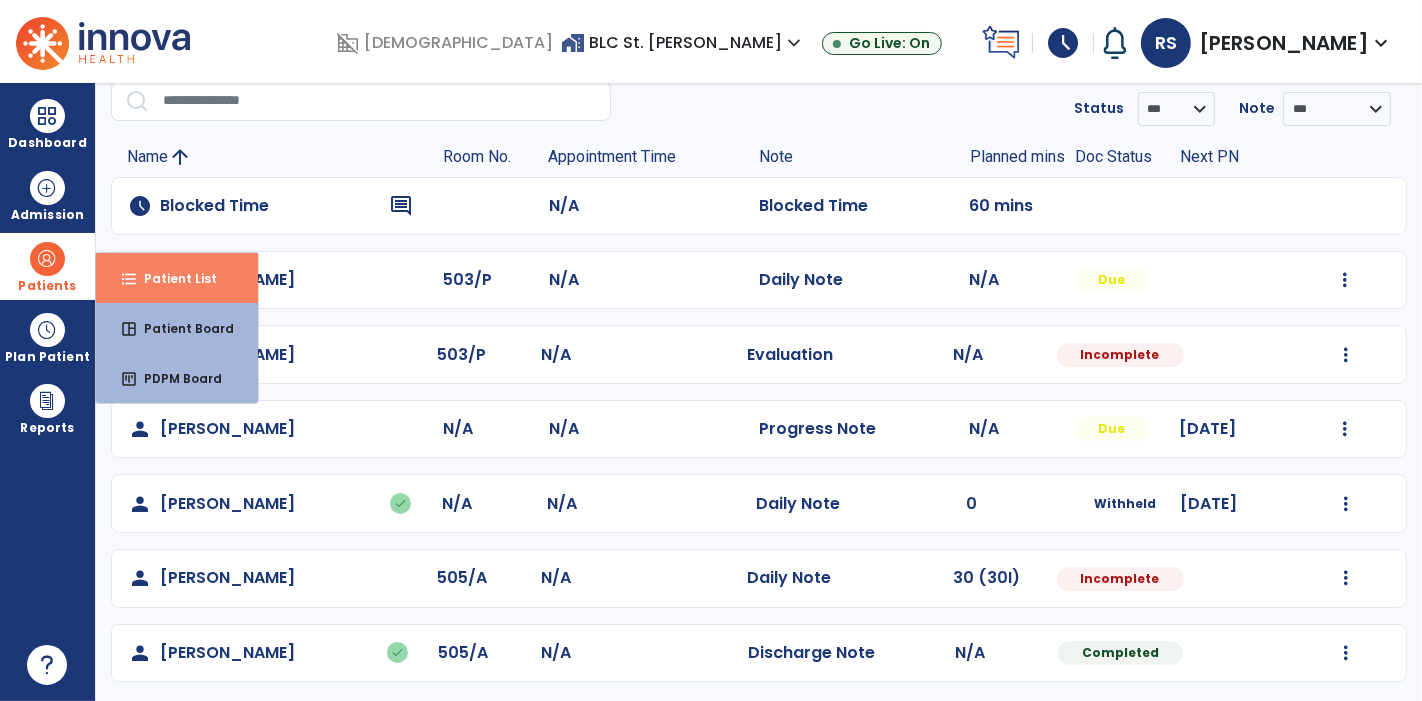 click on "format_list_bulleted  Patient List" at bounding box center [177, 278] 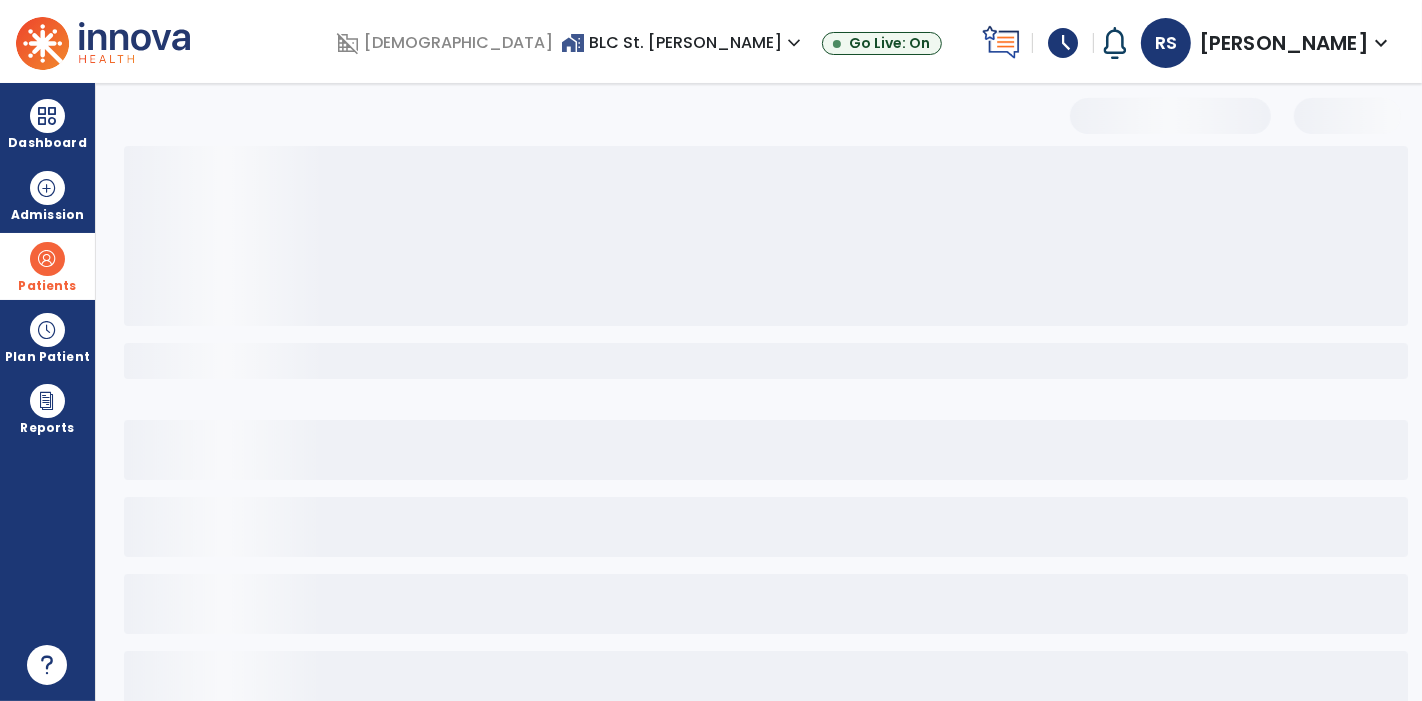 scroll, scrollTop: 40, scrollLeft: 0, axis: vertical 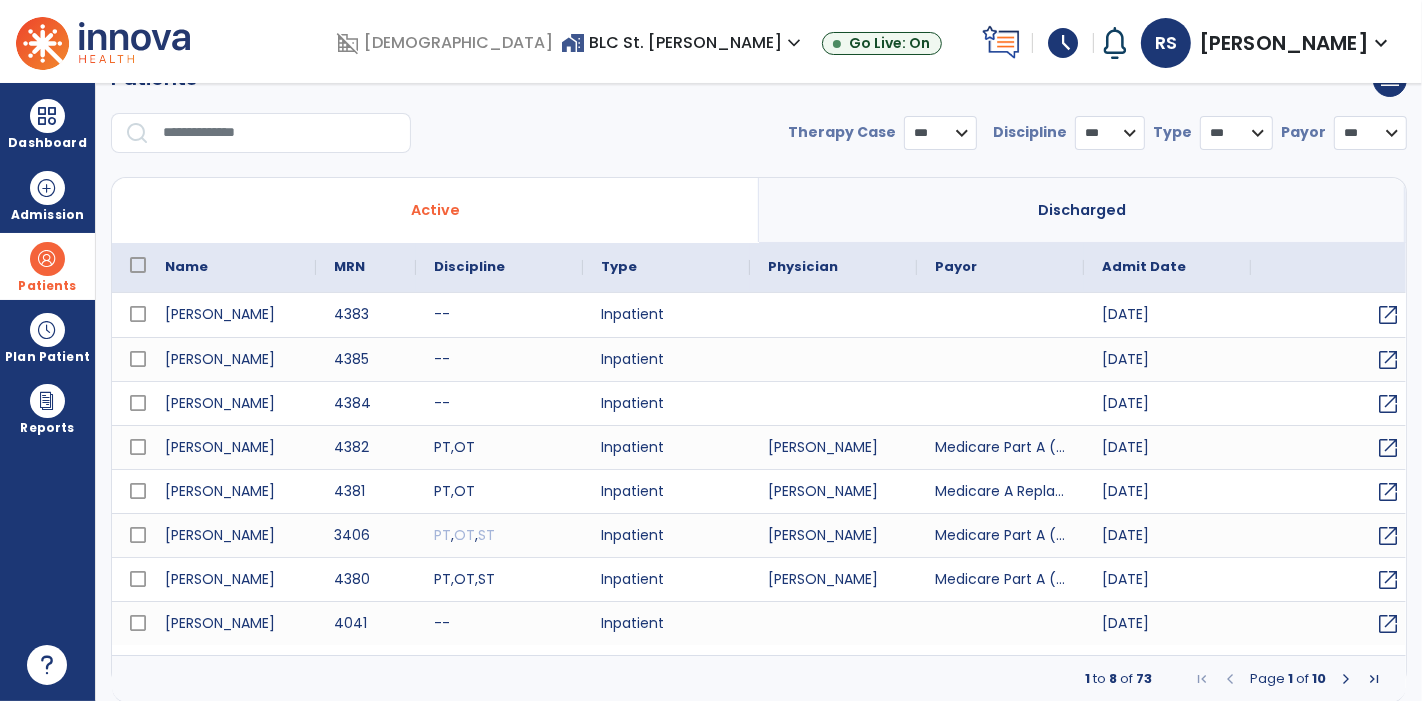 select on "***" 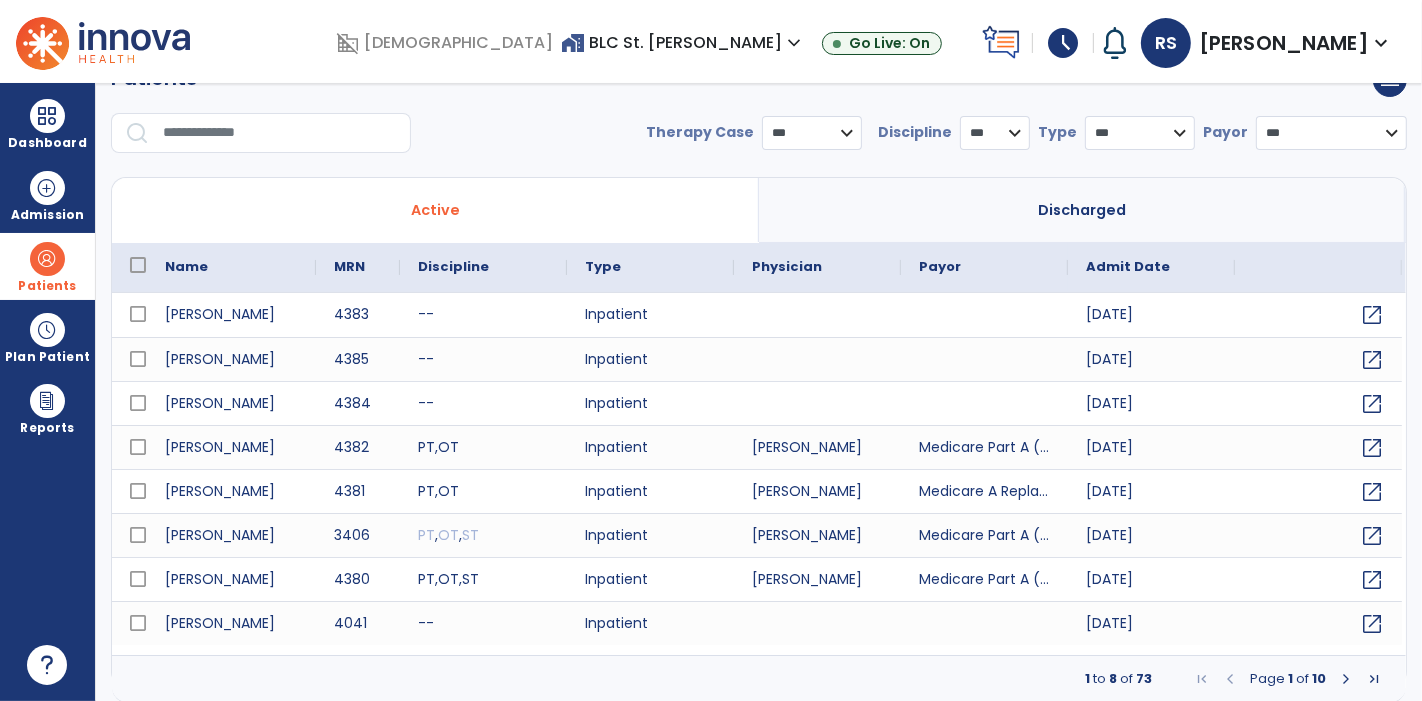 click at bounding box center (280, 133) 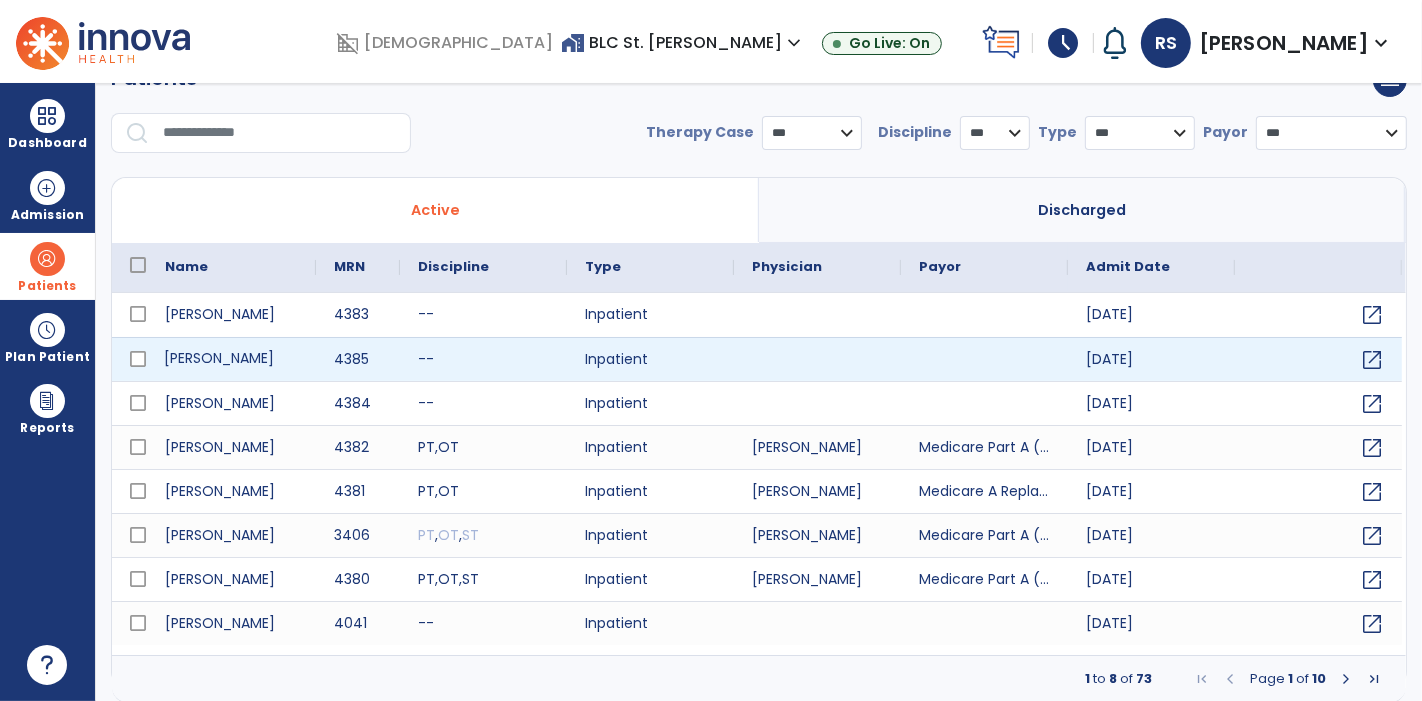 click on "[PERSON_NAME]" at bounding box center [231, 359] 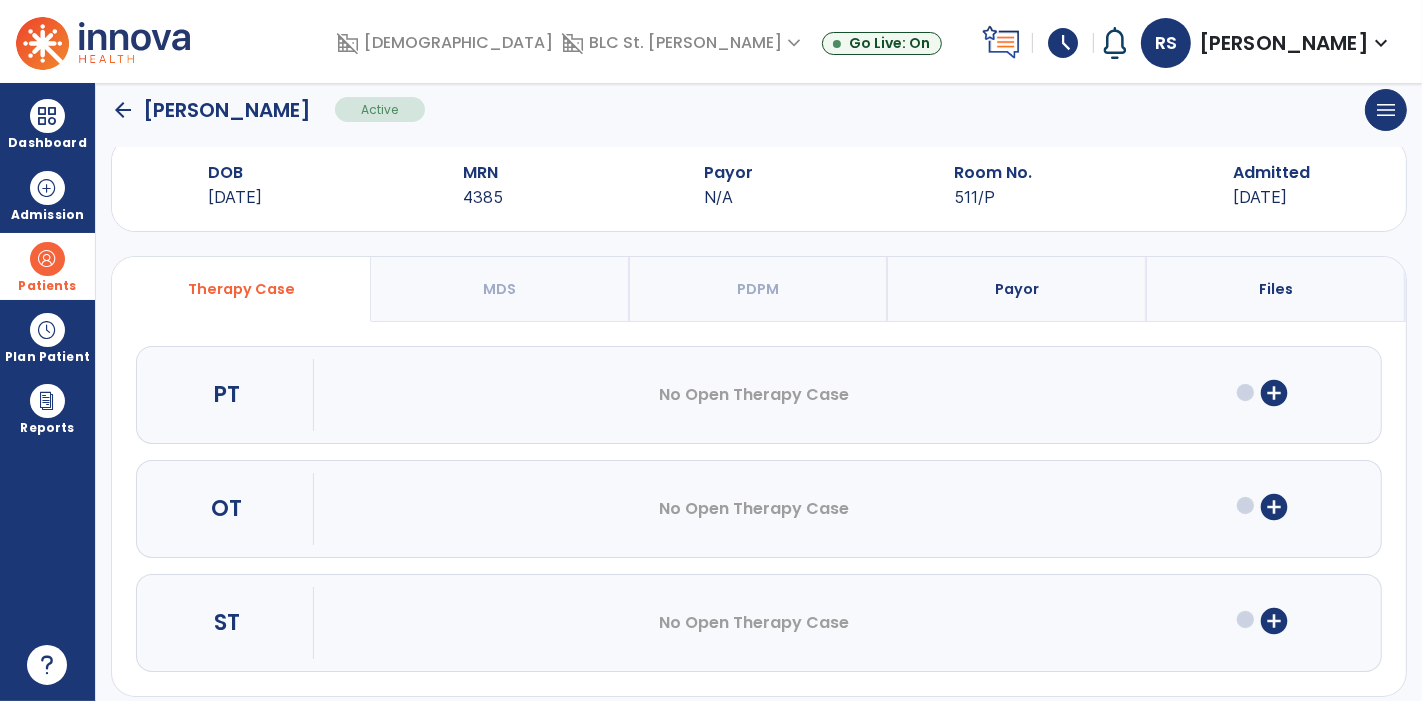 click on "add_circle" at bounding box center [1274, 393] 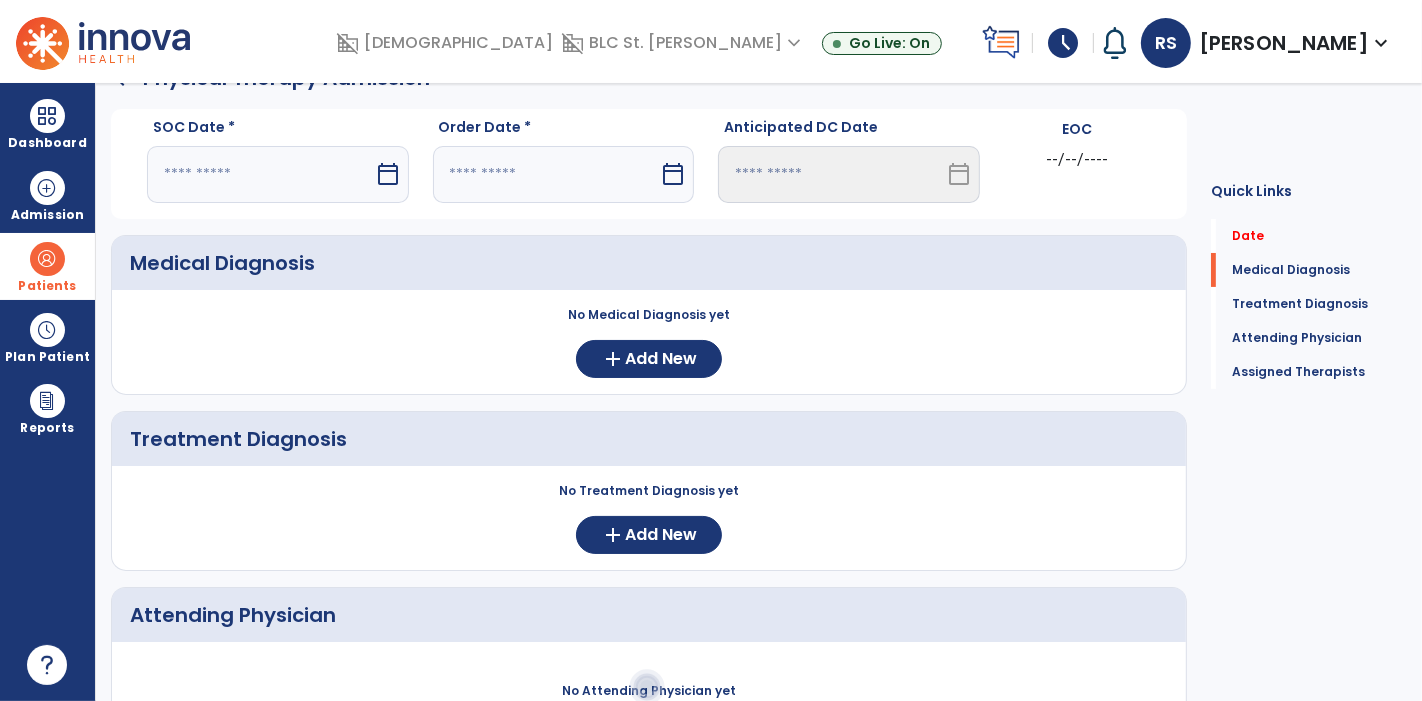 click on "calendar_today" at bounding box center [388, 174] 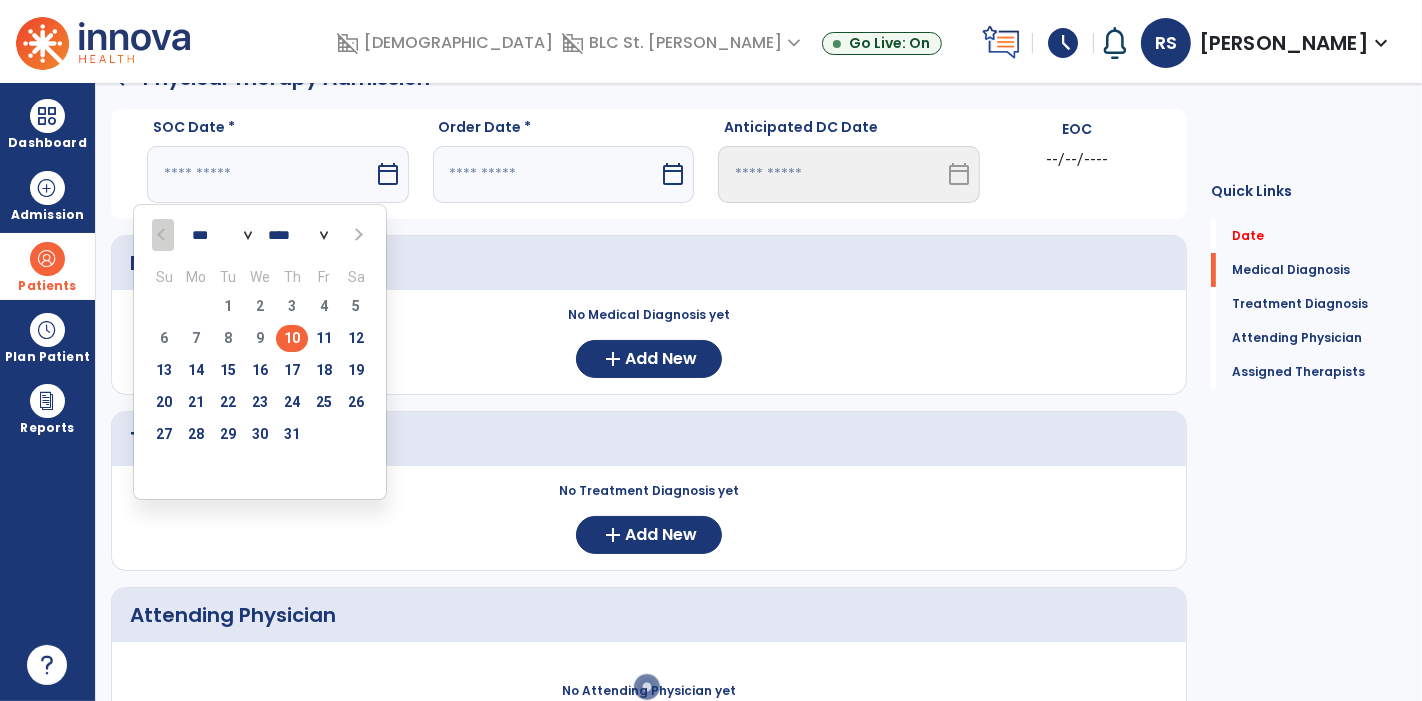 click on "10" at bounding box center [292, 338] 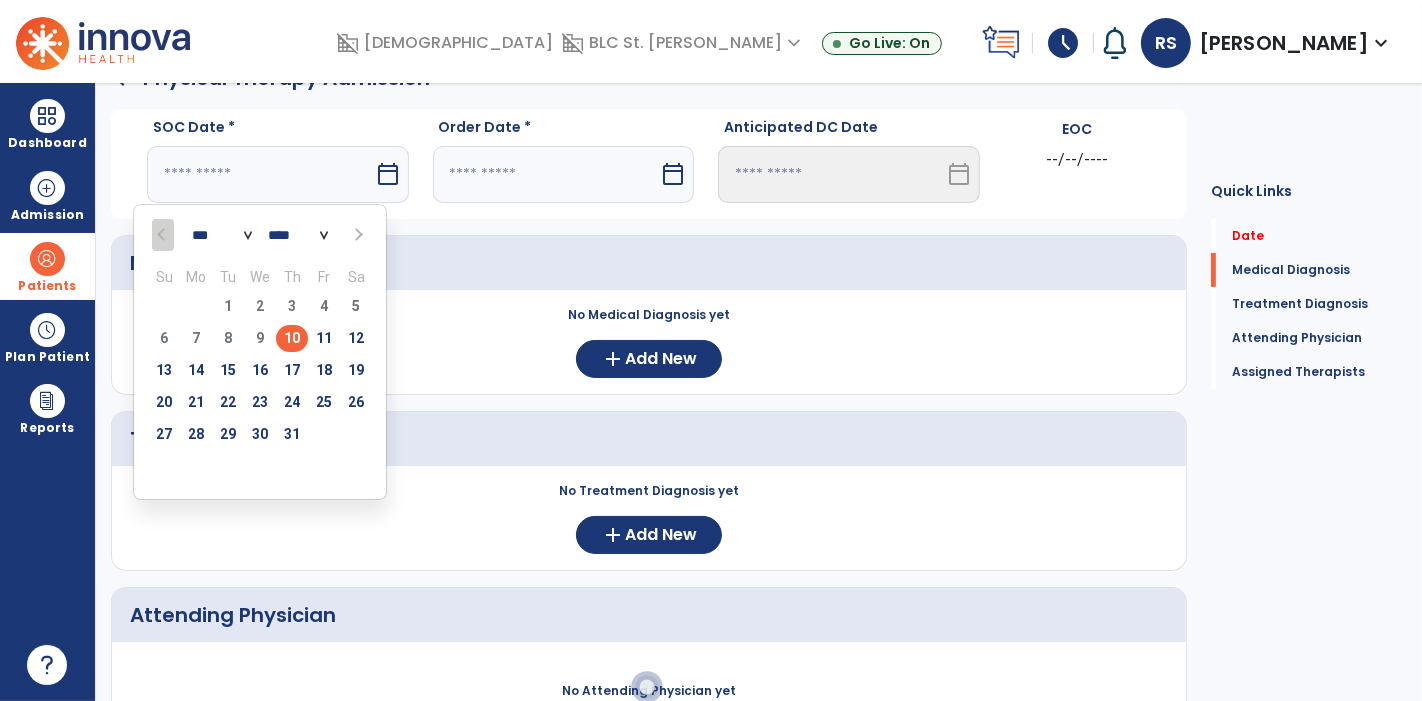 type on "*********" 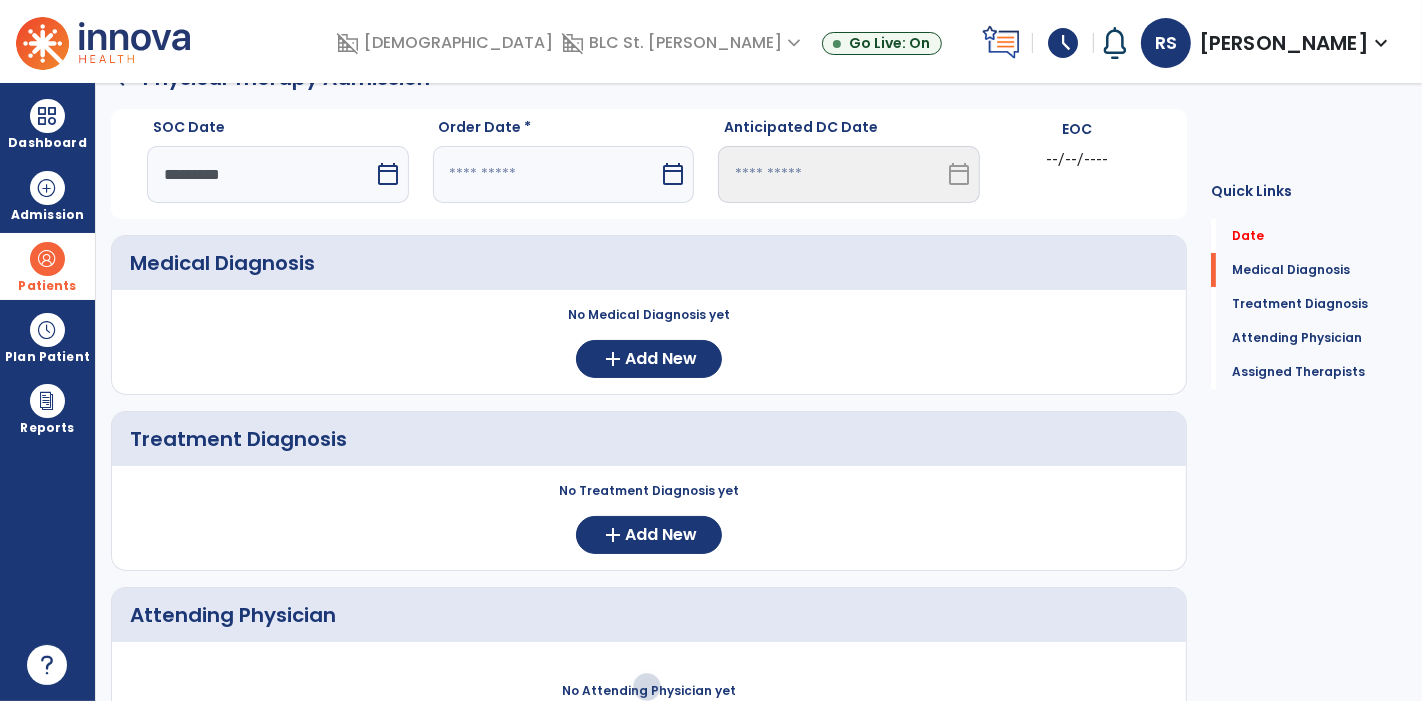 click on "calendar_today" at bounding box center (673, 174) 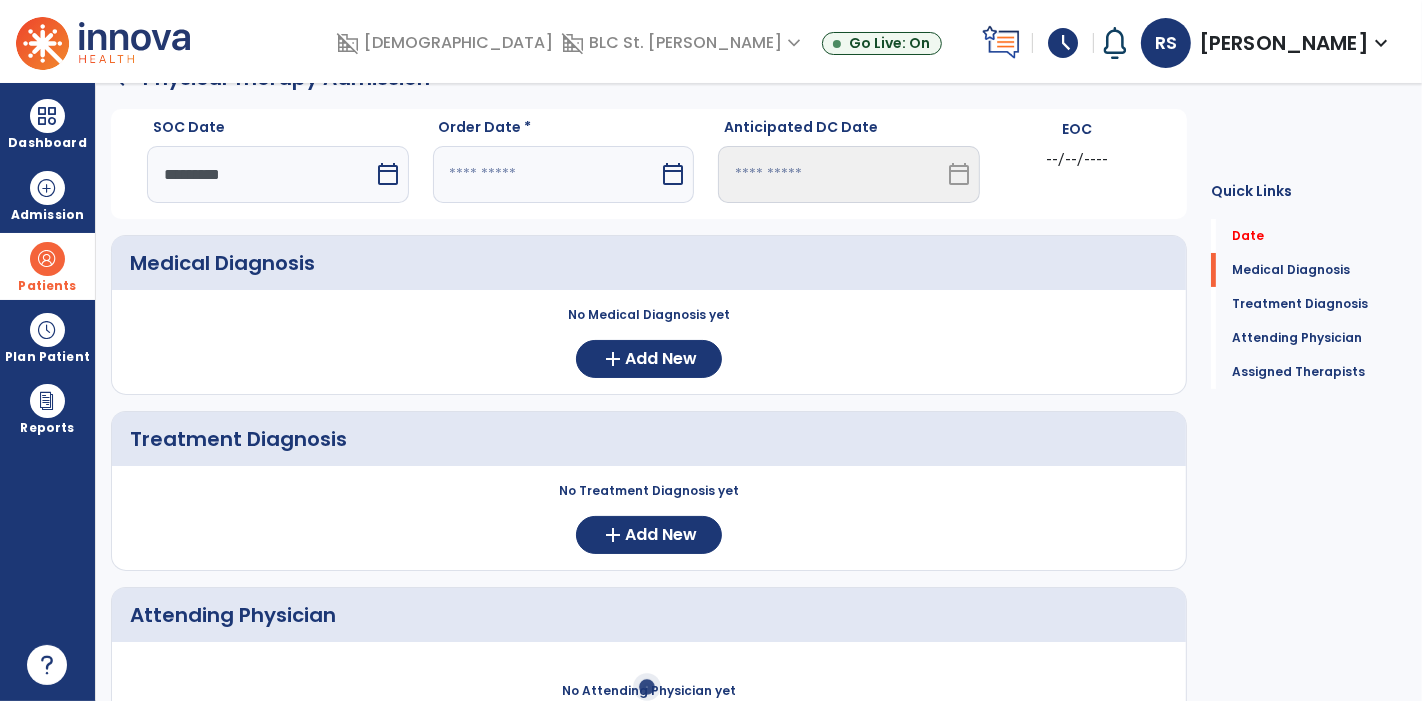 select on "*" 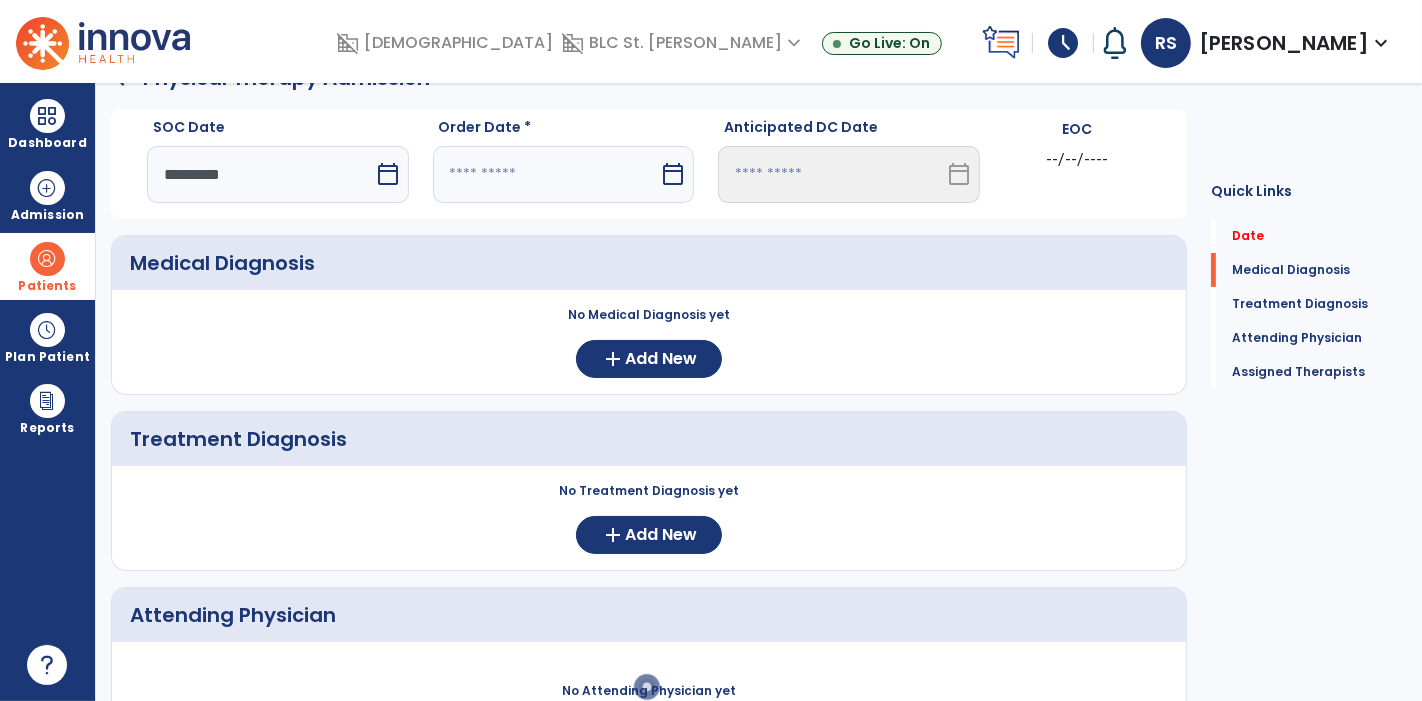 select on "****" 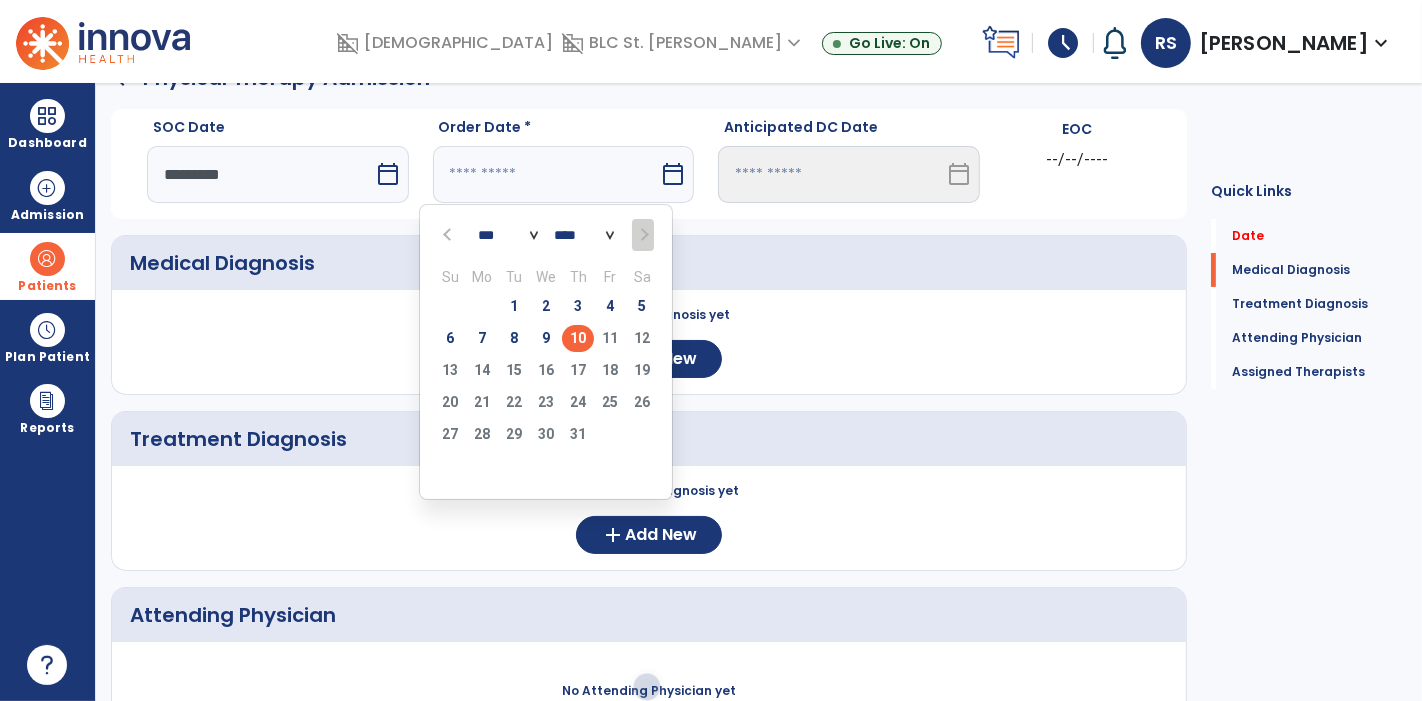 click on "10" at bounding box center (578, 338) 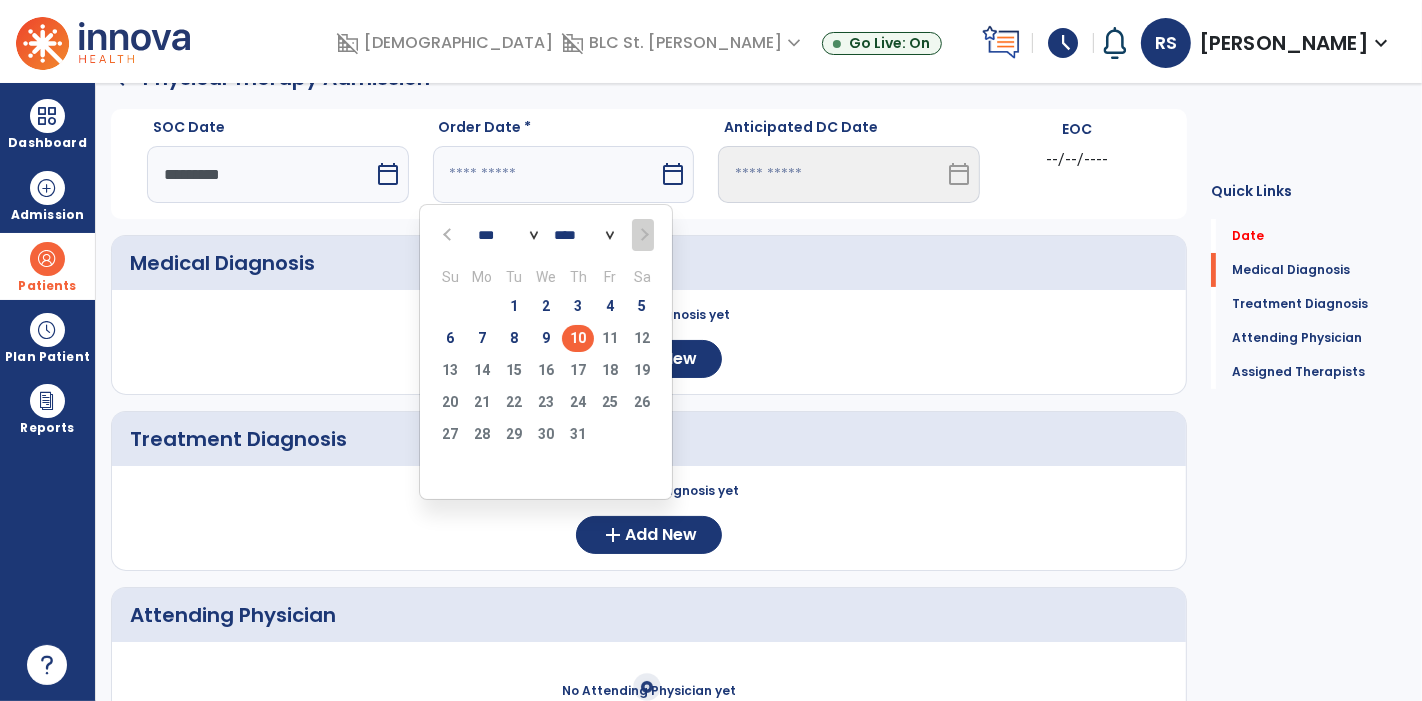 type on "*********" 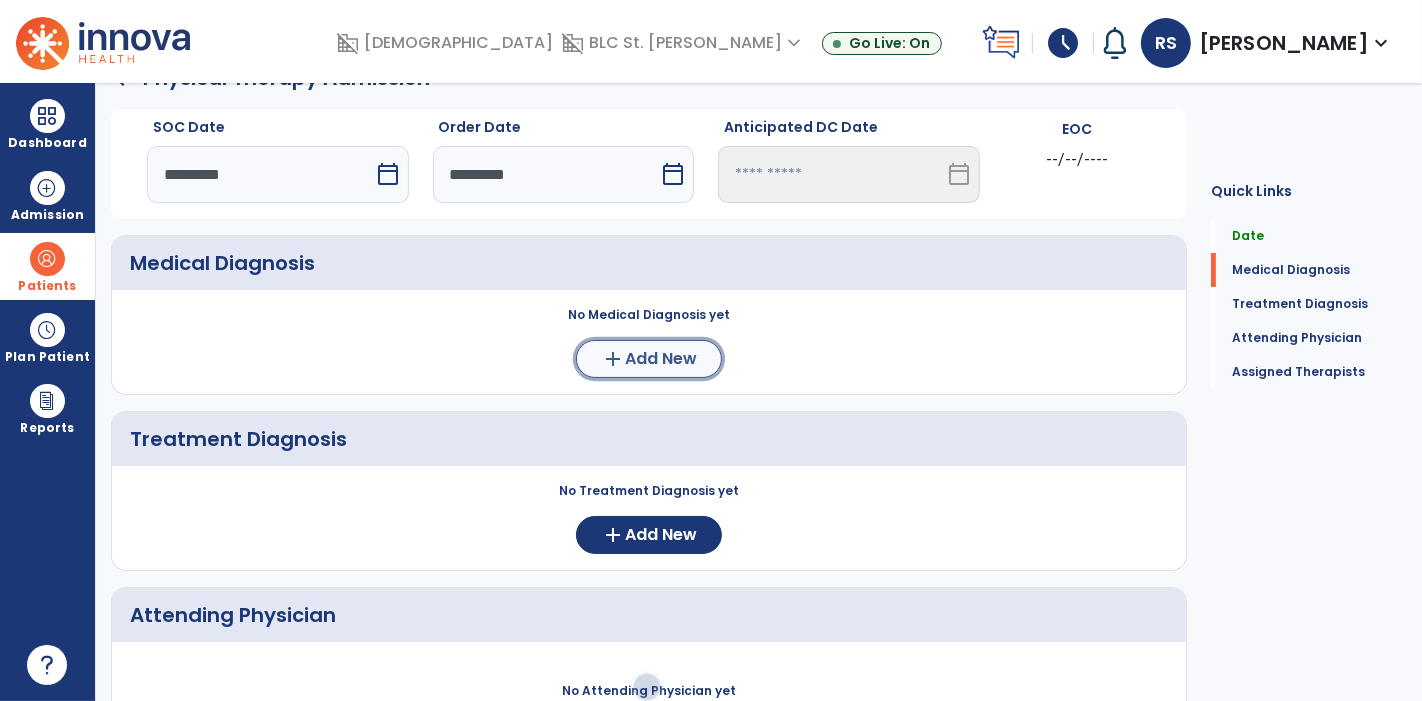 click on "add" 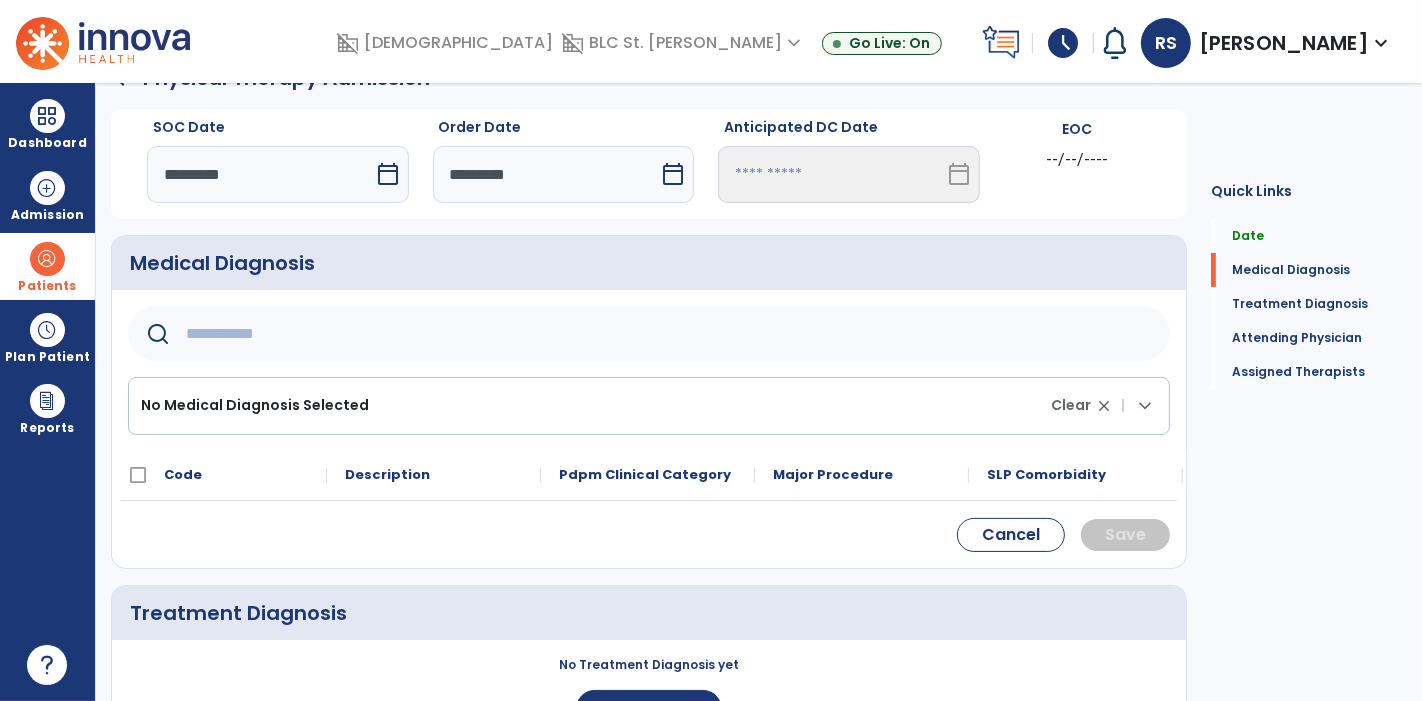 click 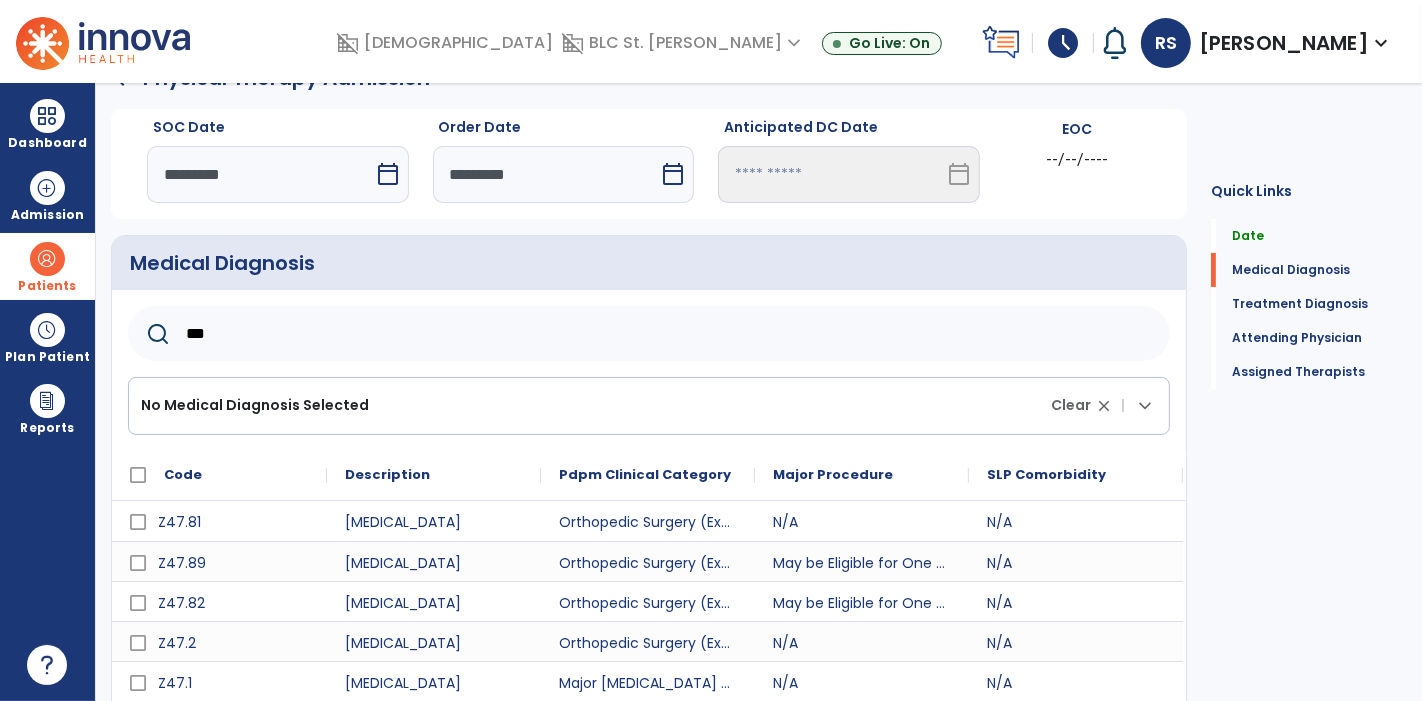 type on "***" 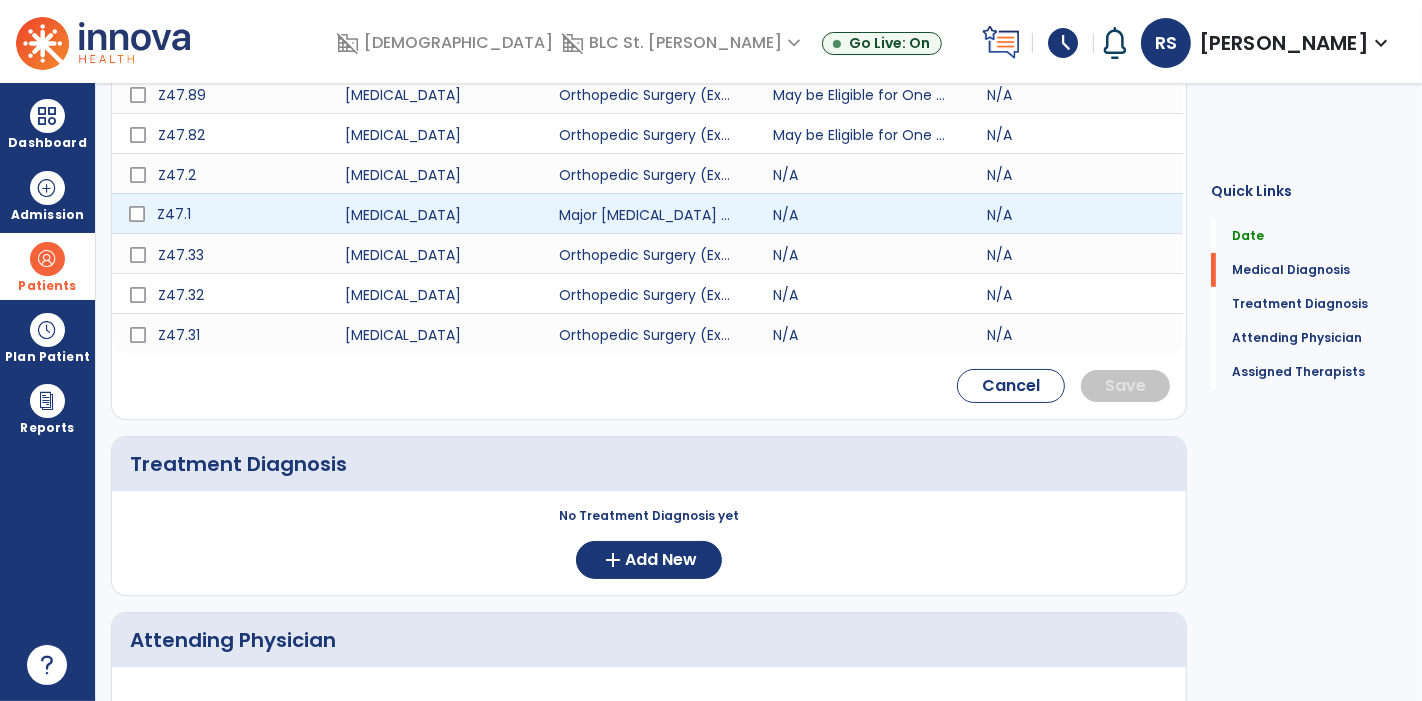 click on "Z47.1" at bounding box center (233, 214) 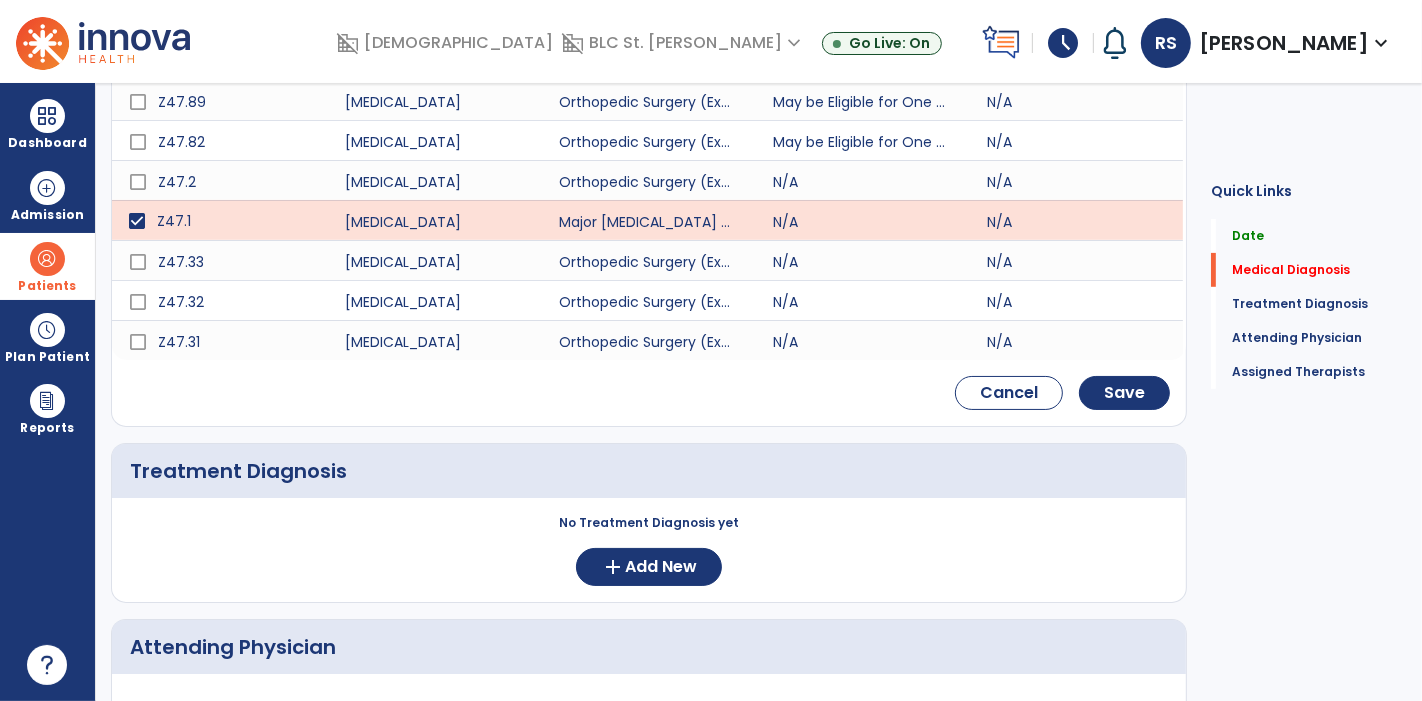 scroll, scrollTop: 0, scrollLeft: 0, axis: both 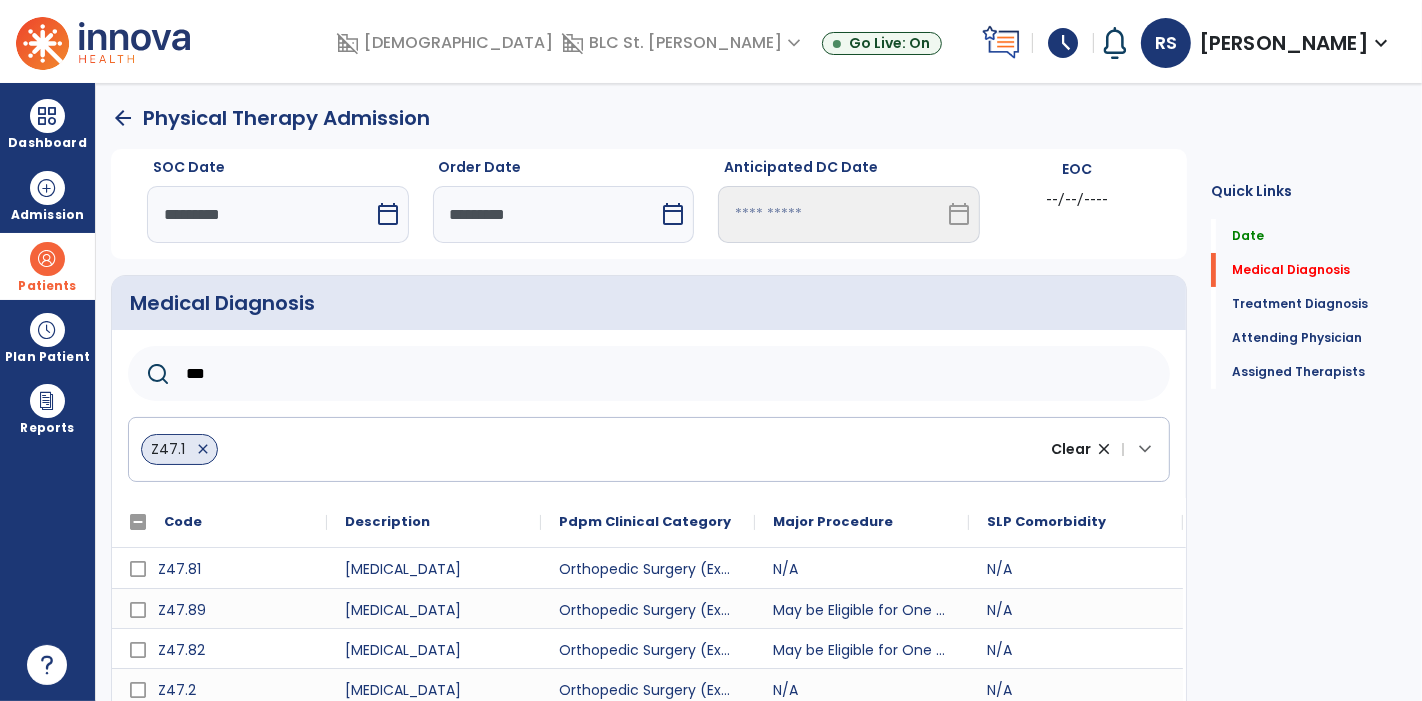 drag, startPoint x: 322, startPoint y: 362, endPoint x: 96, endPoint y: 354, distance: 226.14156 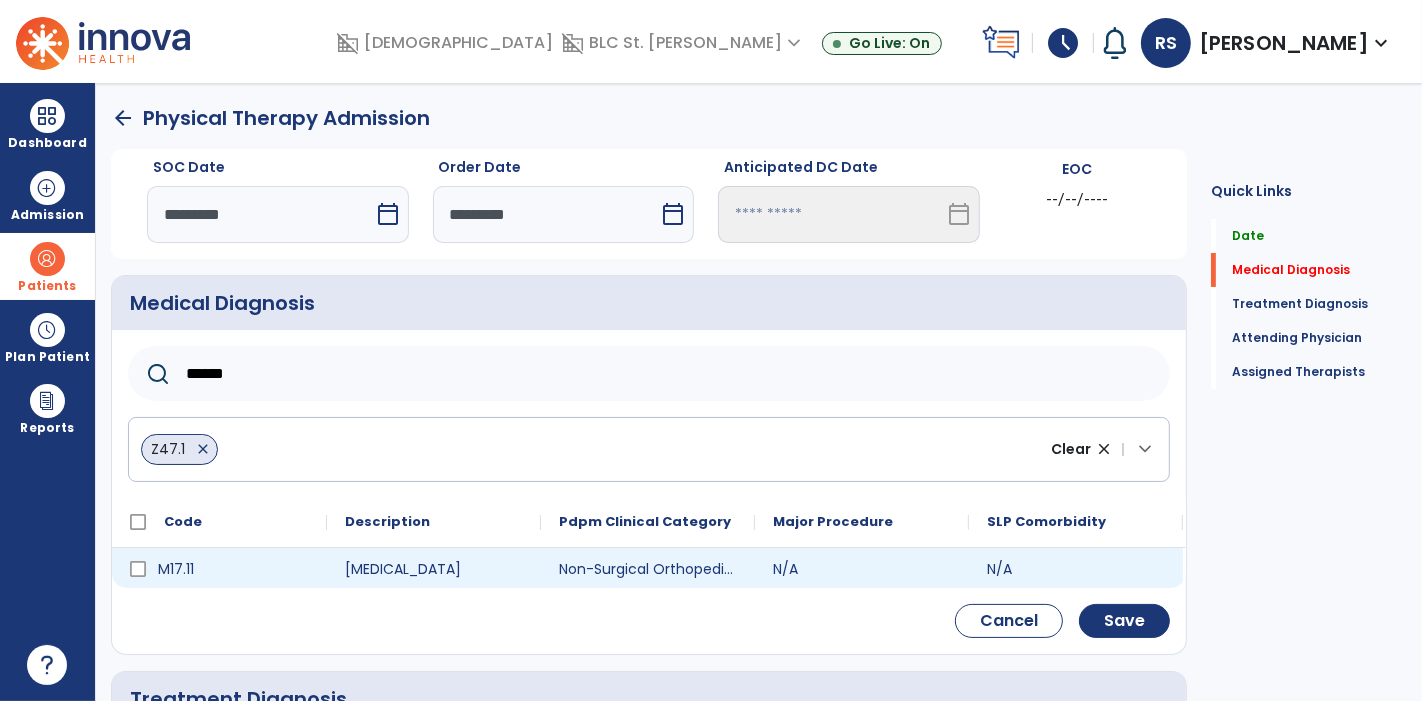 type on "******" 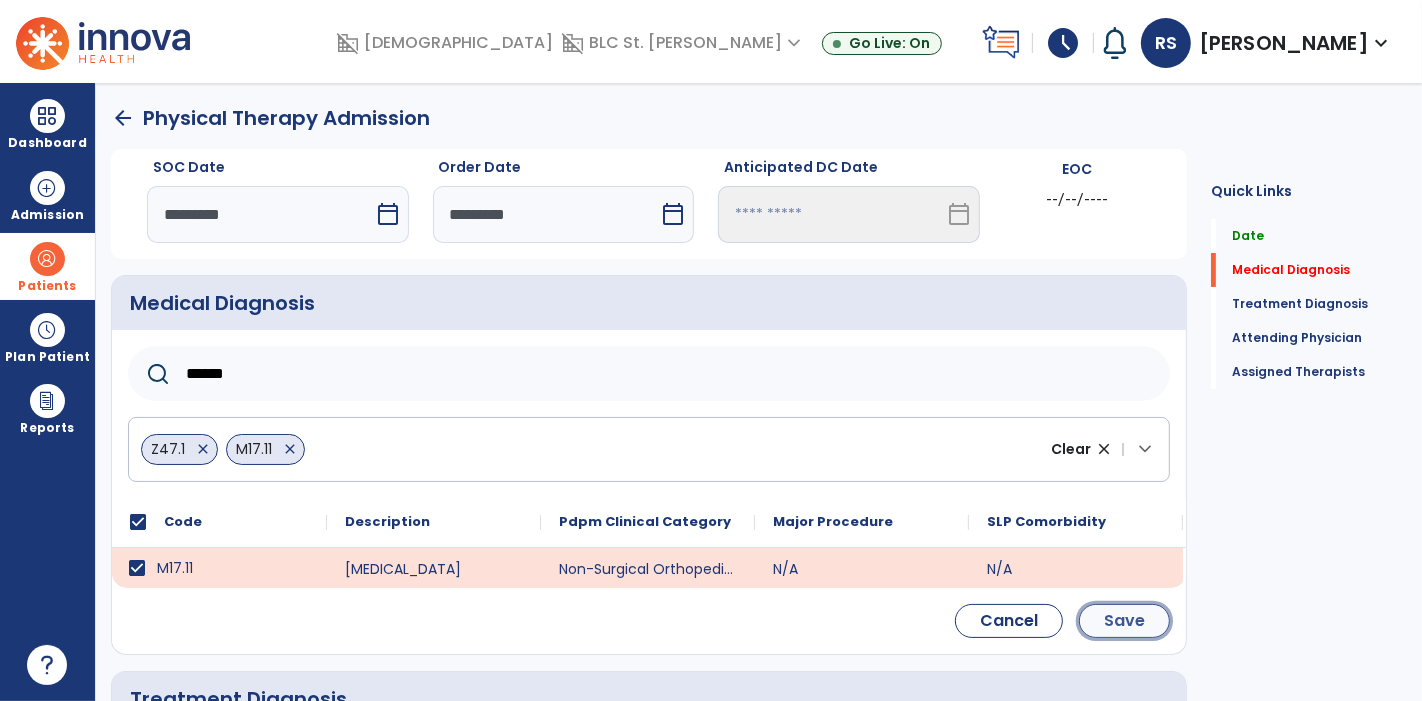 click on "Save" 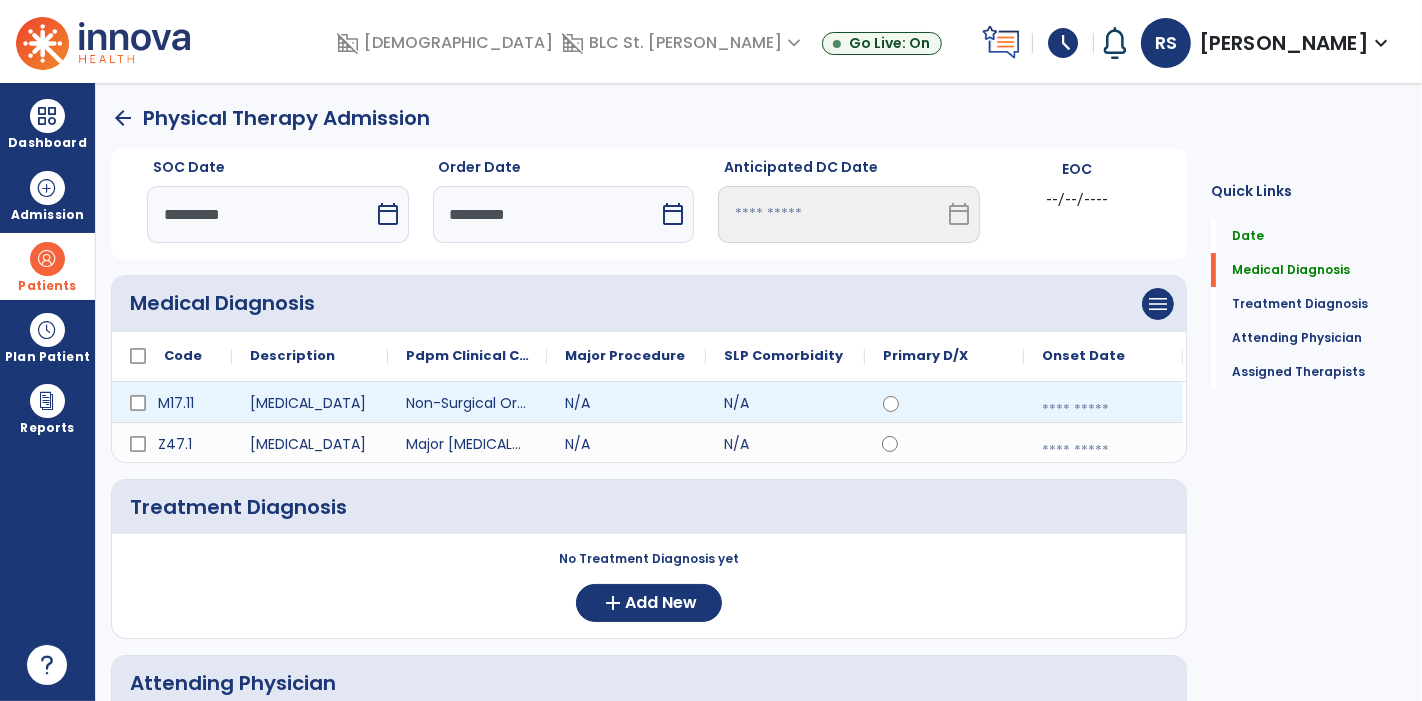 click at bounding box center (1103, 410) 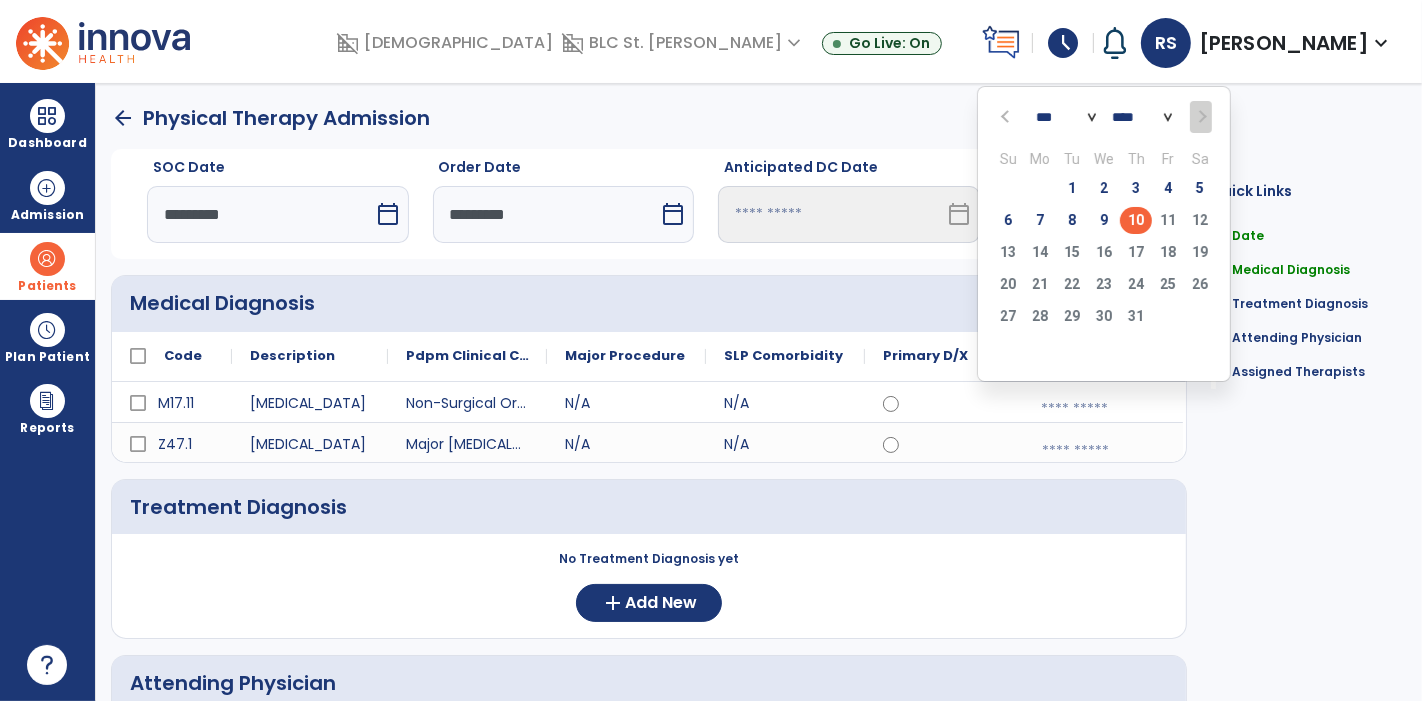click on "10" 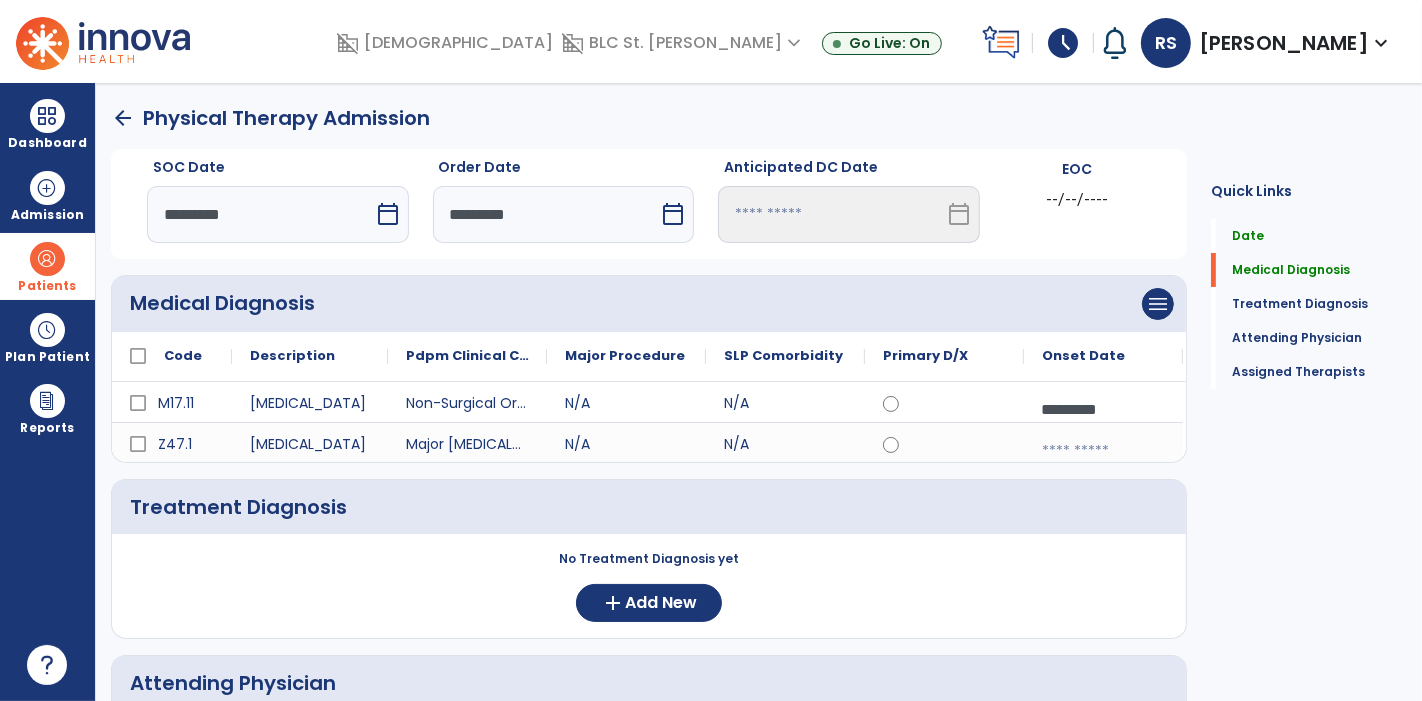 click on "Medical Diagnosis      menu   Add Medical Diagnosis   Delete Medical Diagnosis
Code
Description
Pdpm Clinical Category" 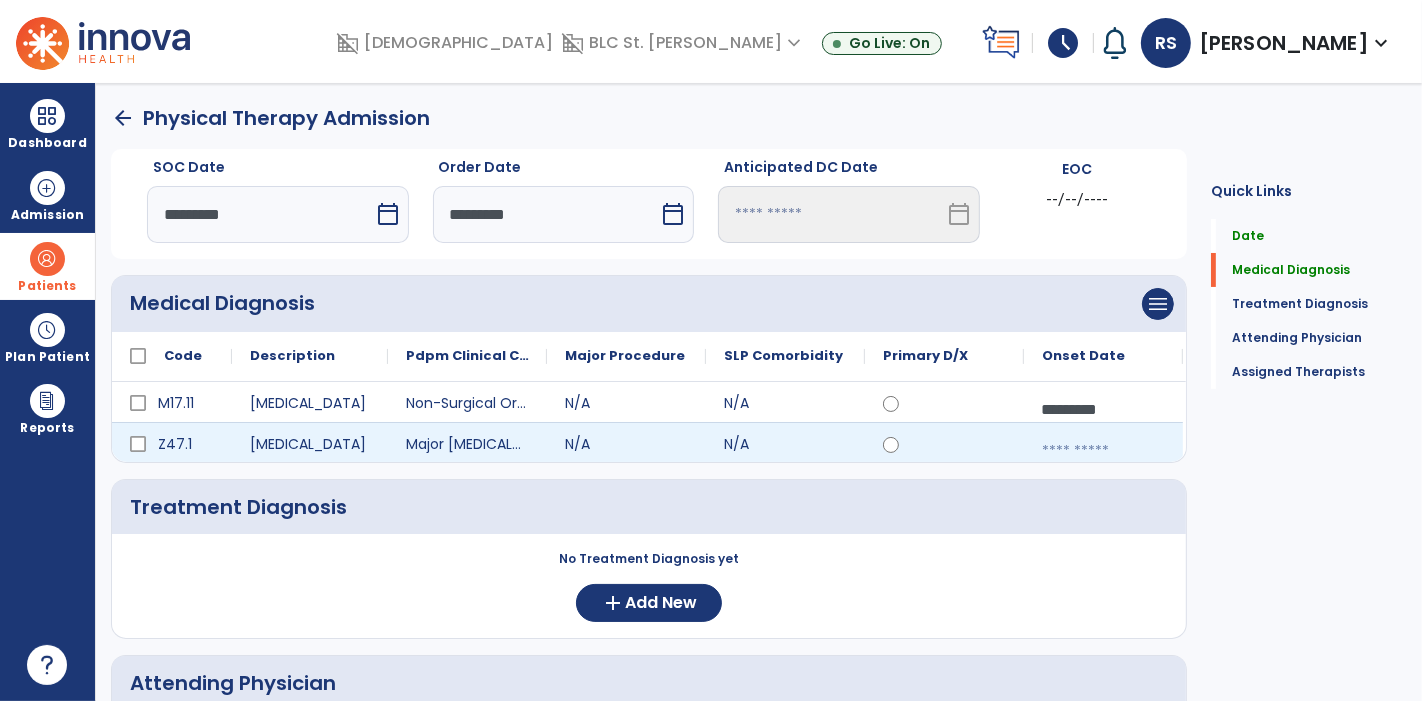 click at bounding box center [1103, 451] 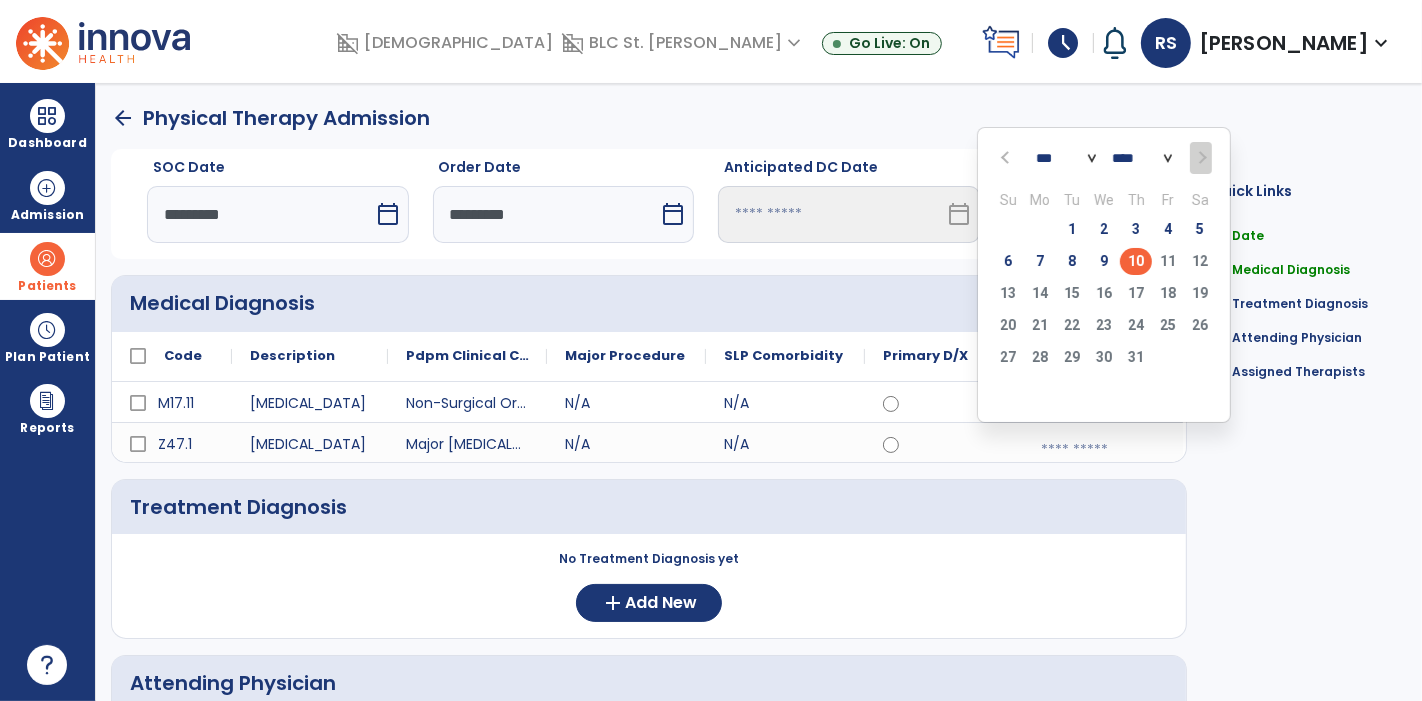 click on "10" 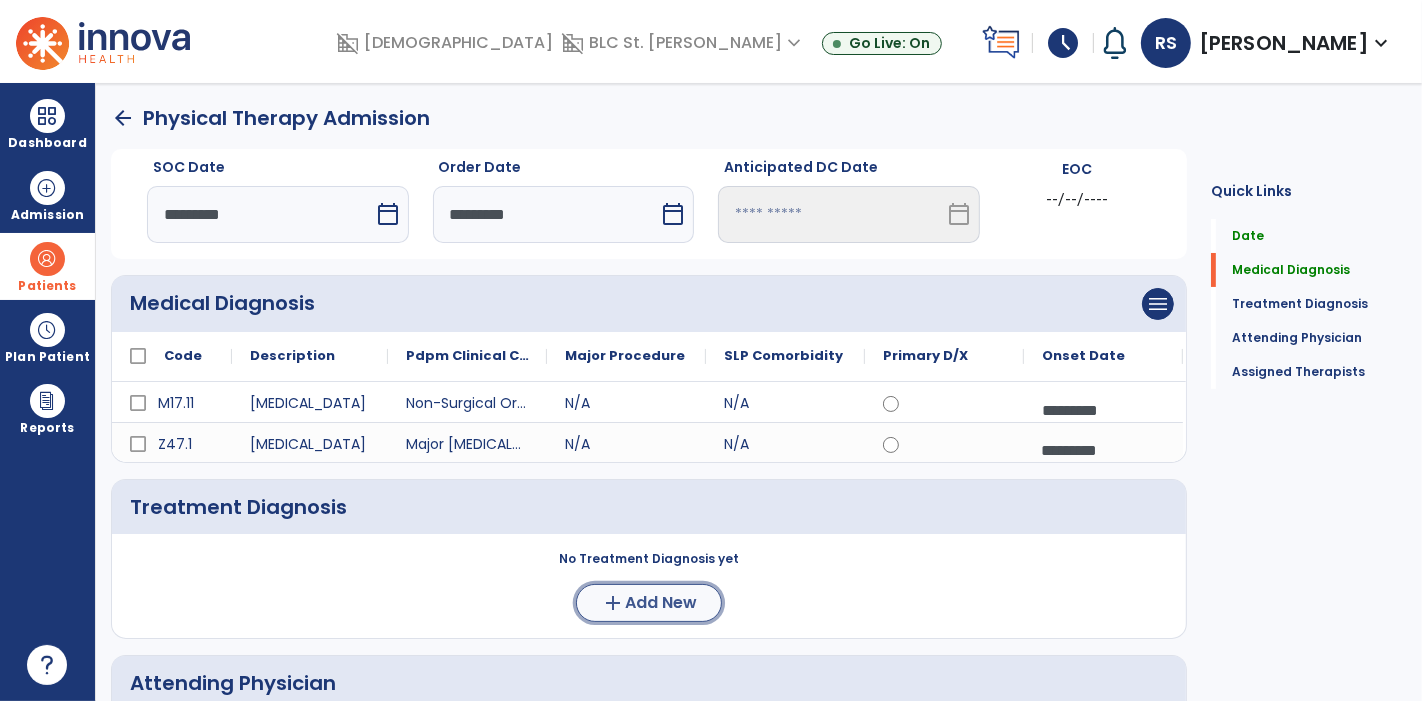 click on "add" 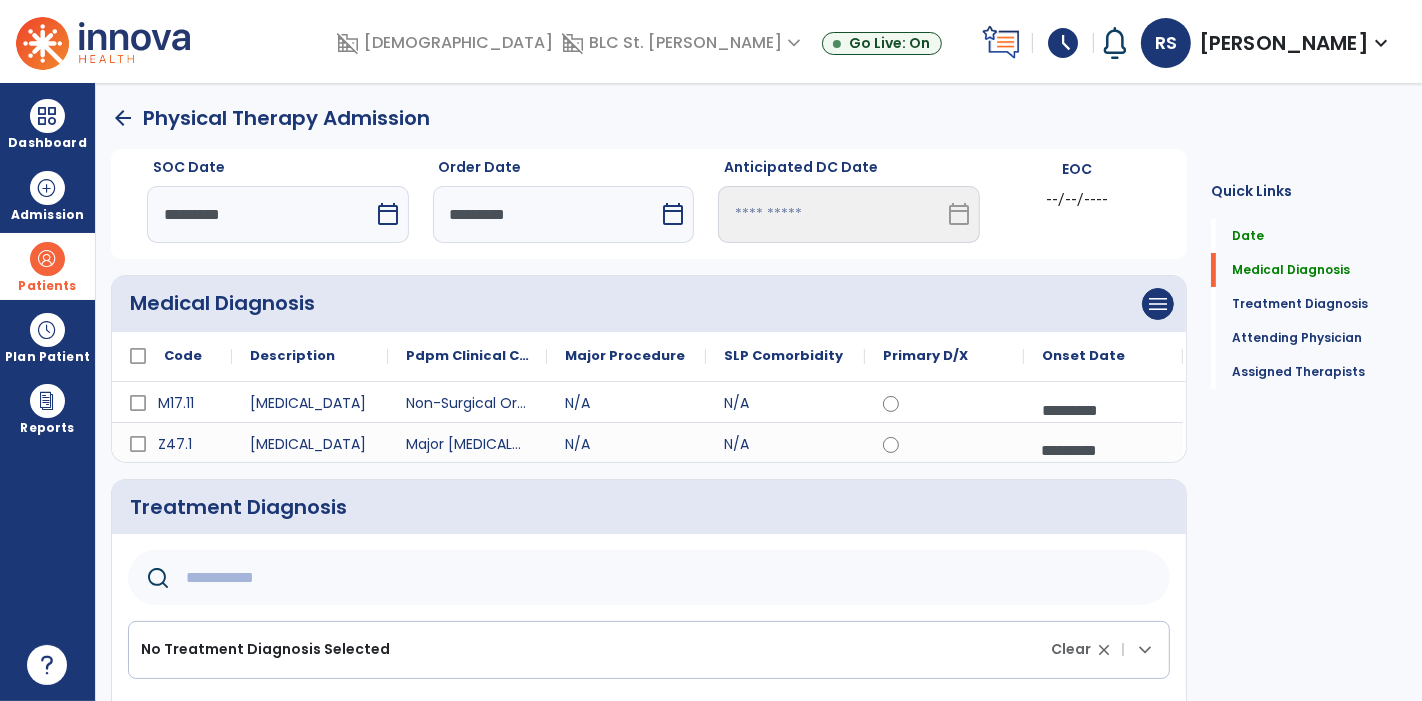 click 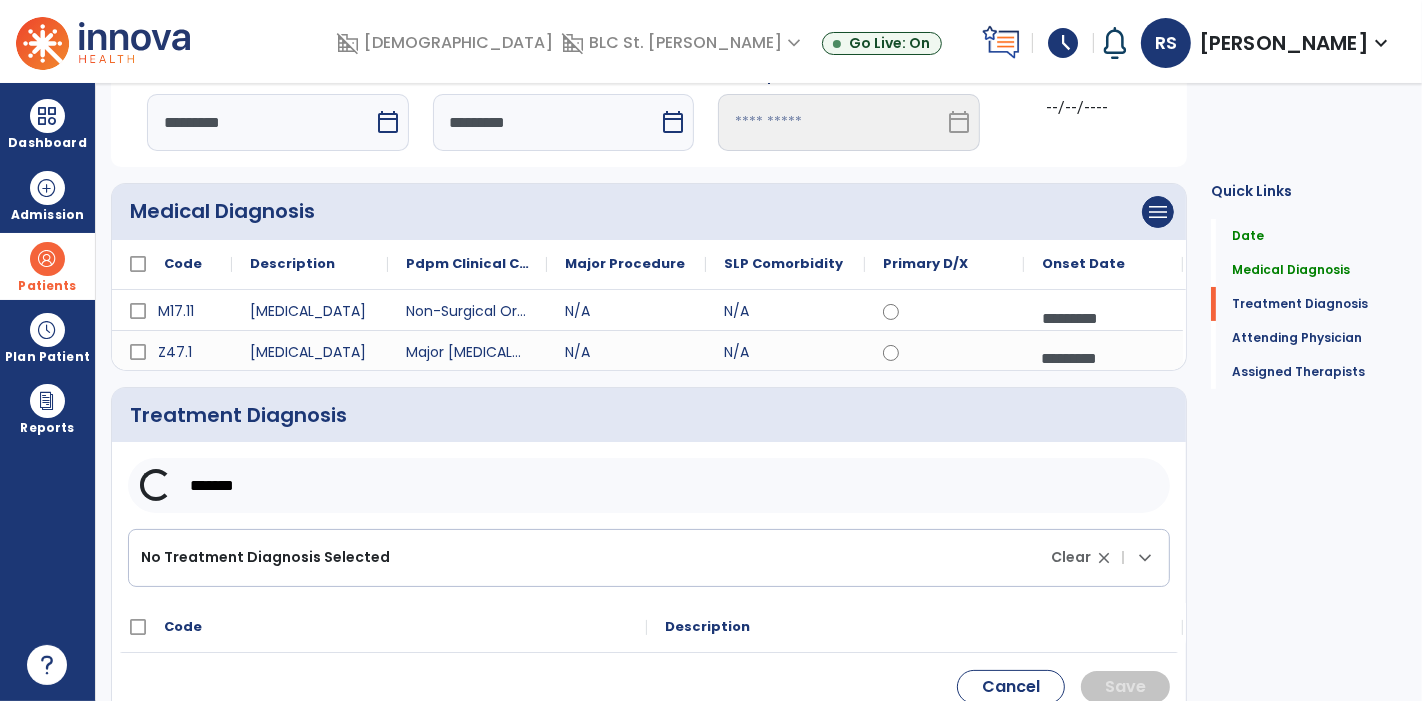scroll, scrollTop: 144, scrollLeft: 0, axis: vertical 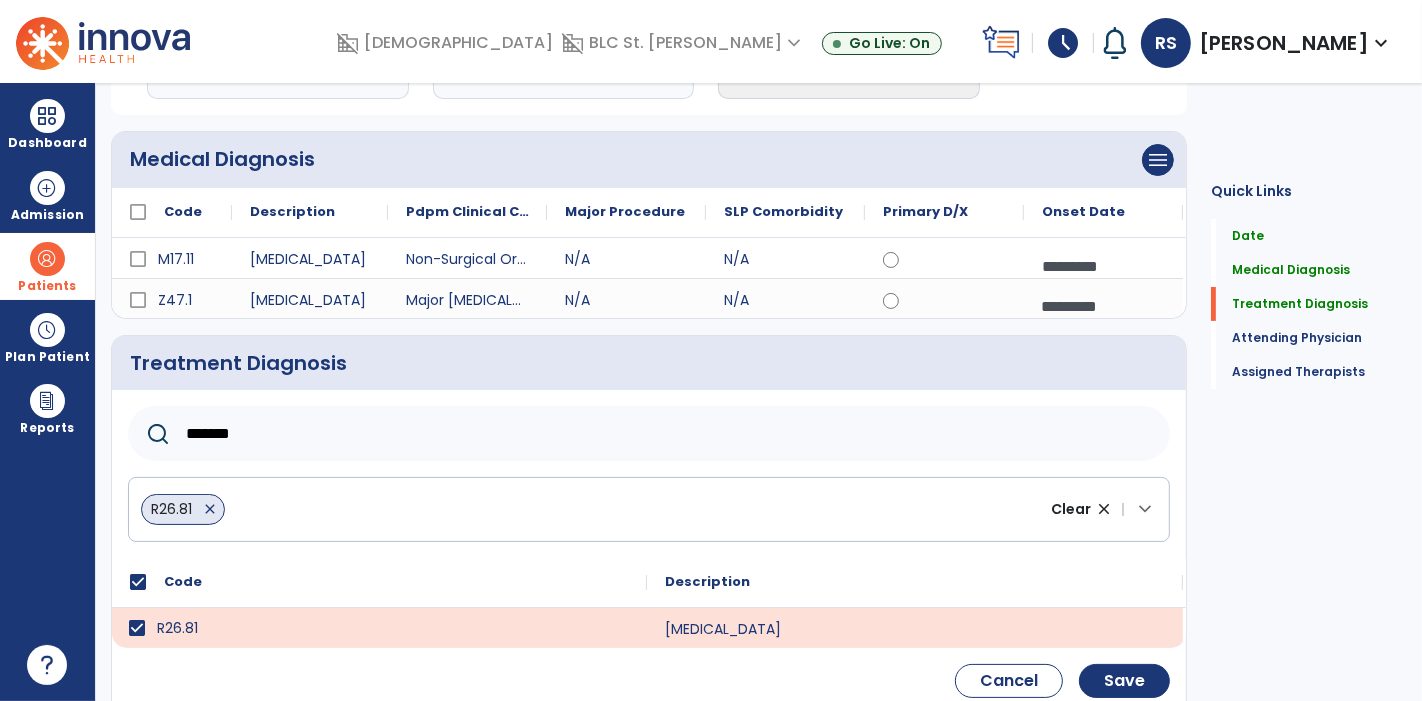 drag, startPoint x: 306, startPoint y: 430, endPoint x: 110, endPoint y: 425, distance: 196.06377 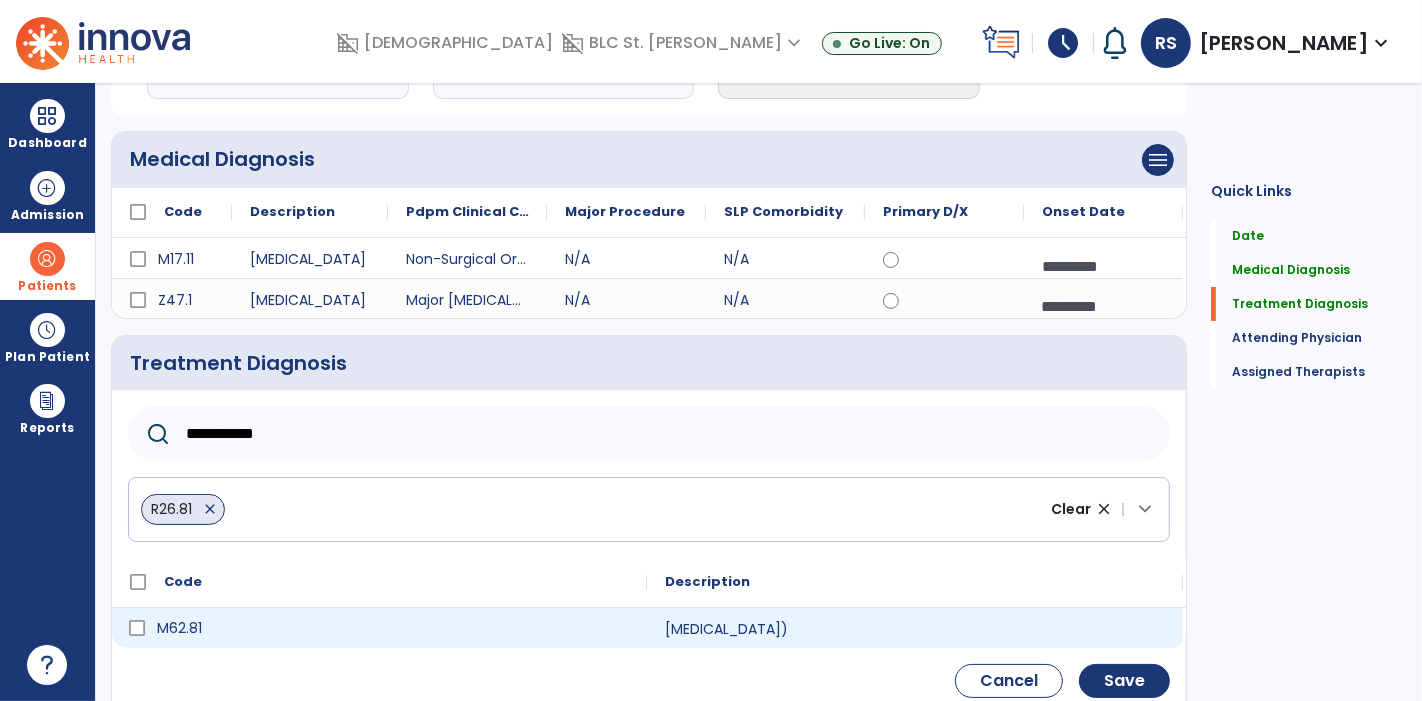 type on "**********" 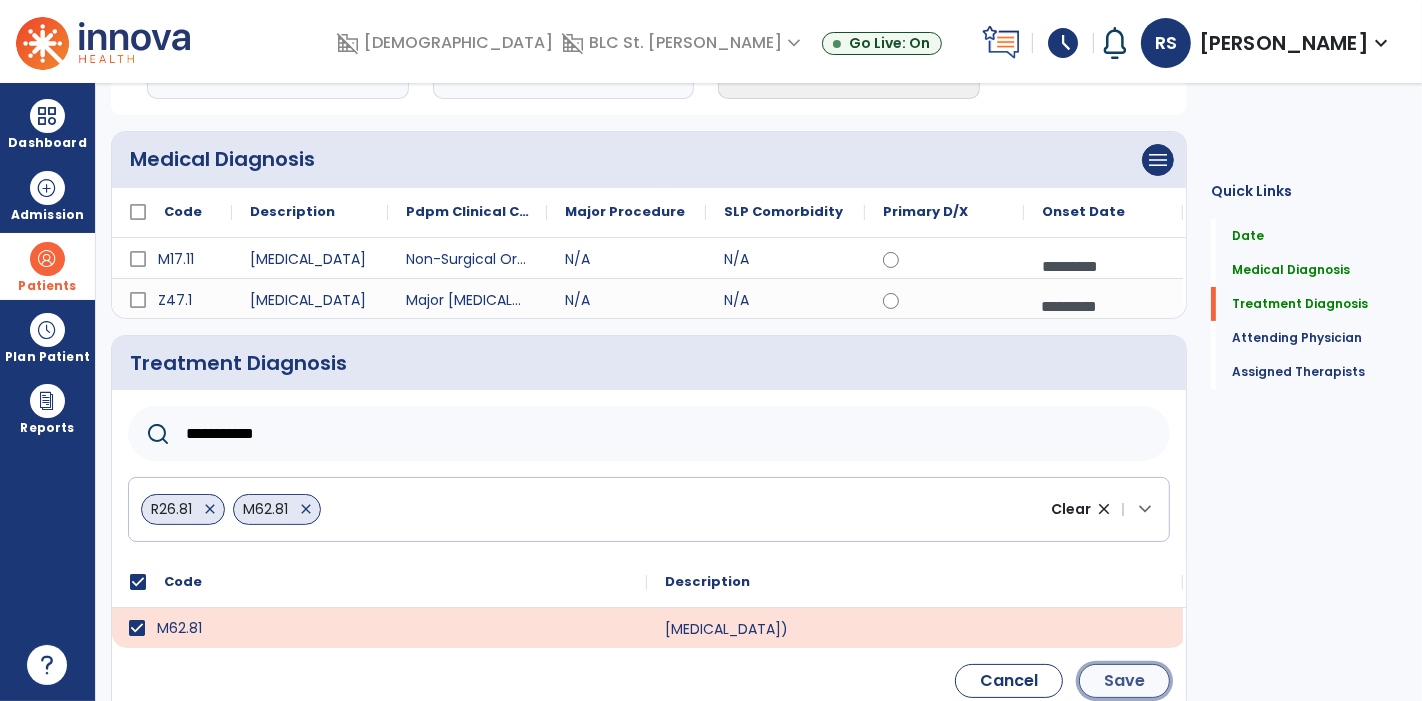 click on "Save" 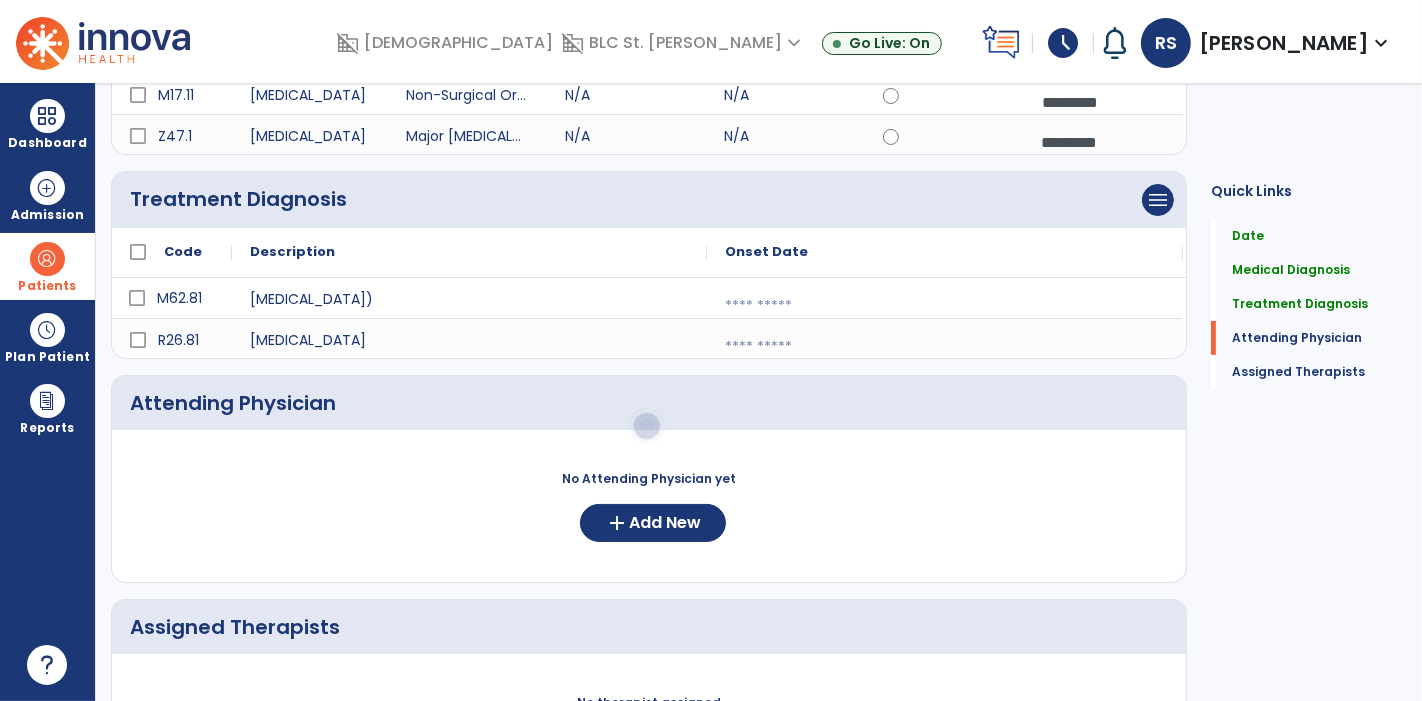 scroll, scrollTop: 360, scrollLeft: 0, axis: vertical 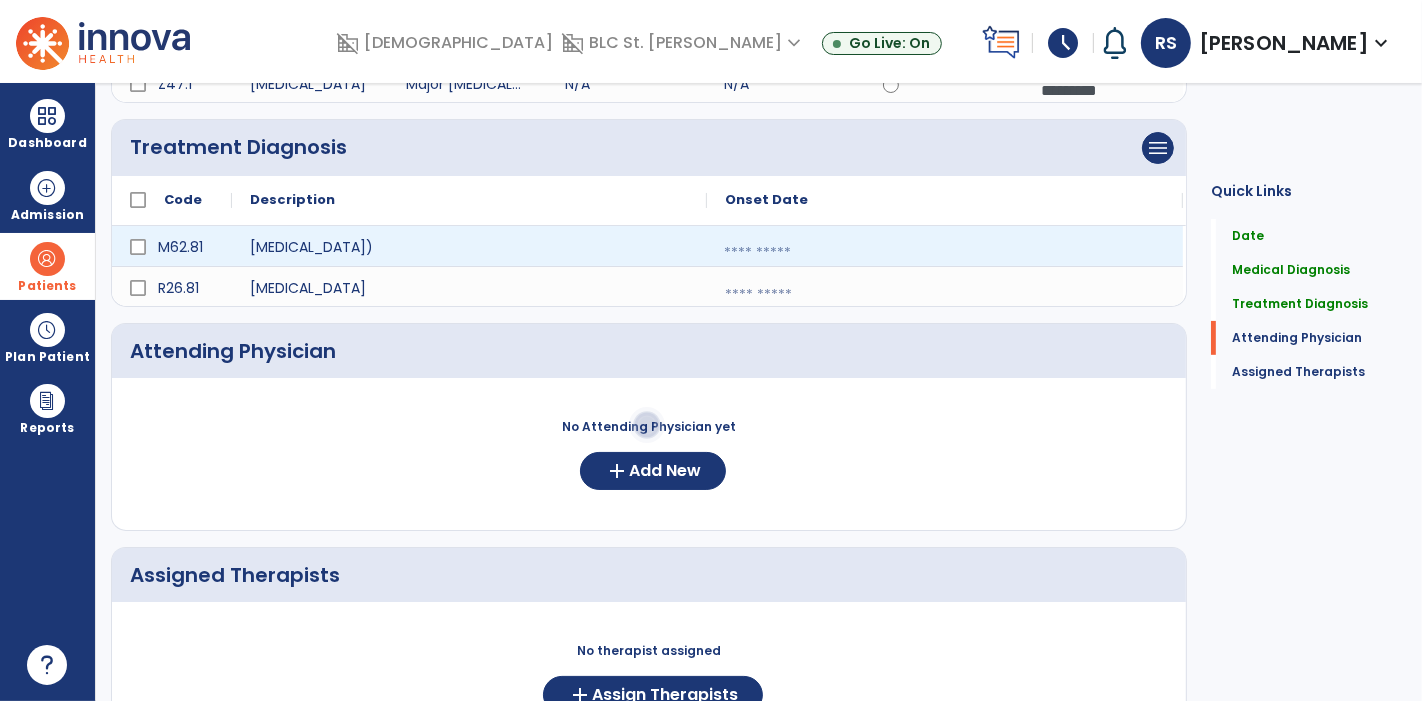 click at bounding box center (945, 253) 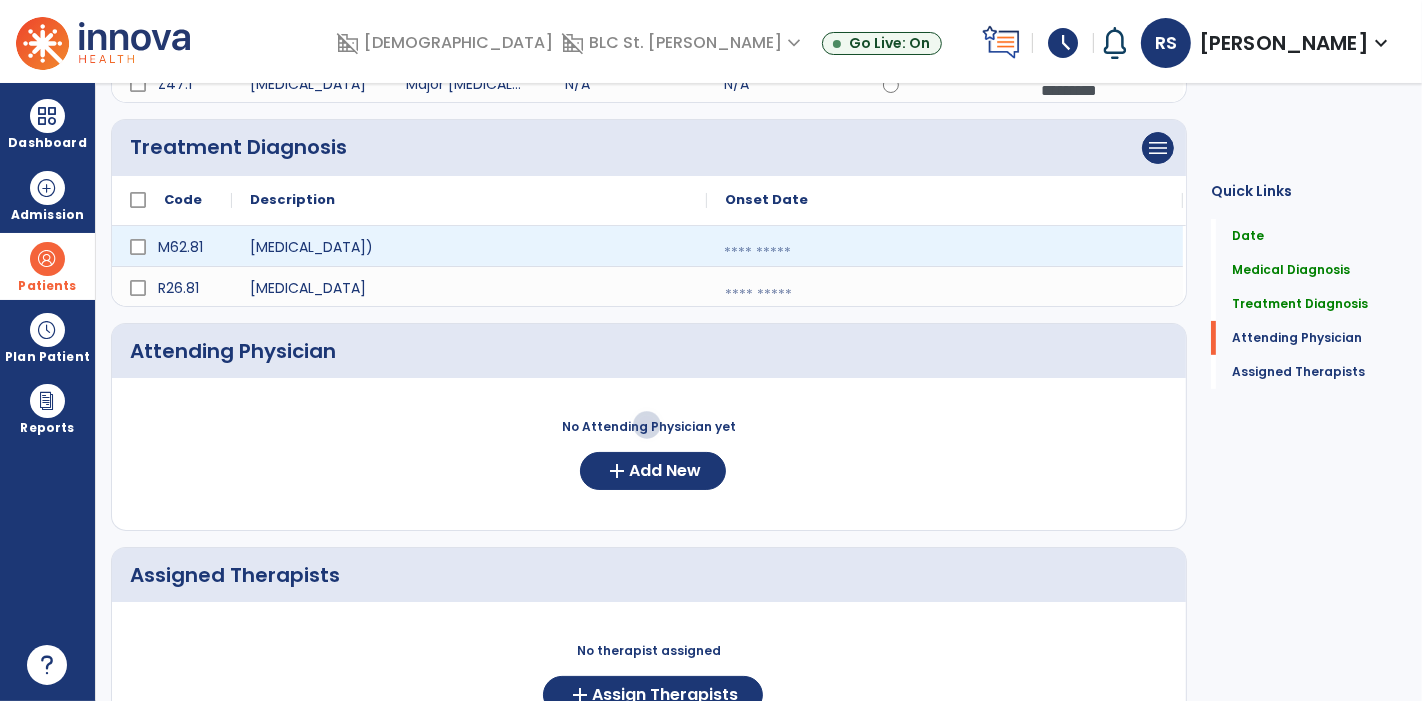 select on "*" 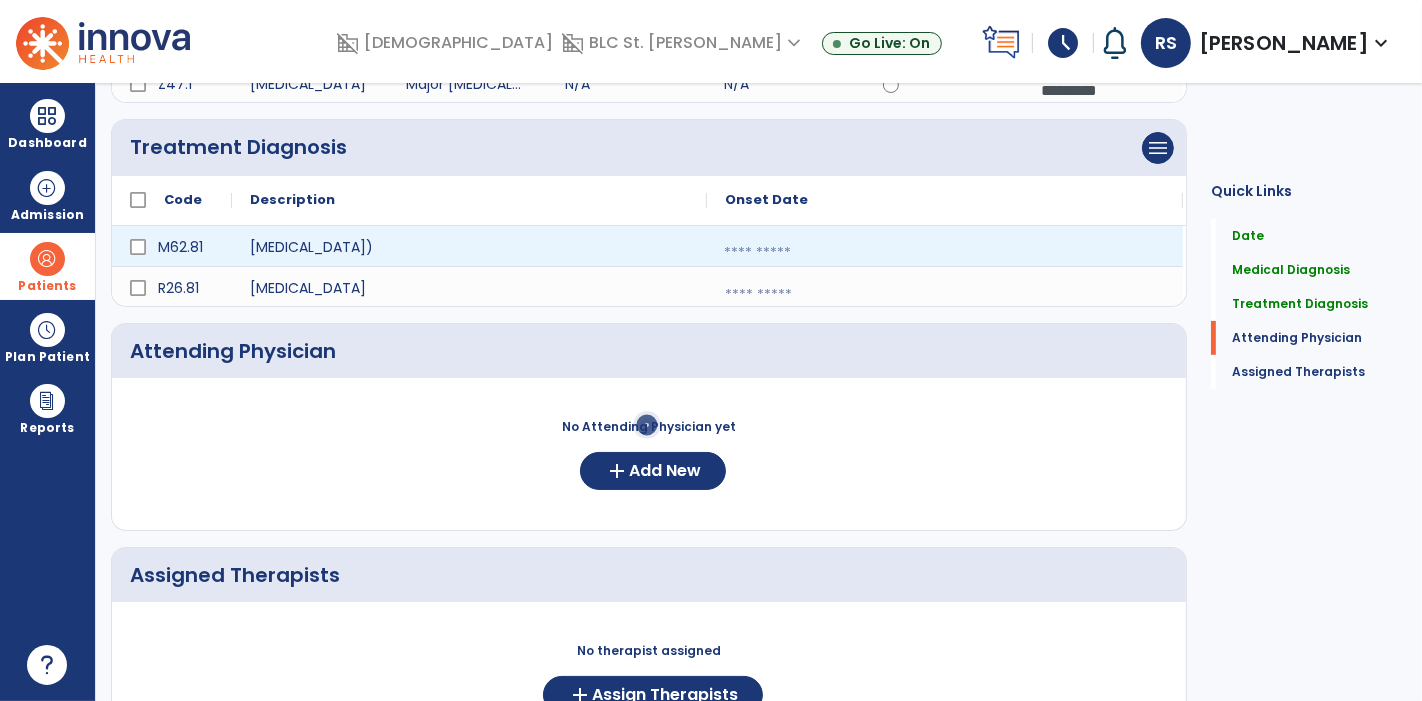 select on "****" 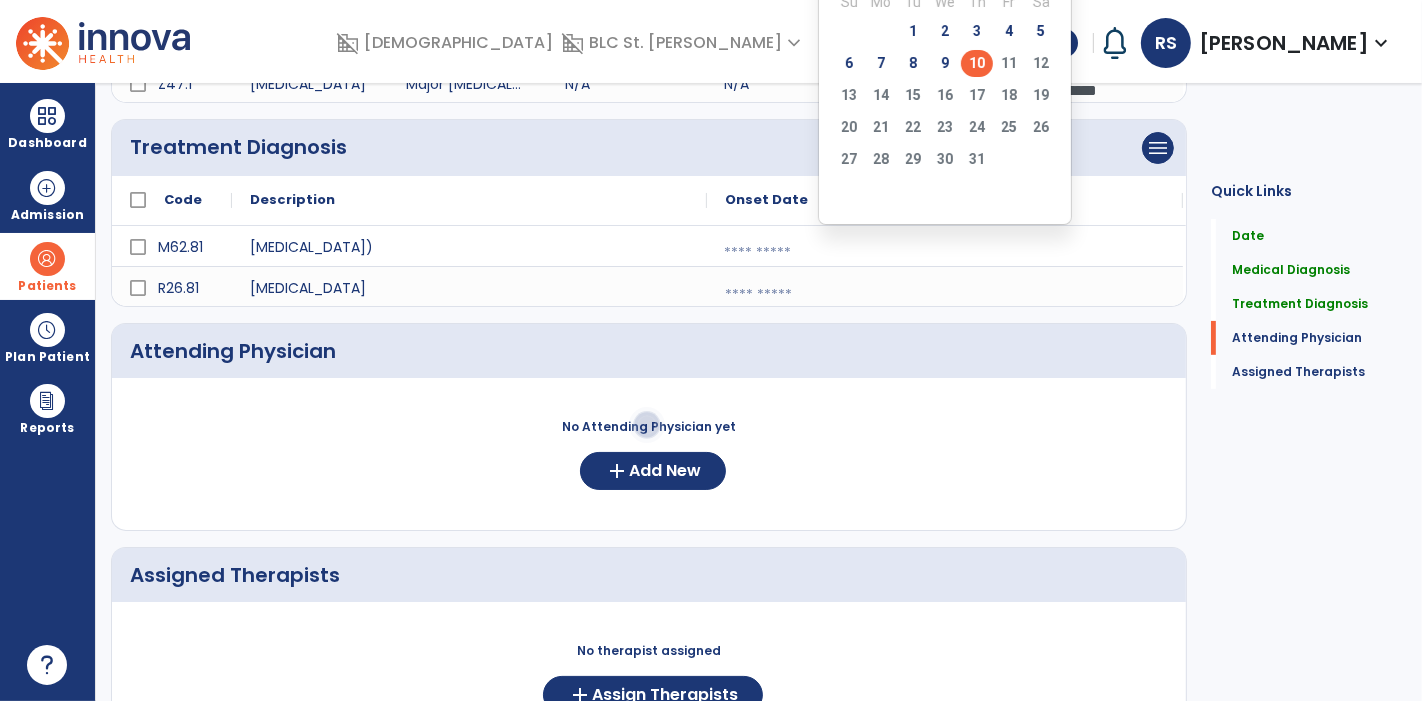 click on "10" 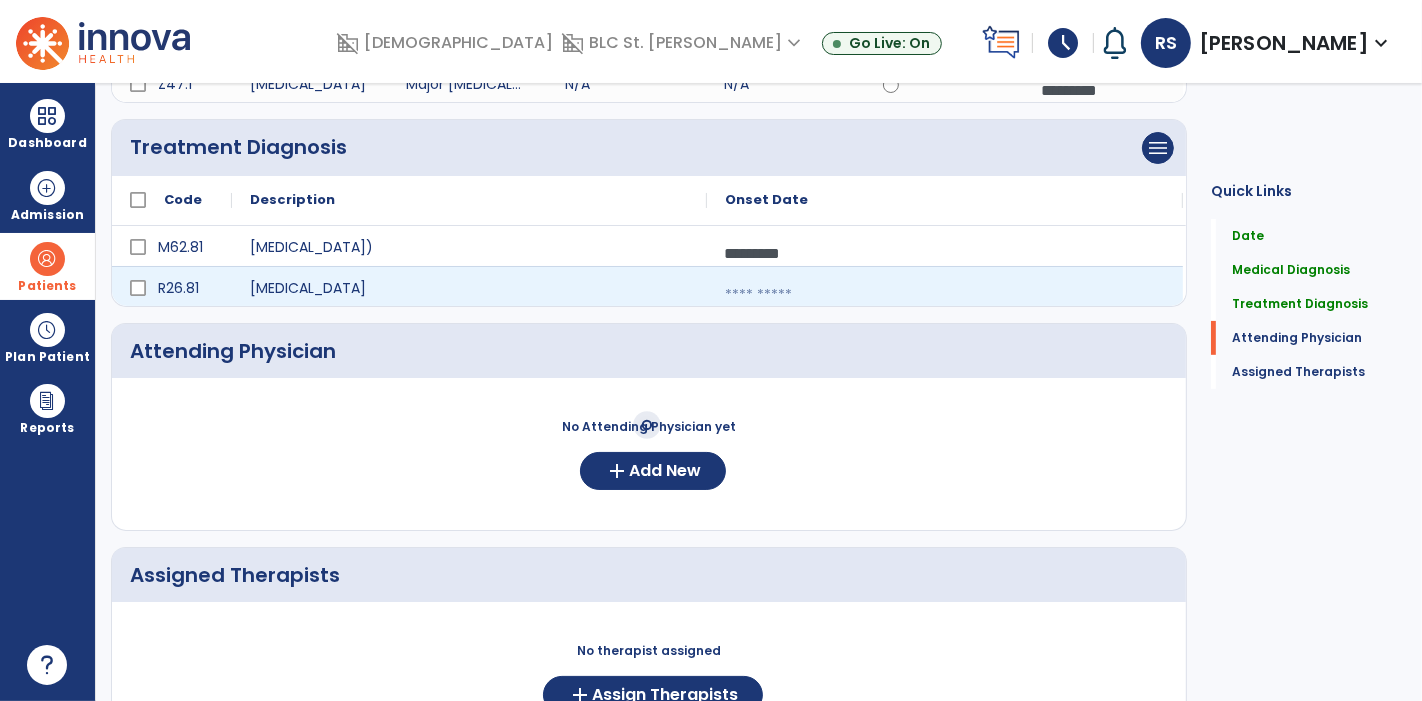 click at bounding box center [945, 295] 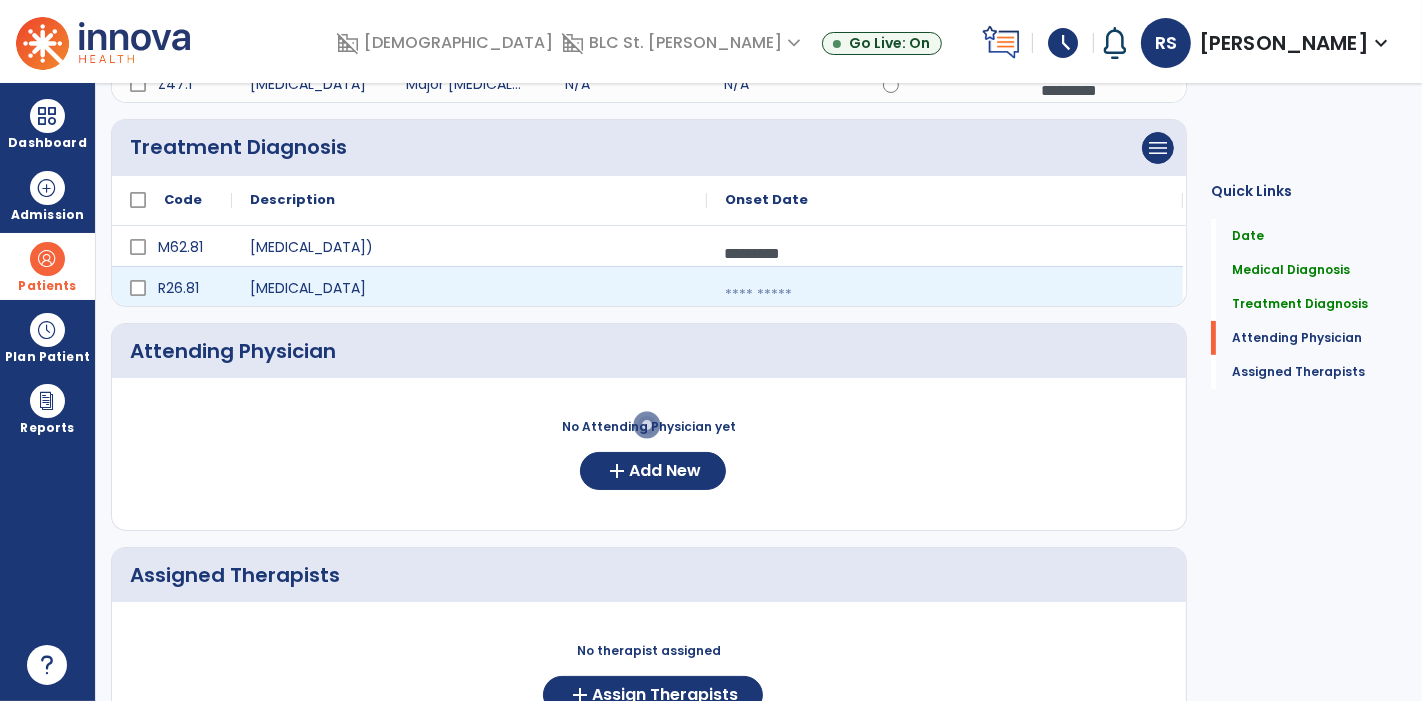 select on "*" 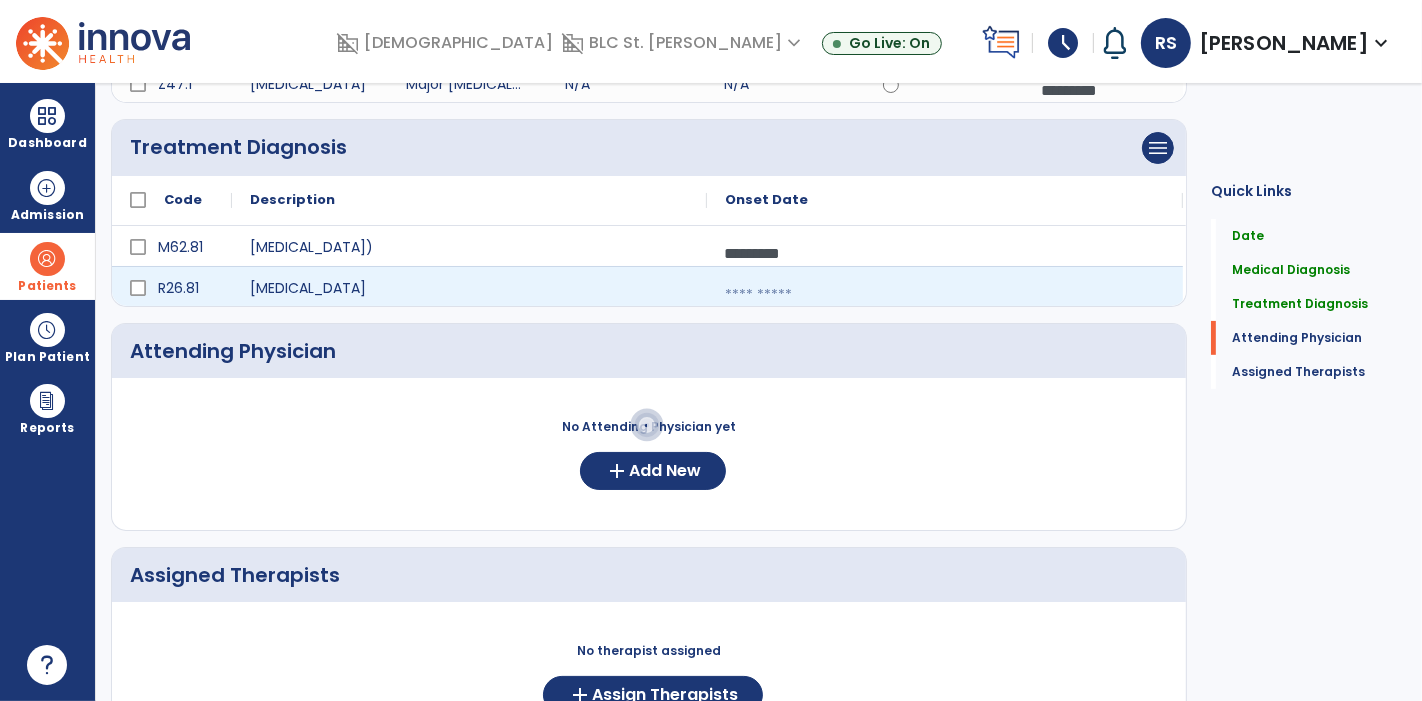 select on "****" 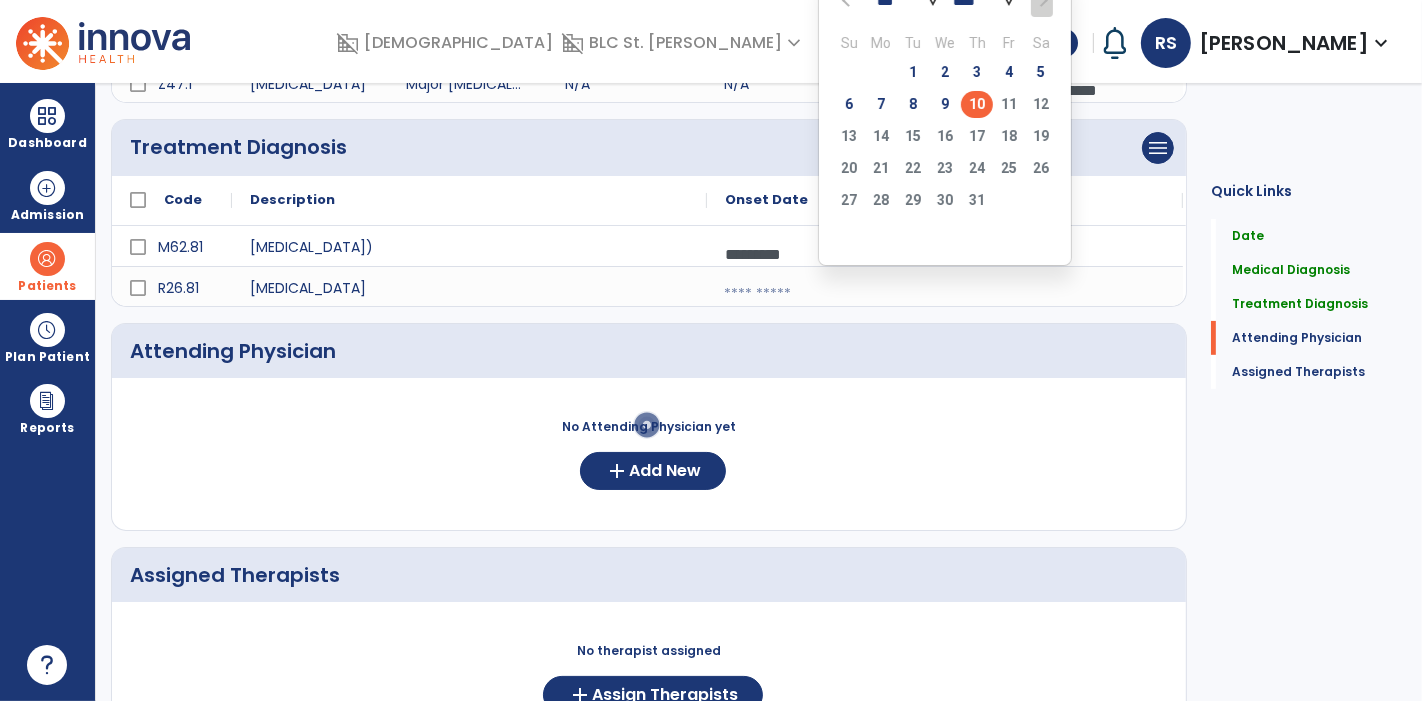 click on "10" 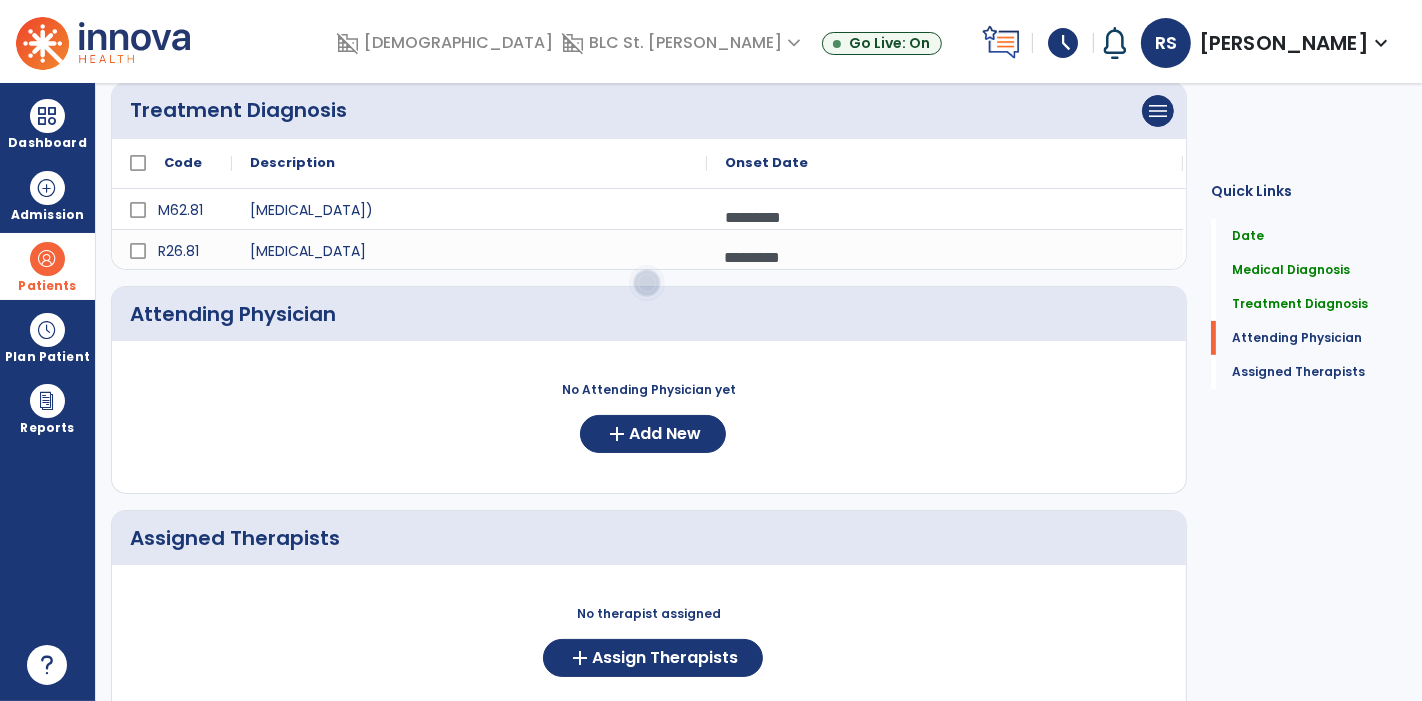 scroll, scrollTop: 502, scrollLeft: 0, axis: vertical 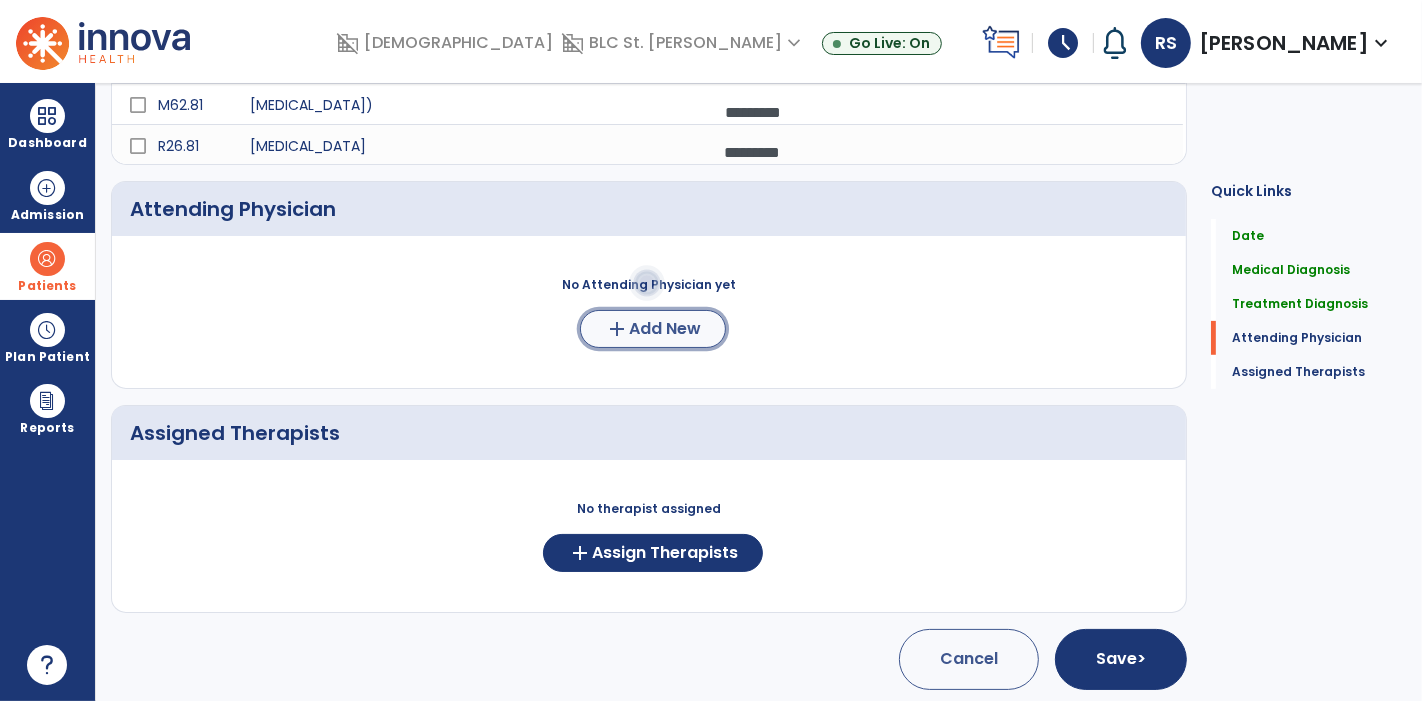 click on "Add New" 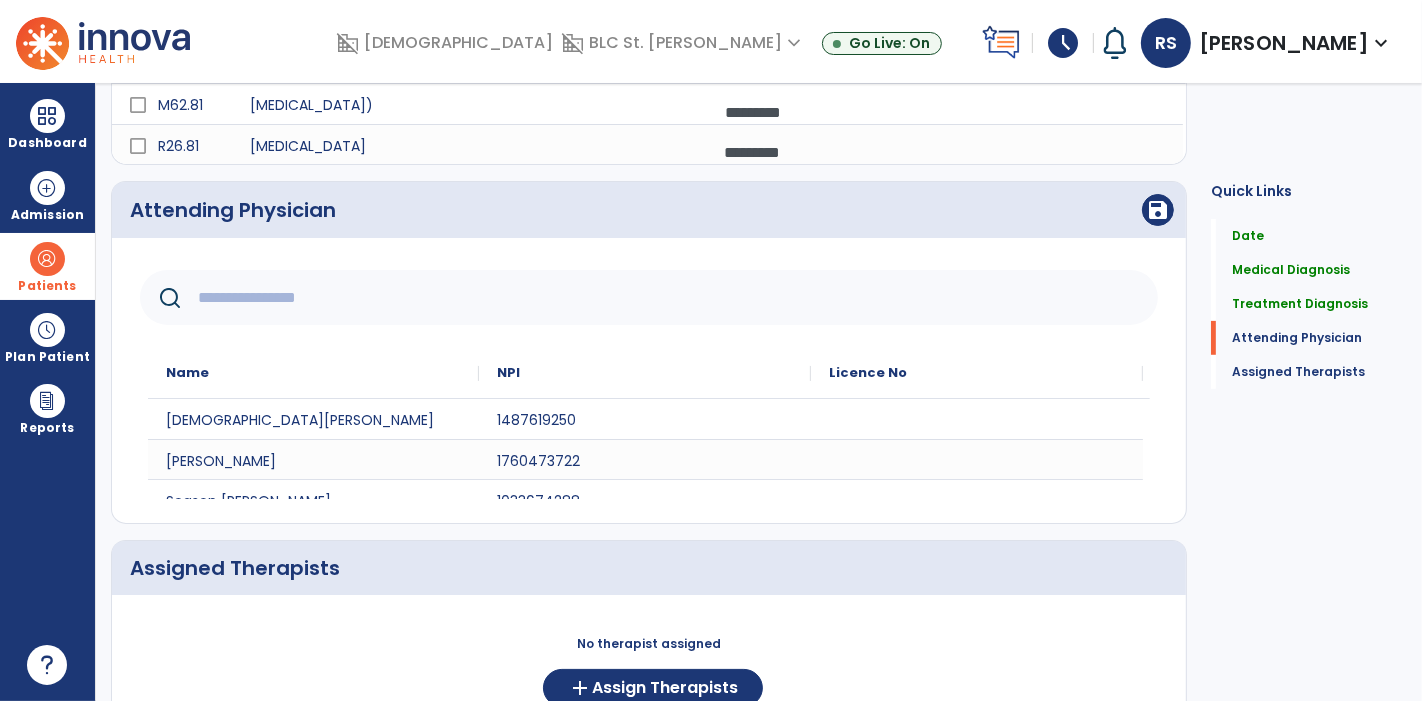 click 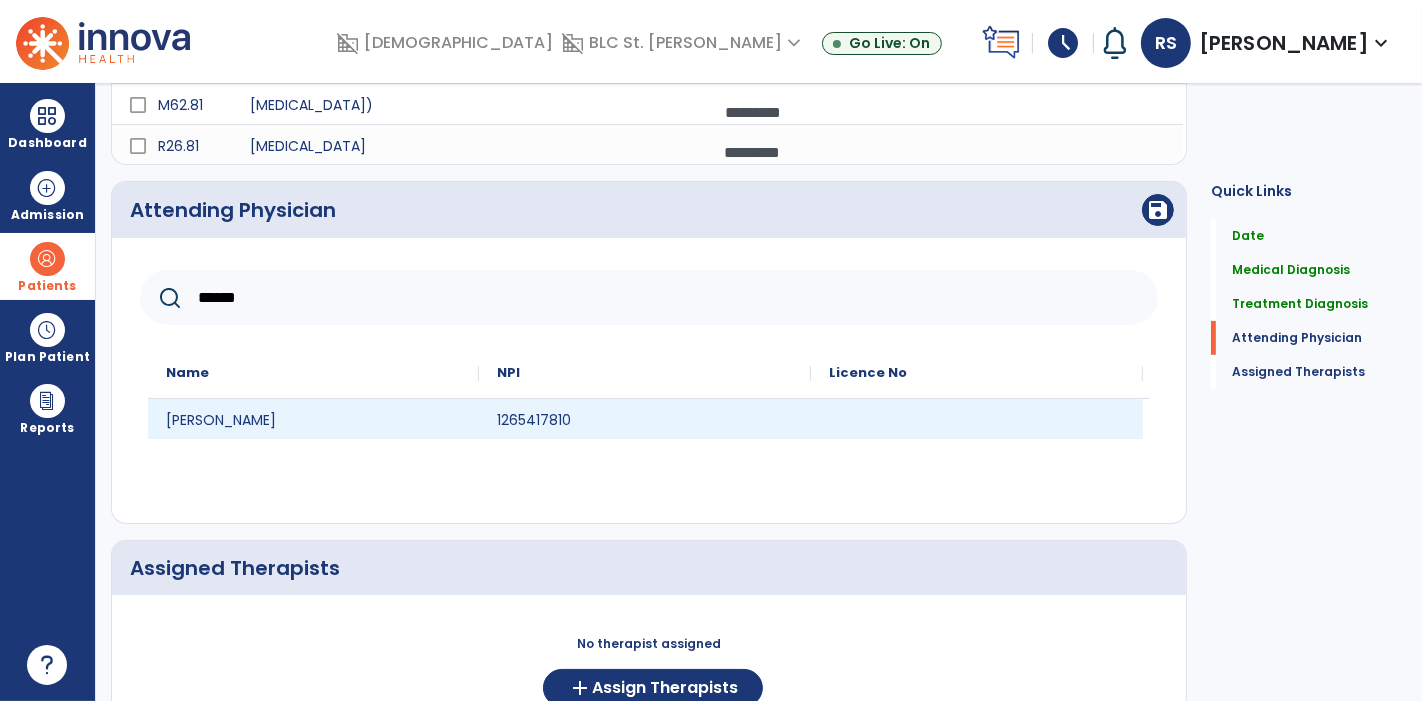 type on "******" 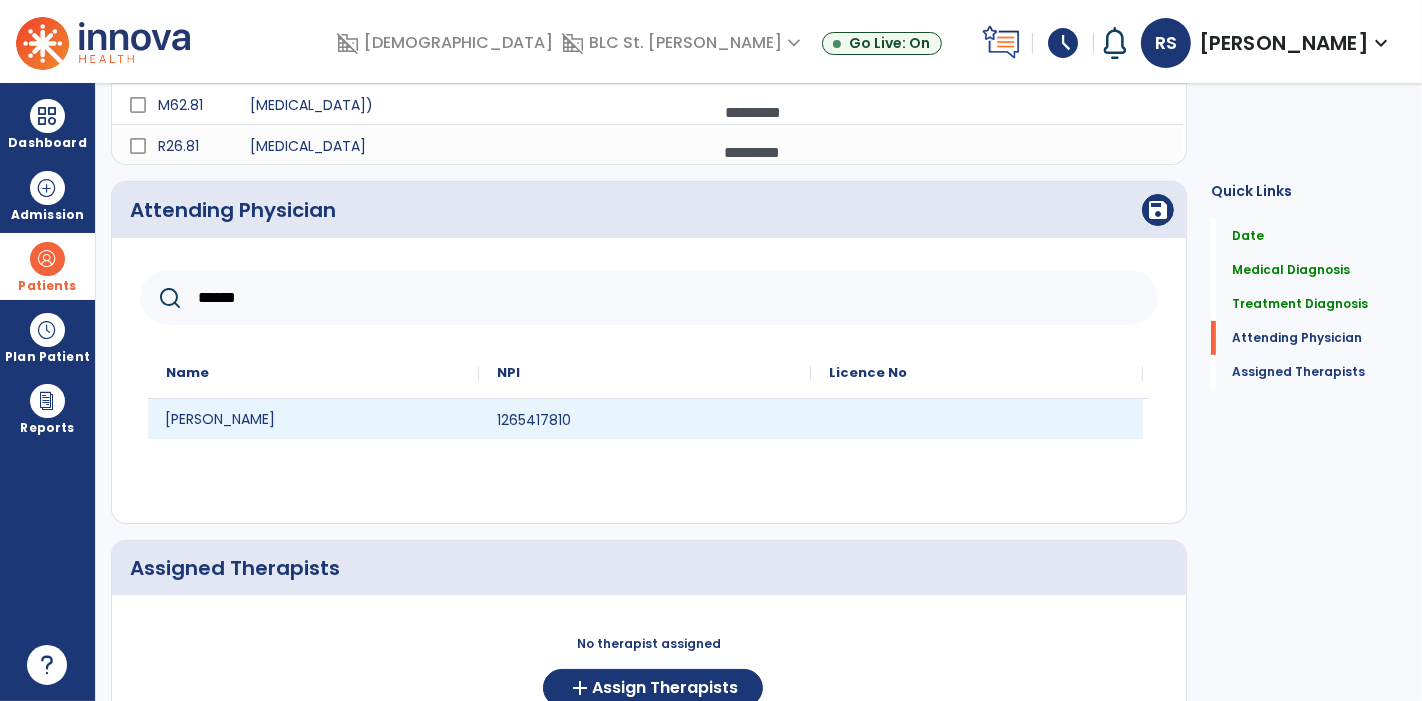 click on "[PERSON_NAME]" 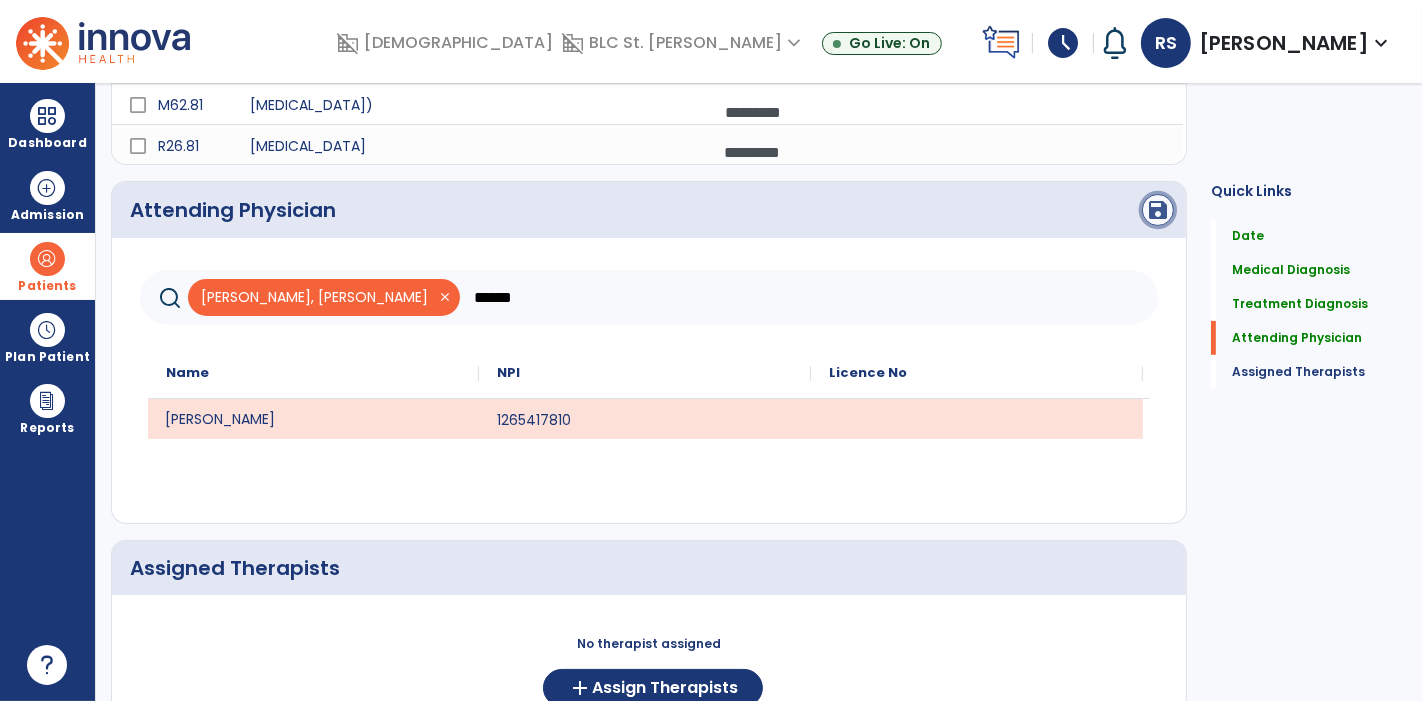 click on "save" 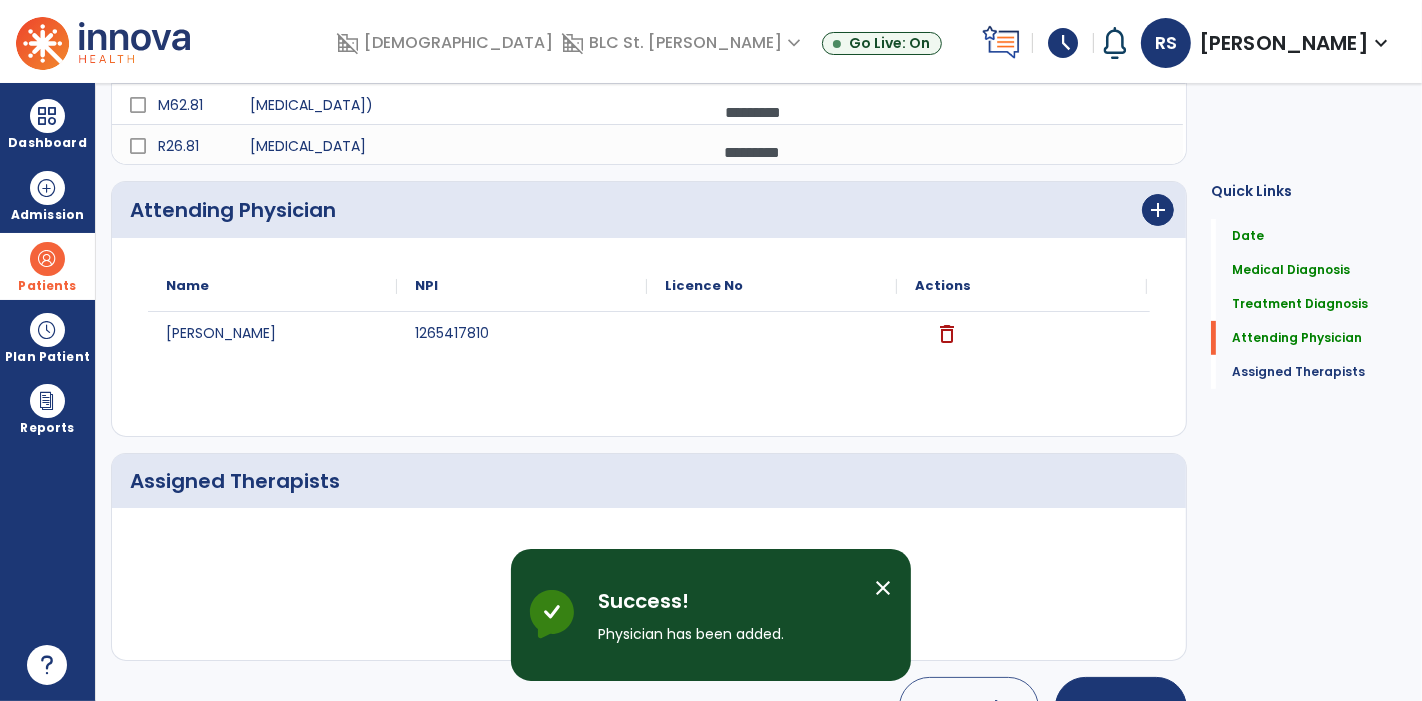 click on "close" at bounding box center (883, 588) 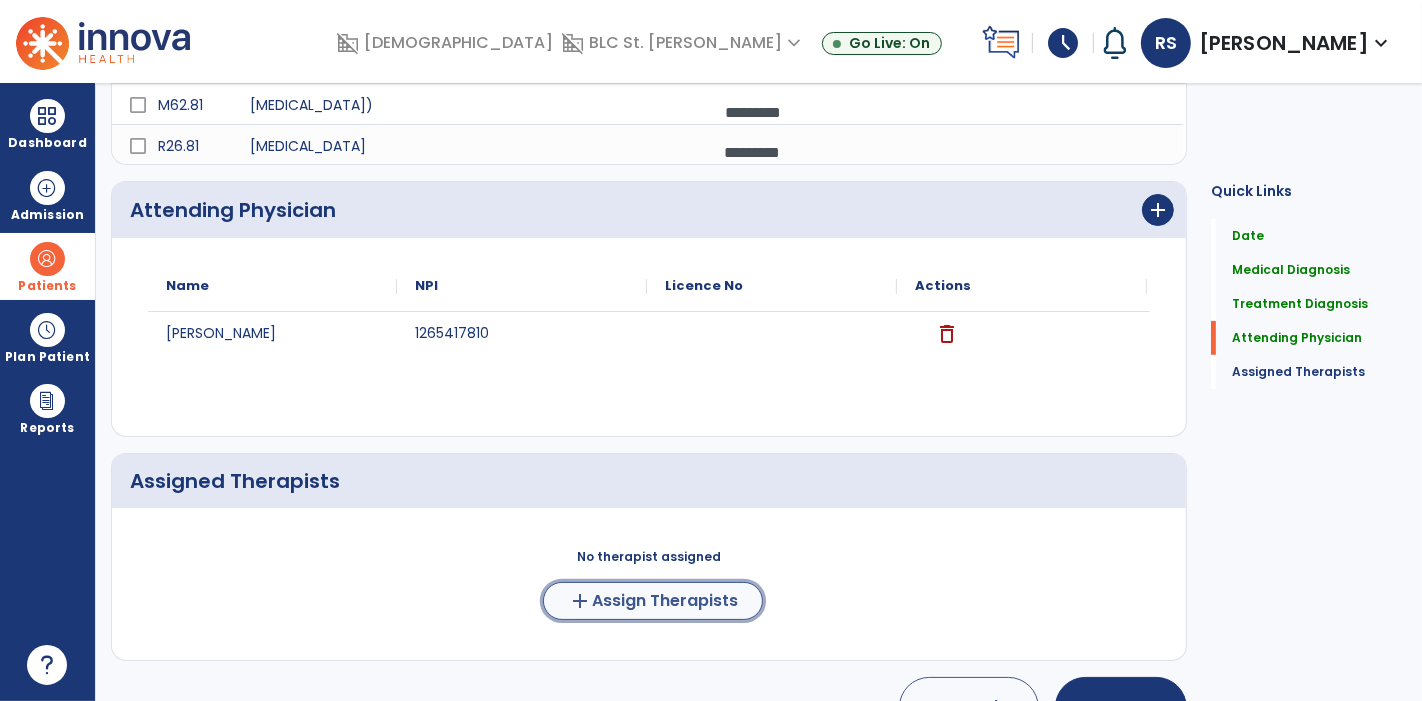 click on "add  Assign Therapists" 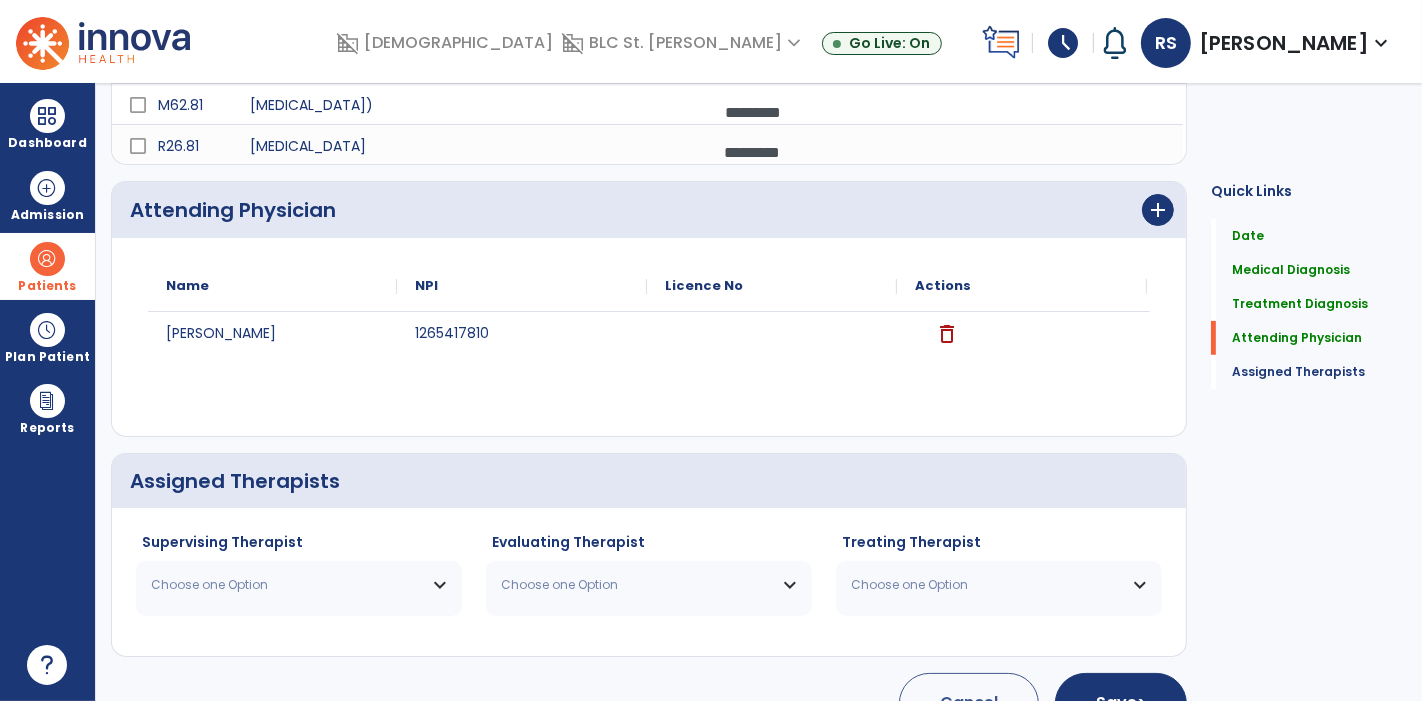 click on "Choose one Option" at bounding box center [299, 585] 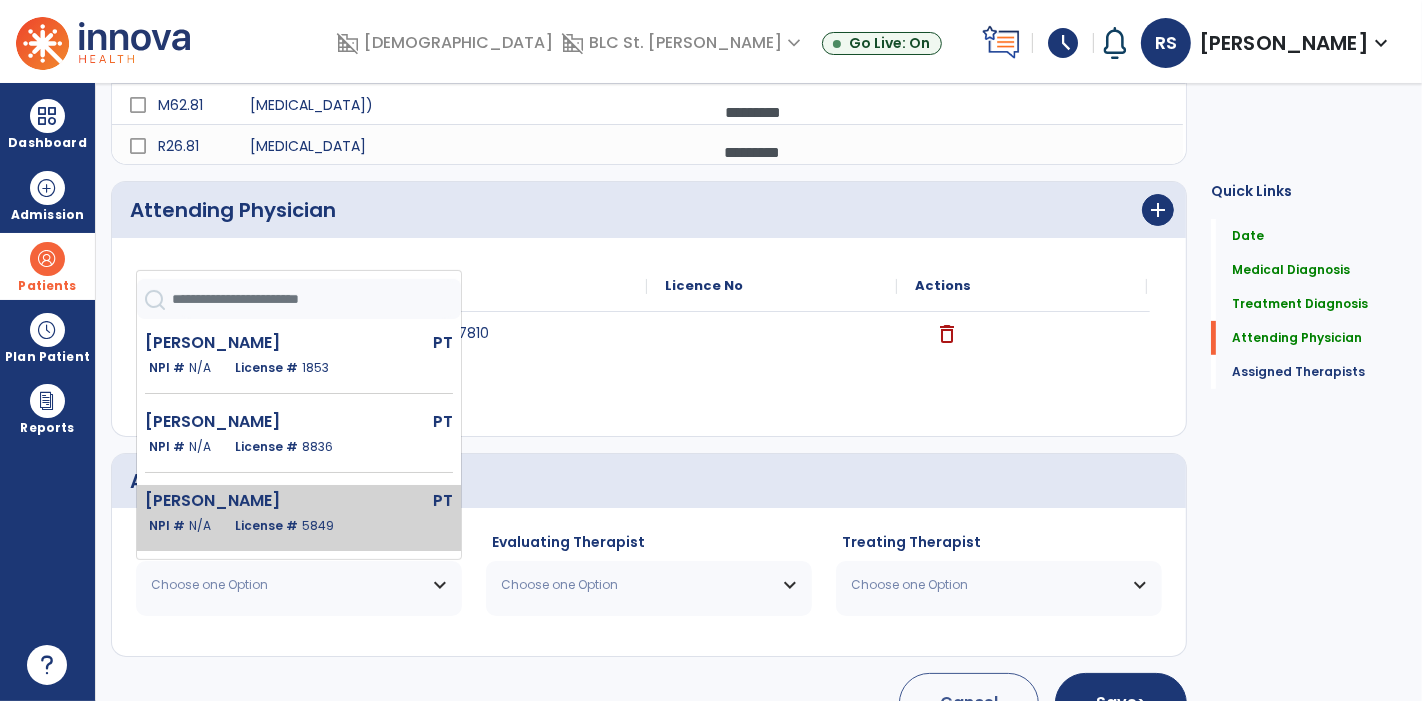 scroll, scrollTop: 248, scrollLeft: 0, axis: vertical 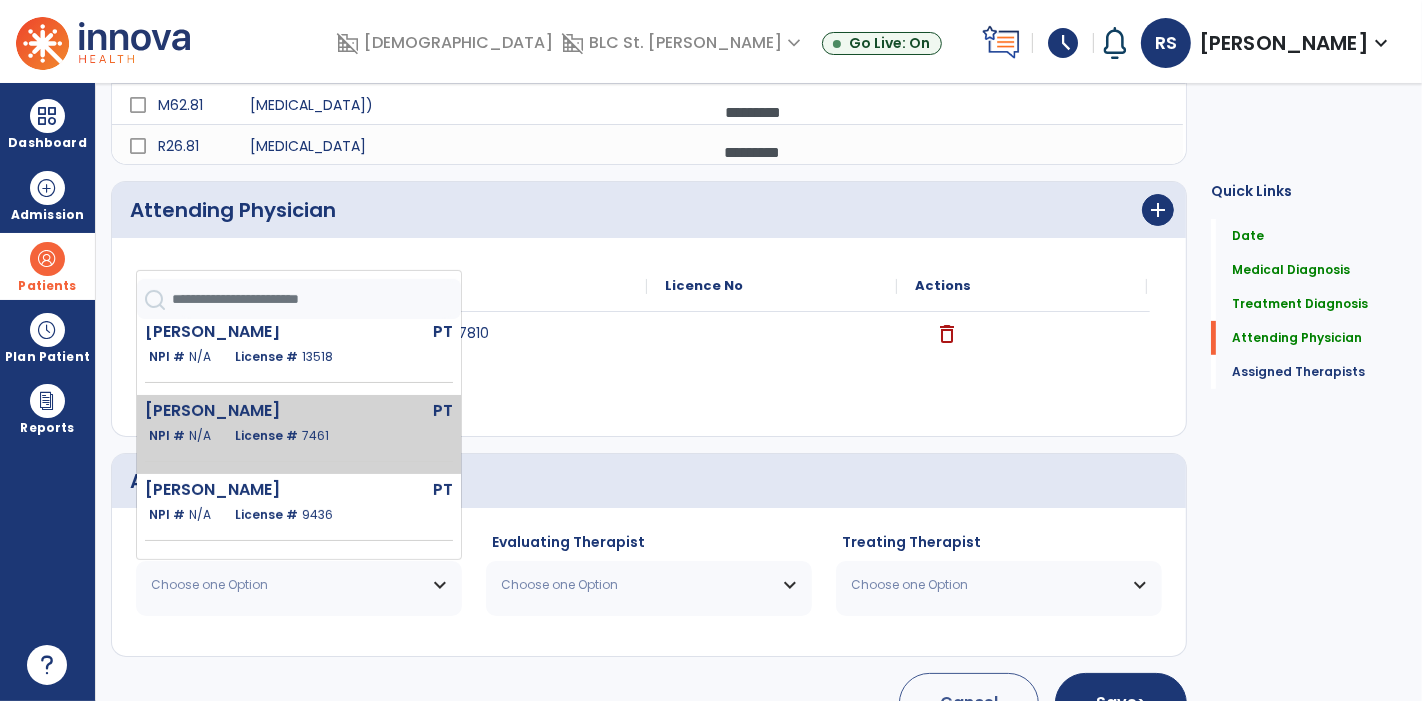 click on "[PERSON_NAME]  PT   NPI #  N/A   License #  7461" 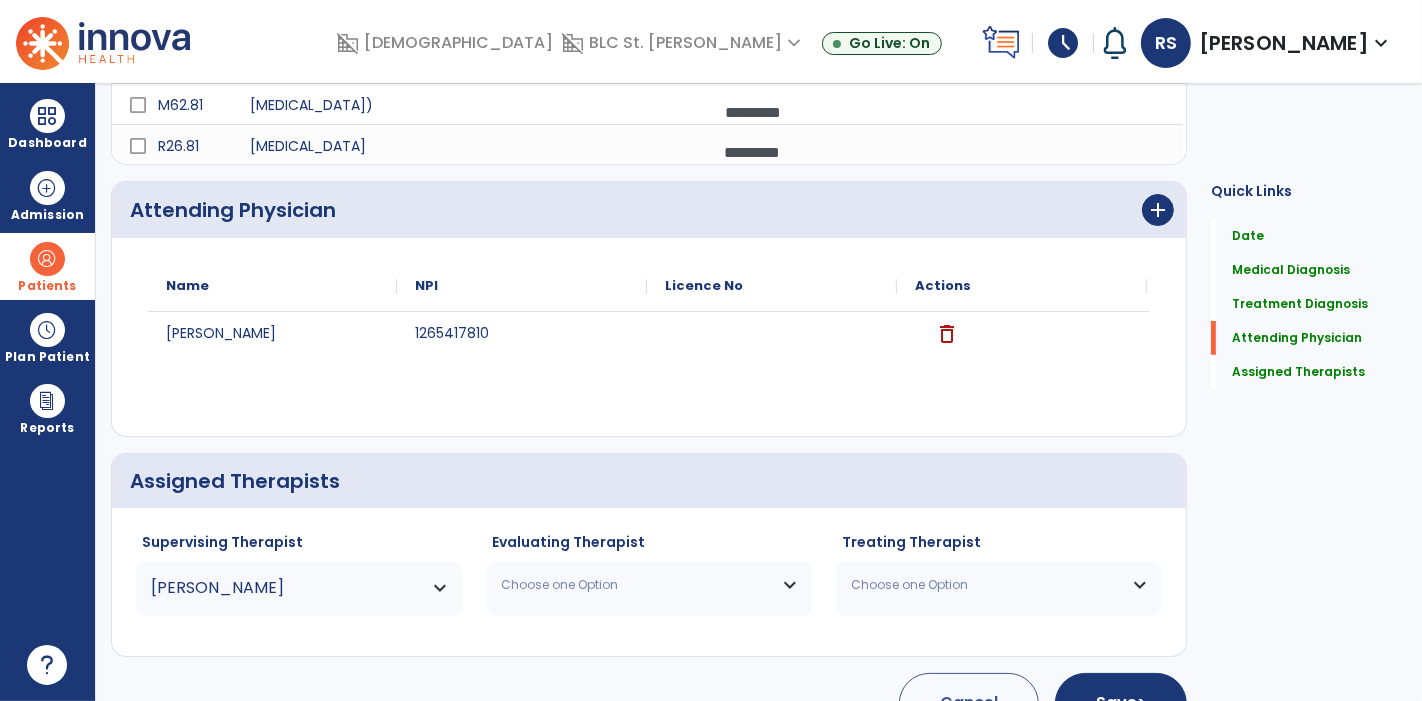 click on "Choose one Option" at bounding box center (649, 585) 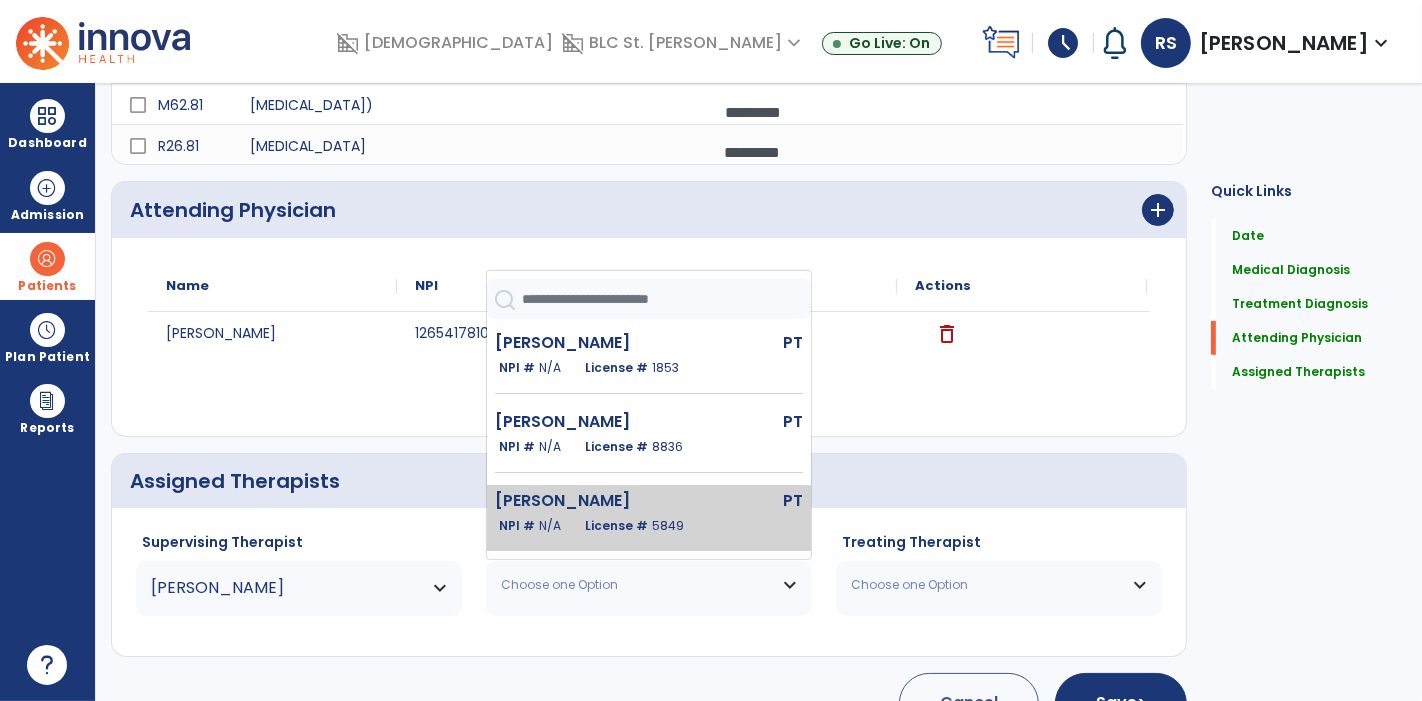 scroll, scrollTop: 210, scrollLeft: 0, axis: vertical 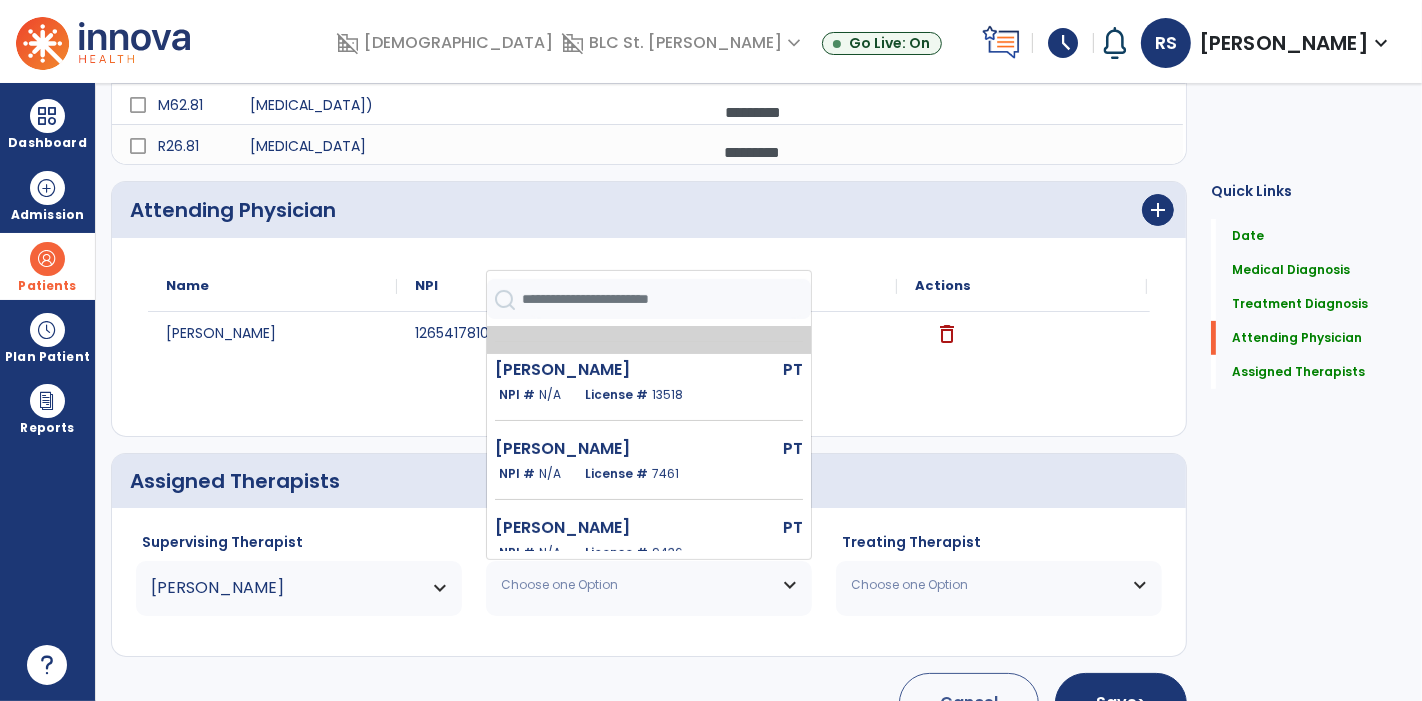 click on "[PERSON_NAME]  PT   NPI #  N/A   License #  7461" 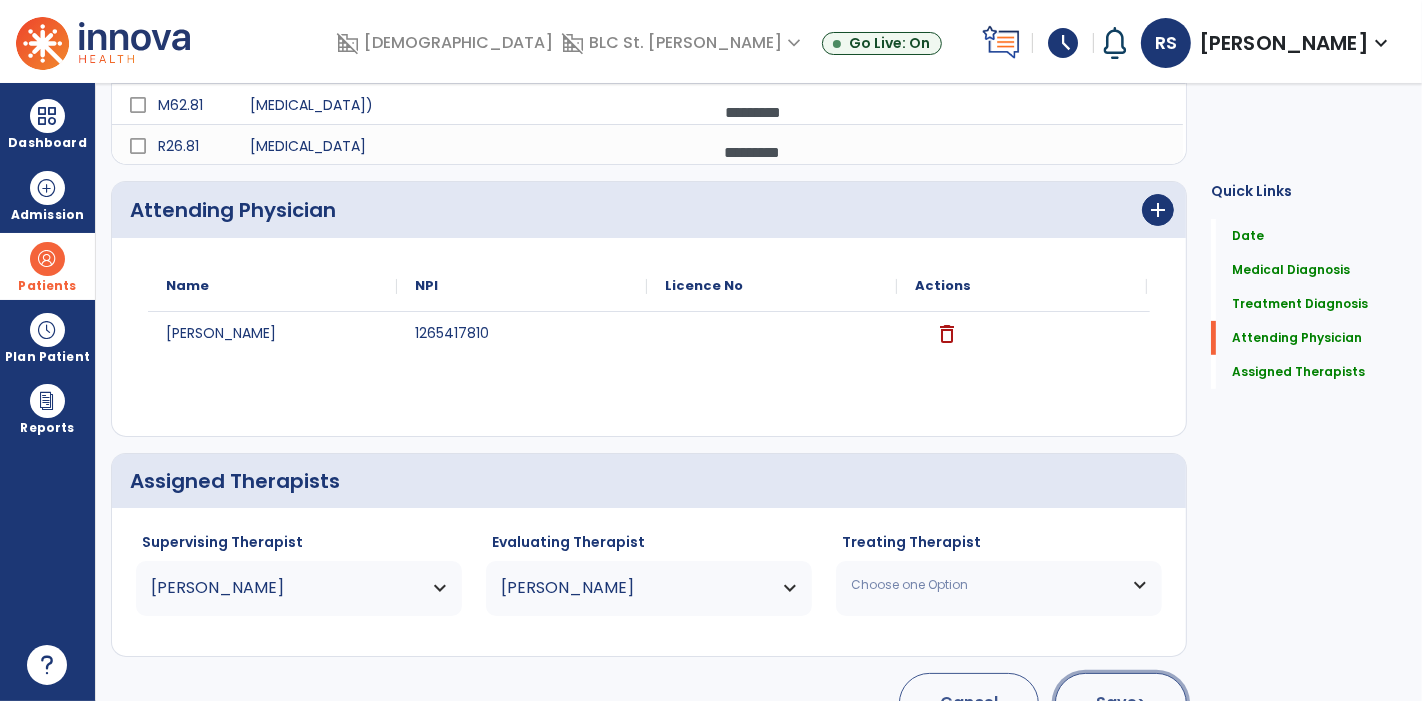 click on "Save  >" 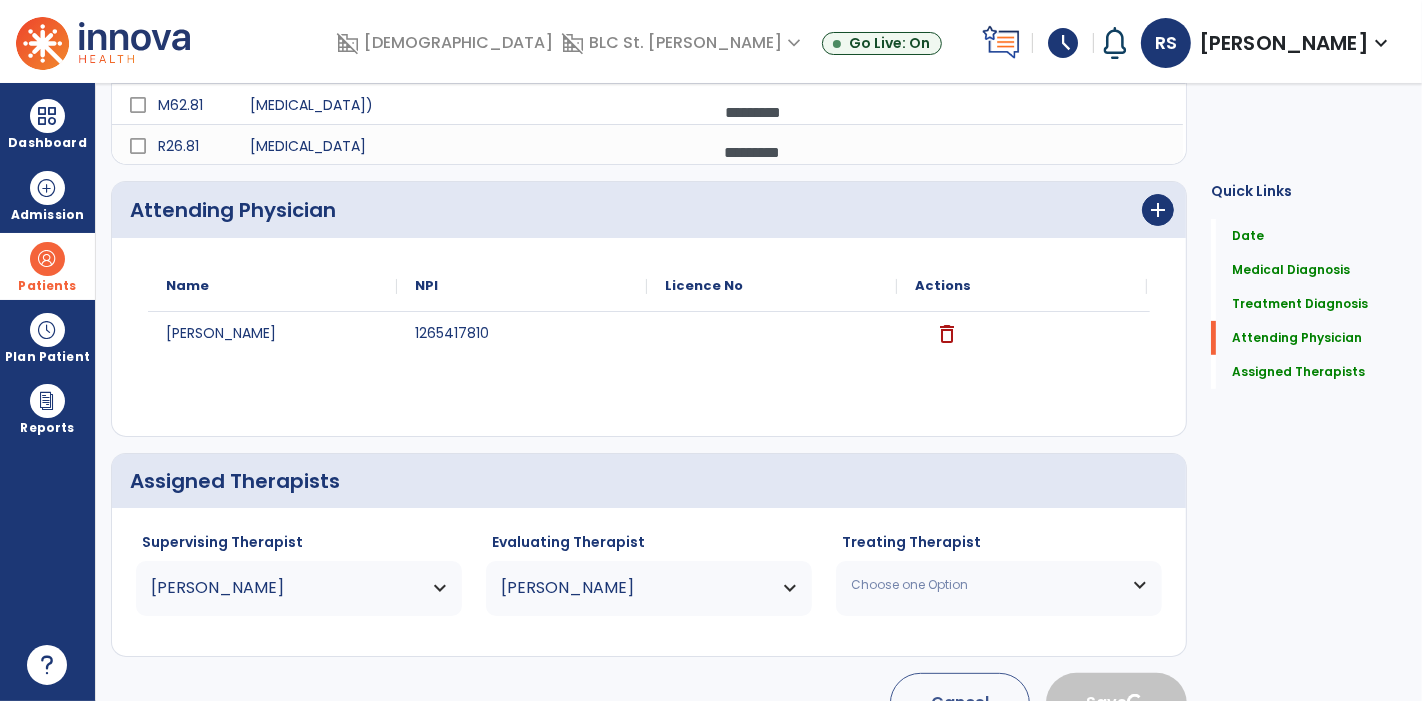 type 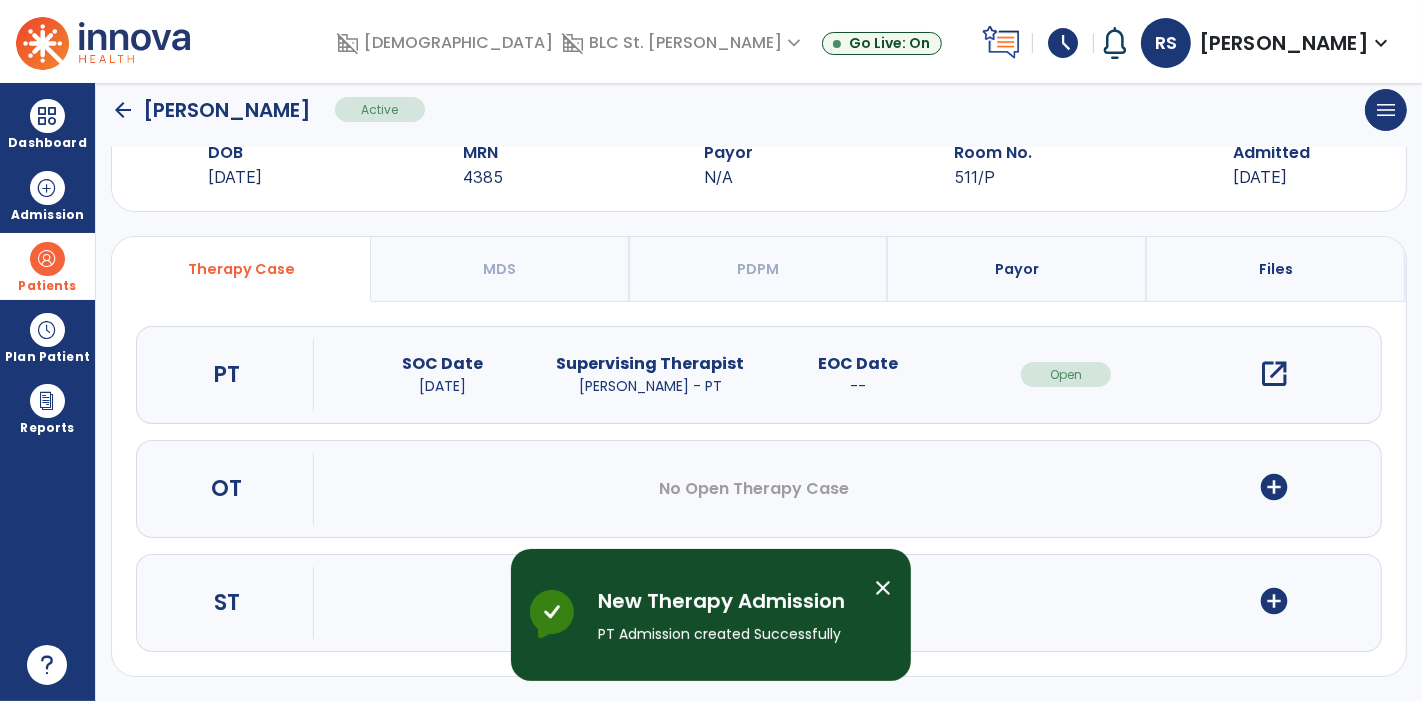 scroll, scrollTop: 56, scrollLeft: 0, axis: vertical 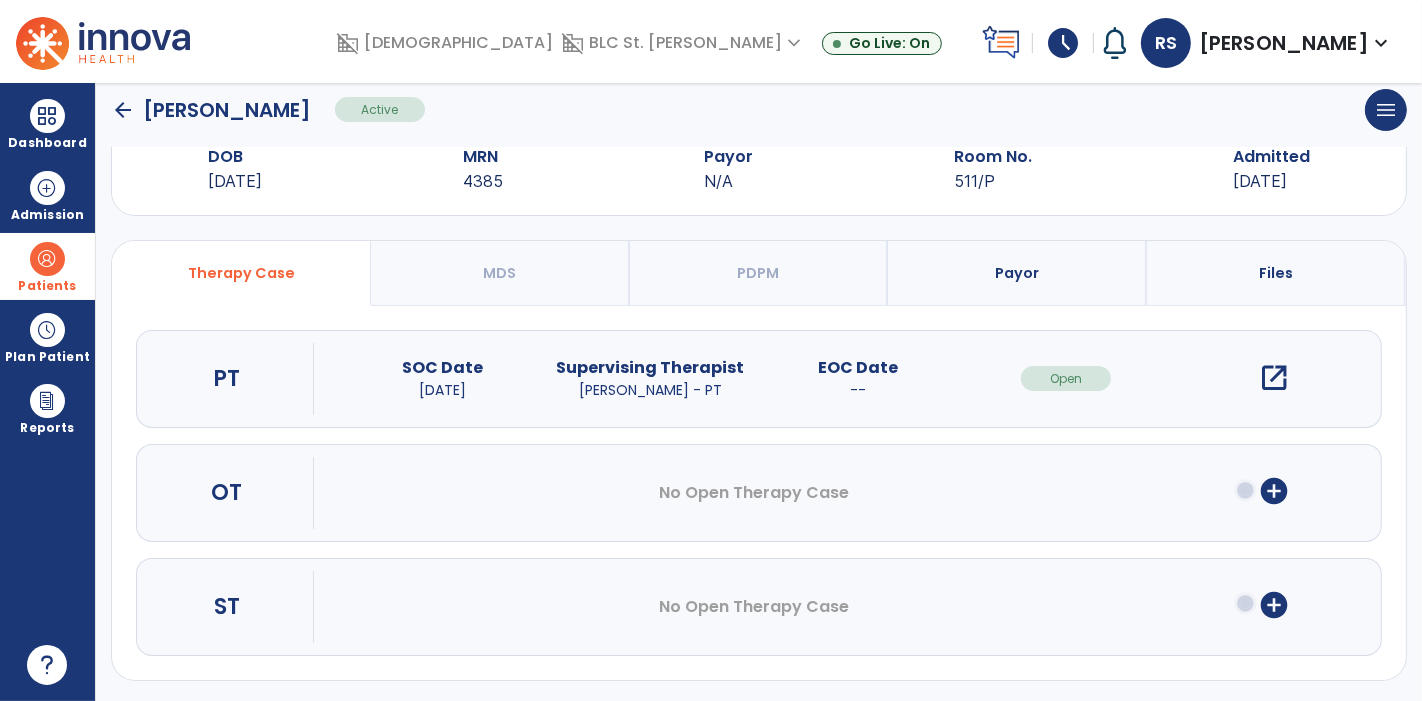 click on "open_in_new" at bounding box center [1274, 378] 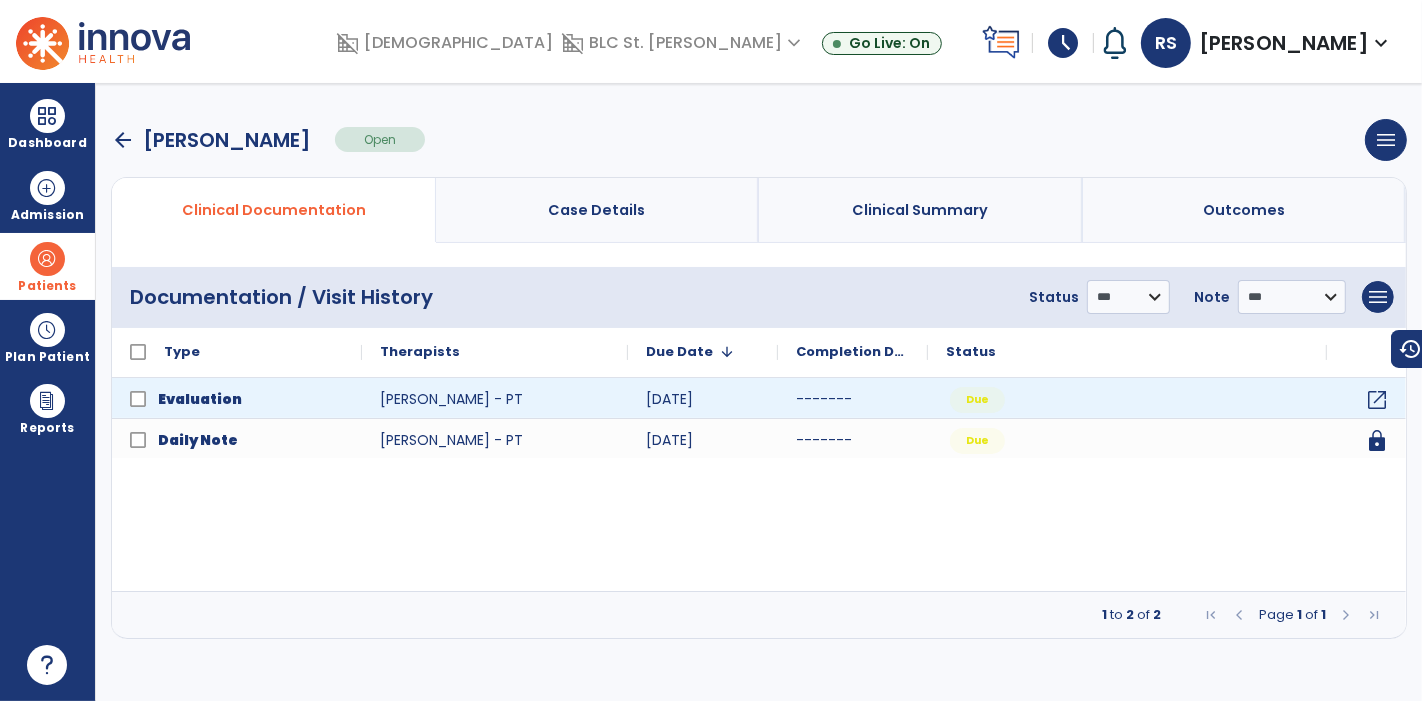 scroll, scrollTop: 0, scrollLeft: 0, axis: both 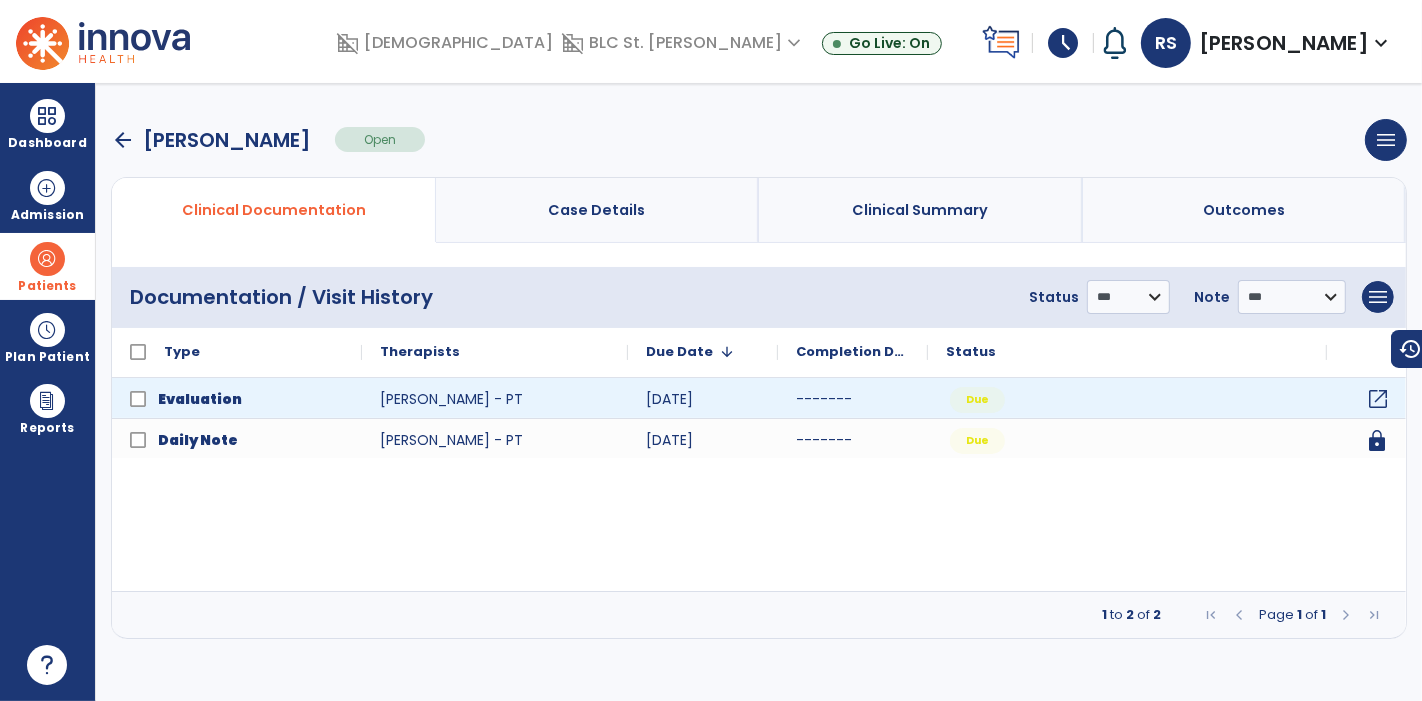 click on "open_in_new" 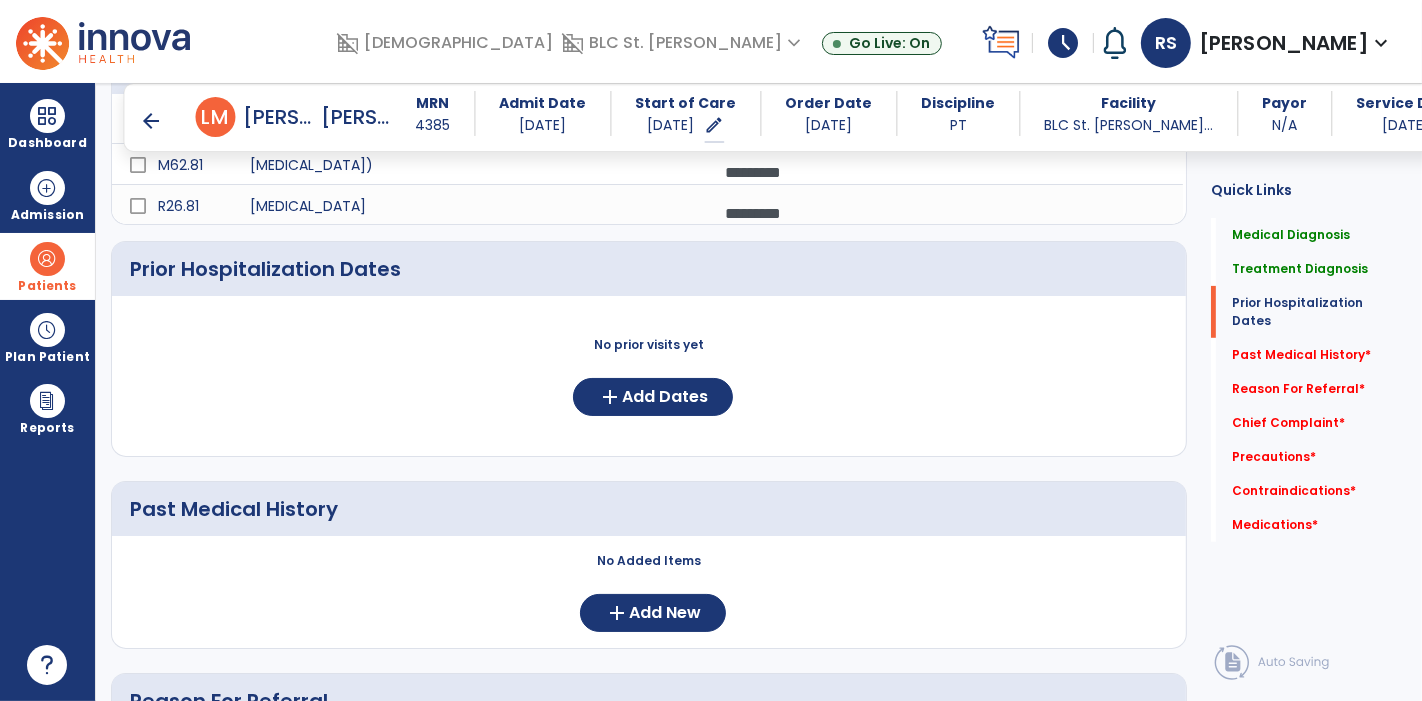 scroll, scrollTop: 741, scrollLeft: 0, axis: vertical 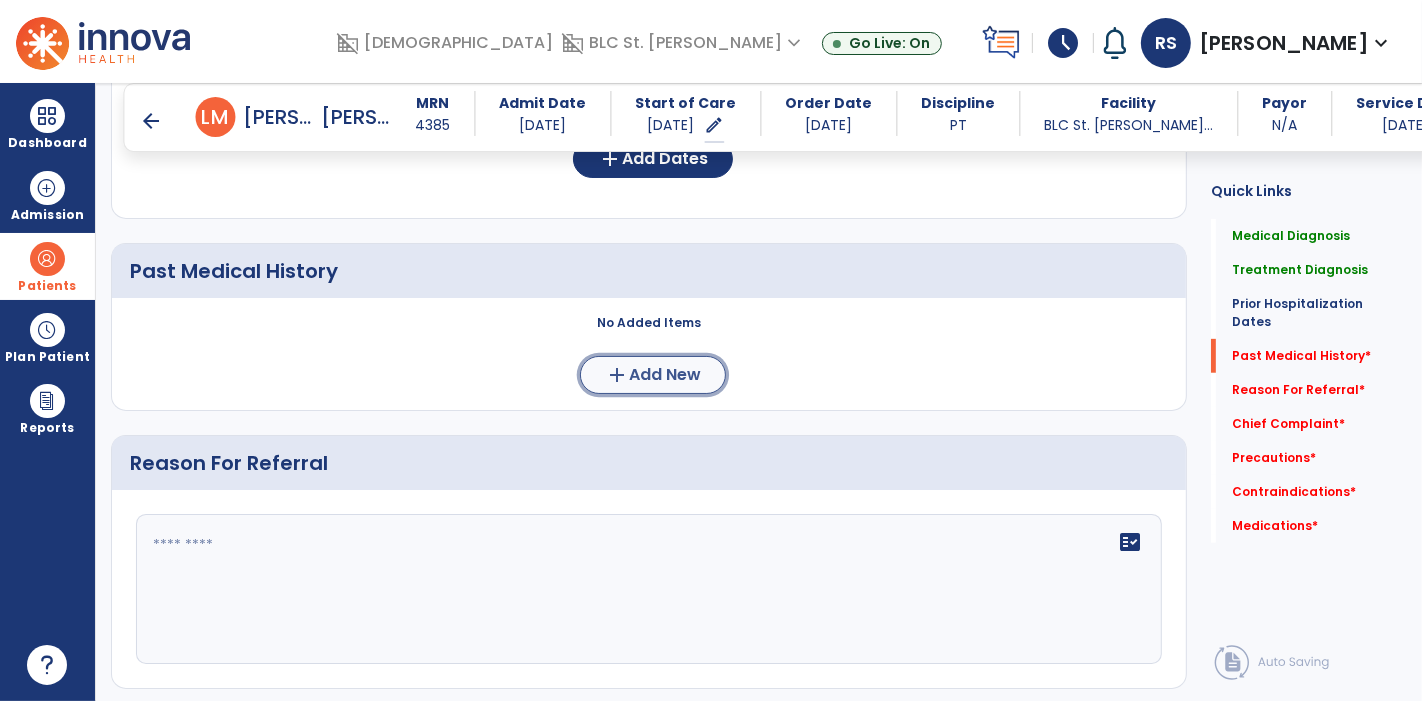 click on "Add New" 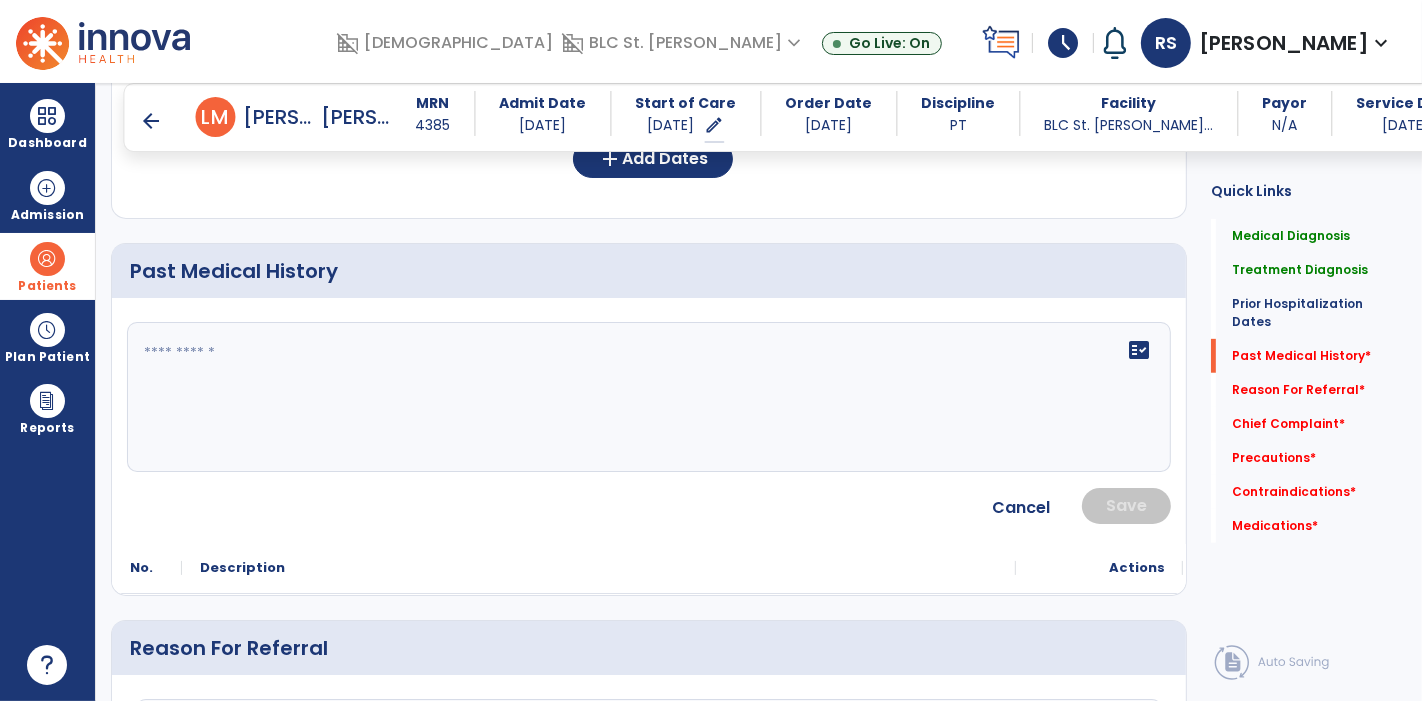 click on "fact_check" 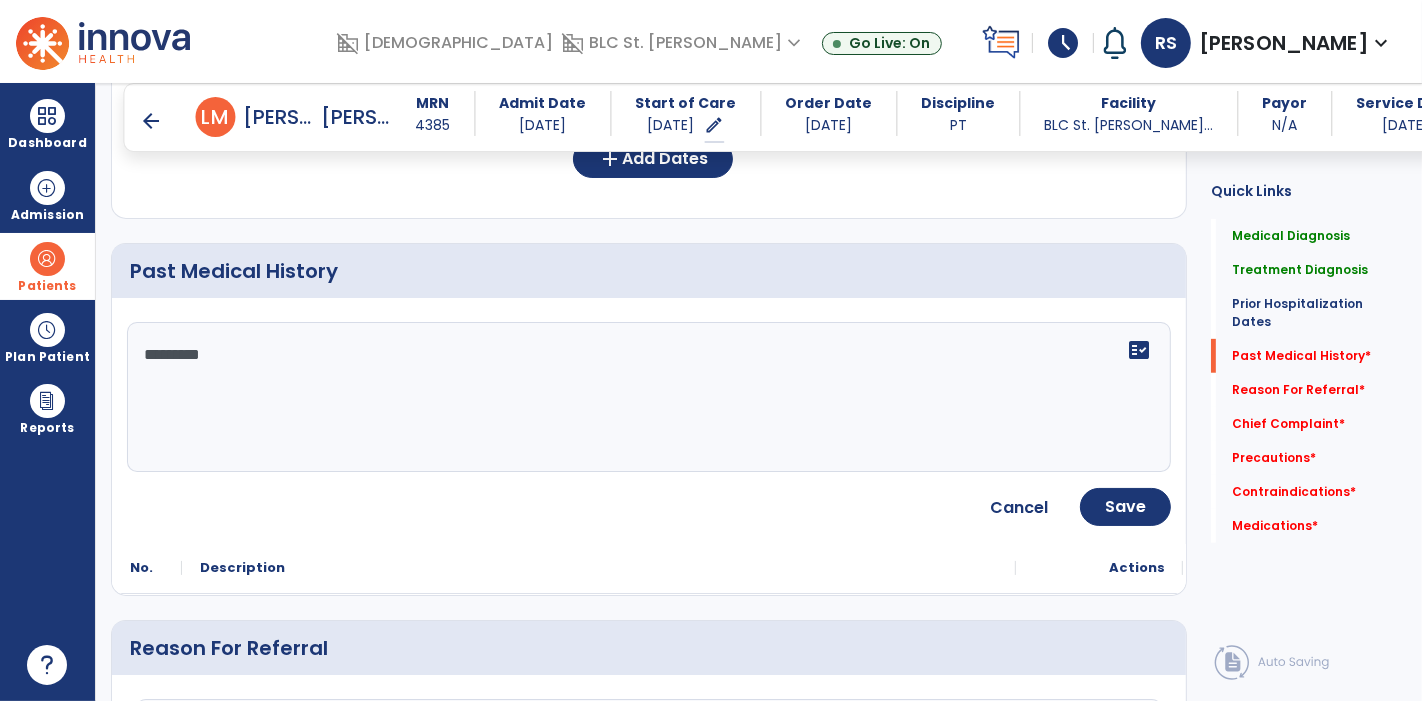 click on "*********" 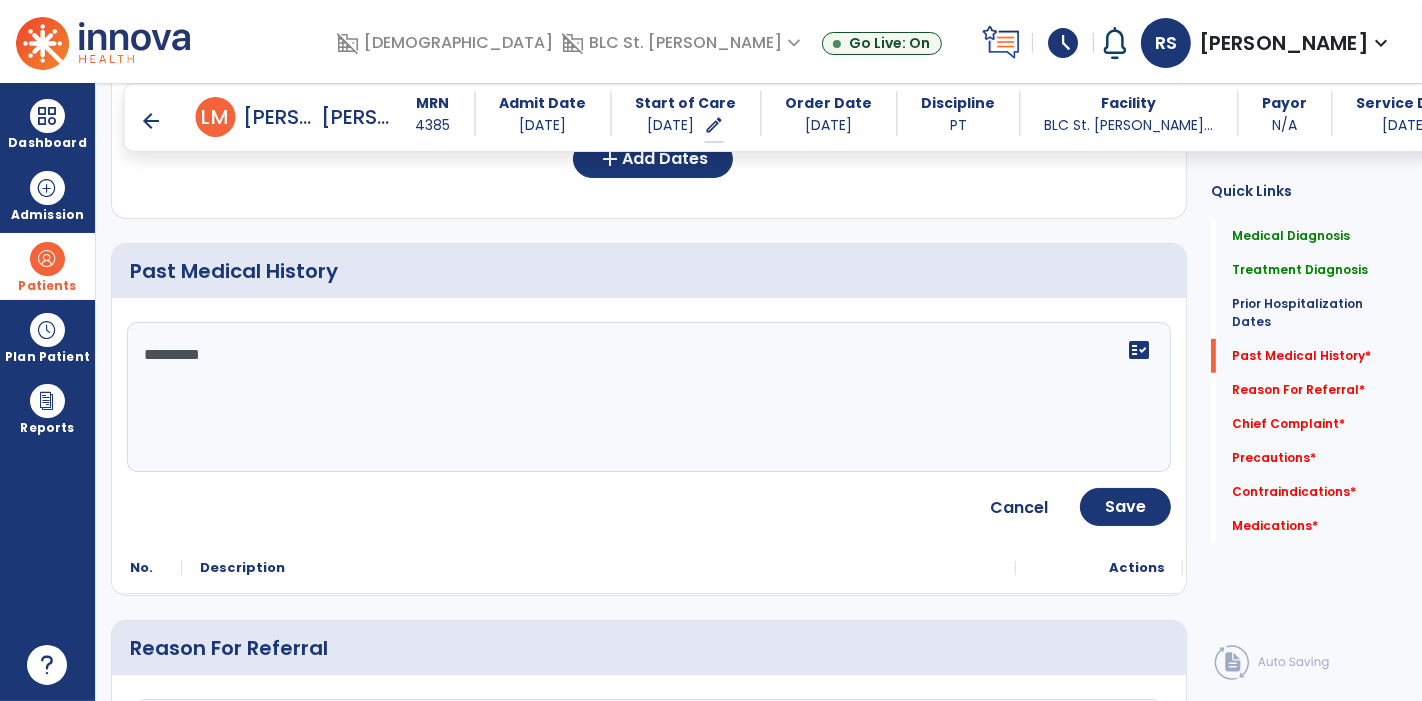click on "*********" 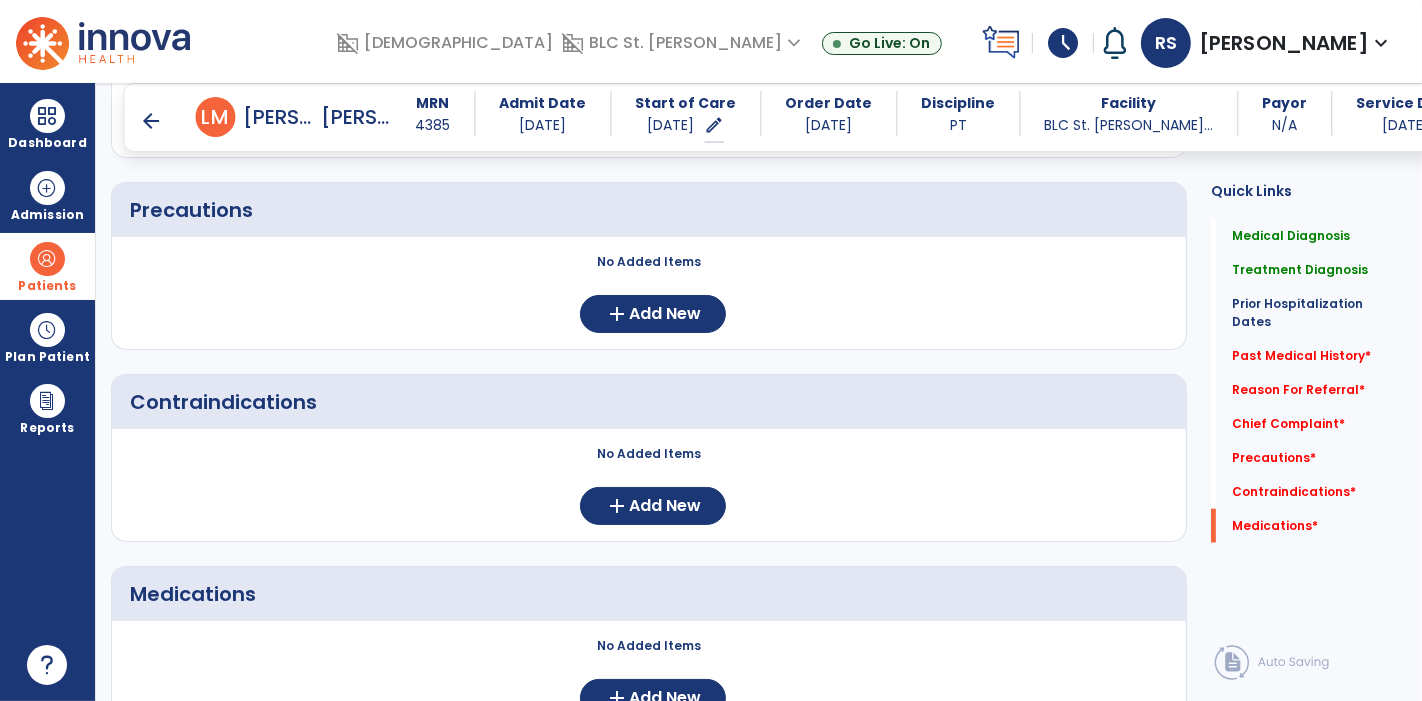 scroll, scrollTop: 1827, scrollLeft: 0, axis: vertical 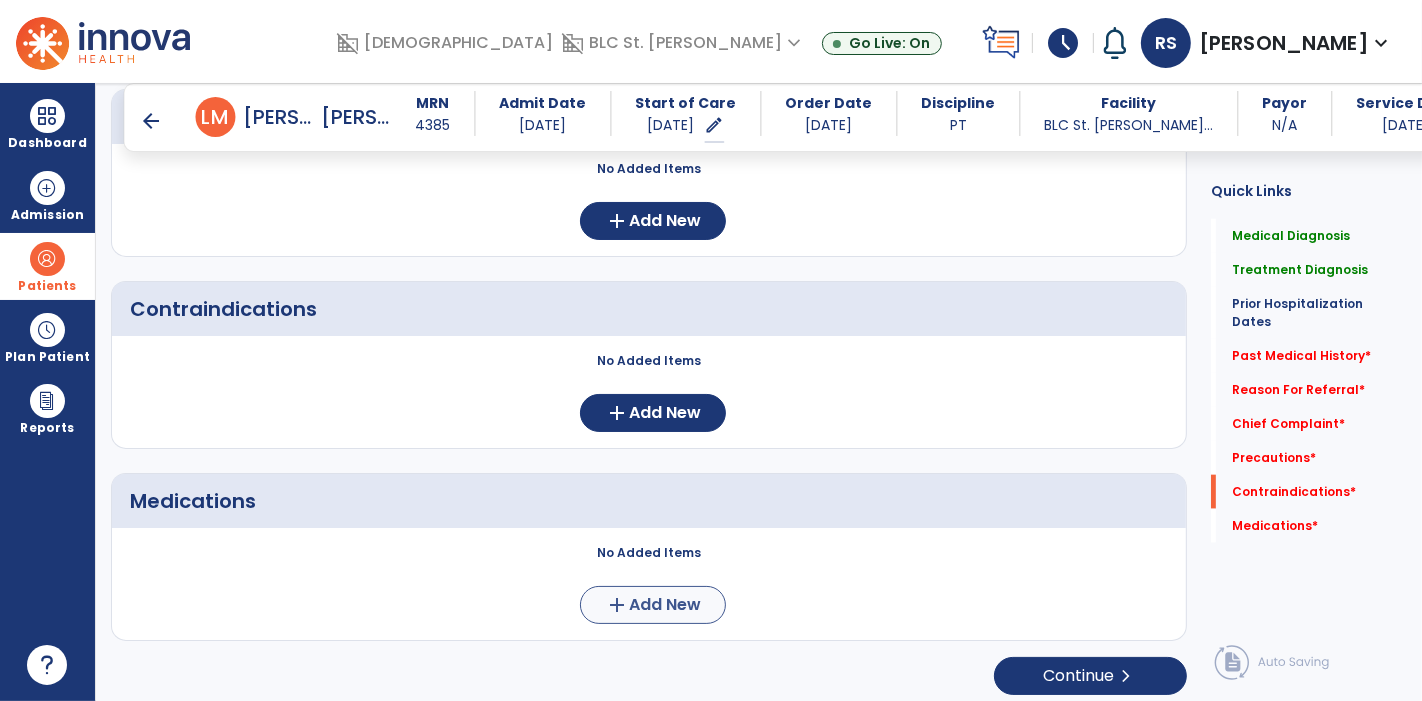 type on "**********" 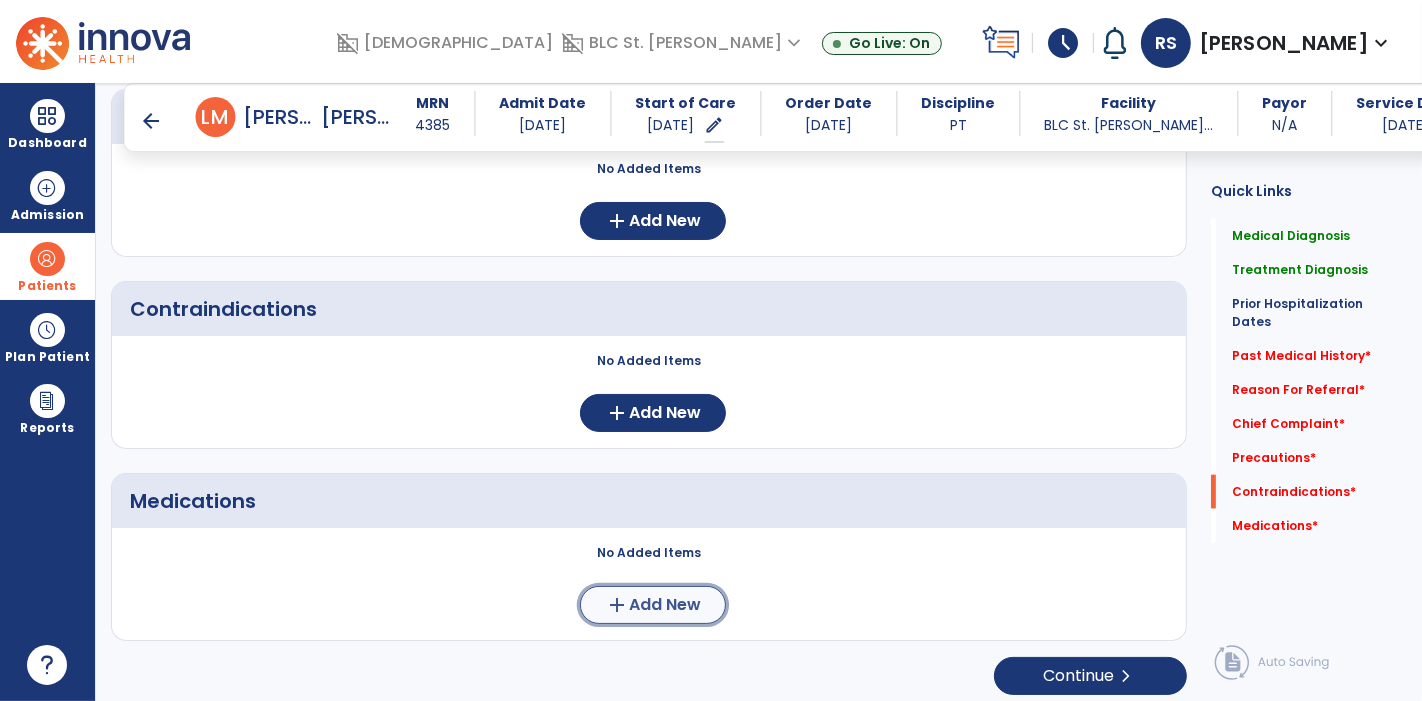 click on "Add New" 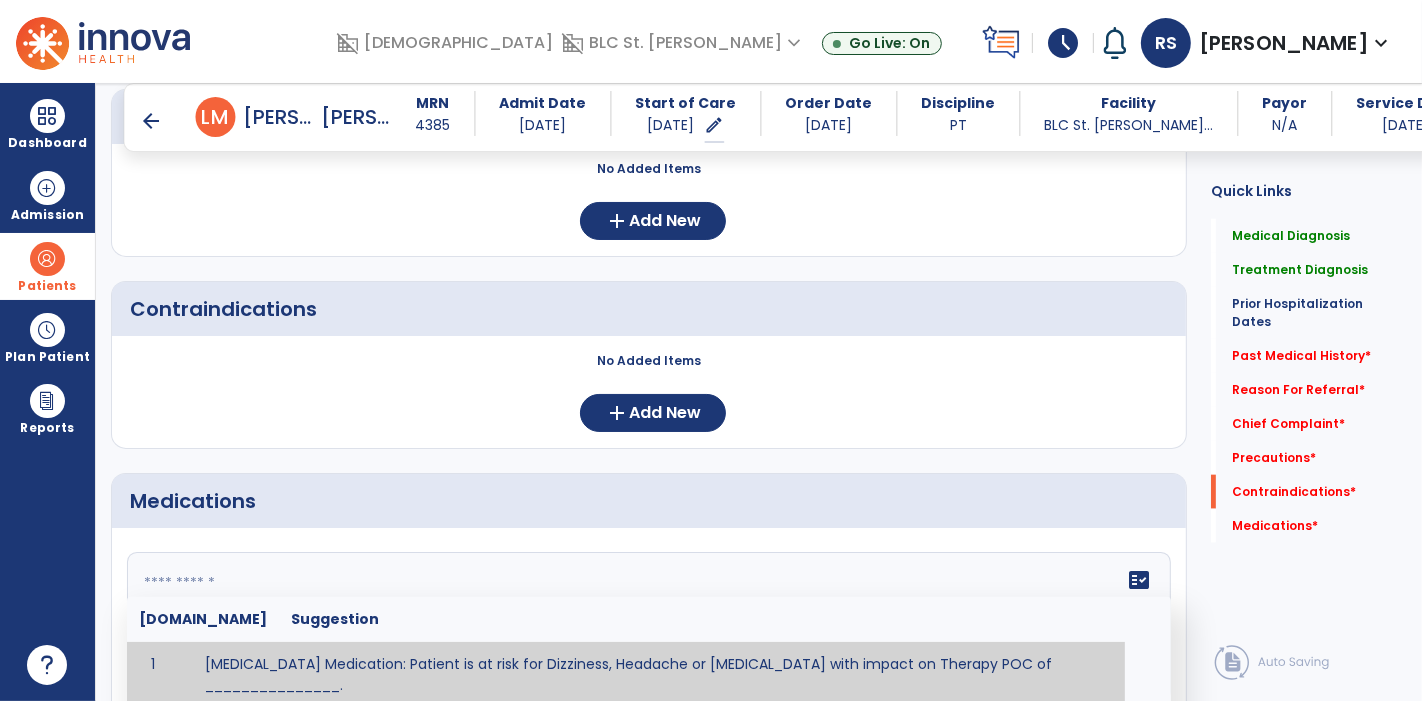 click 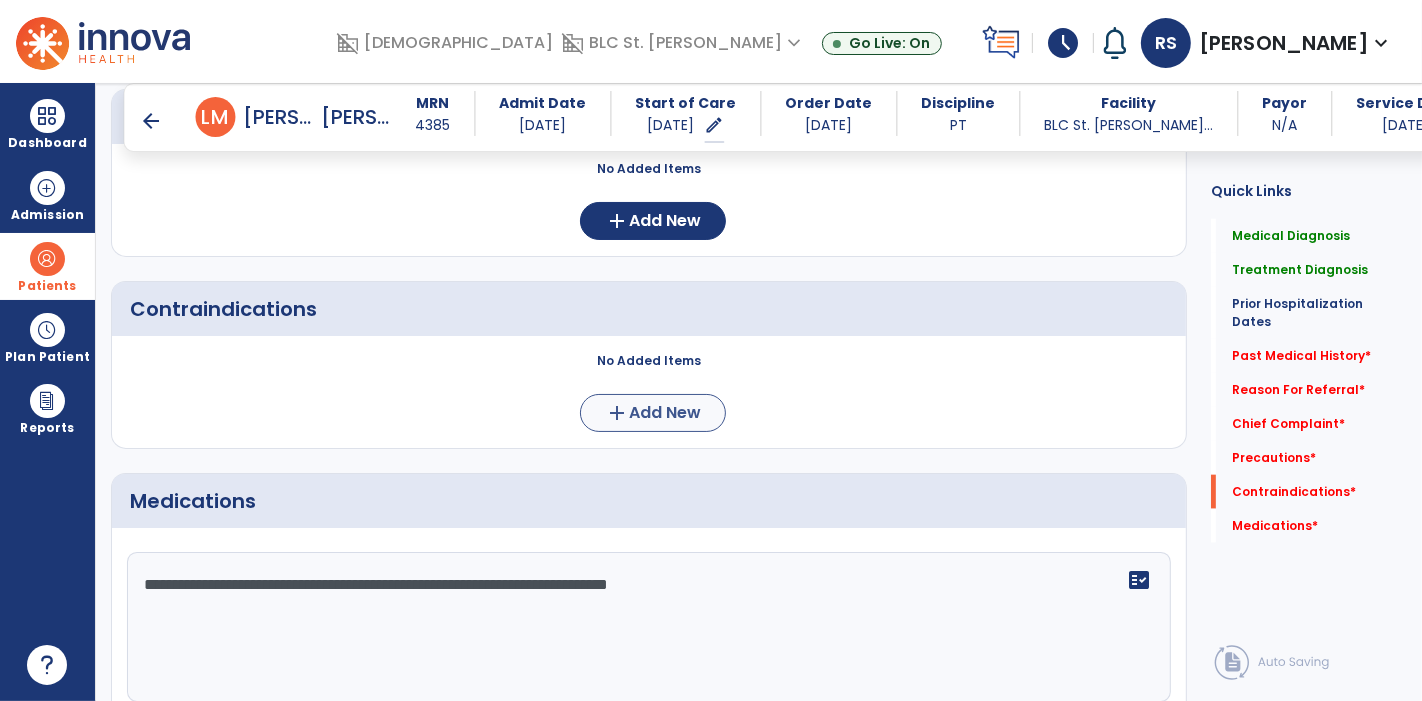 type on "**********" 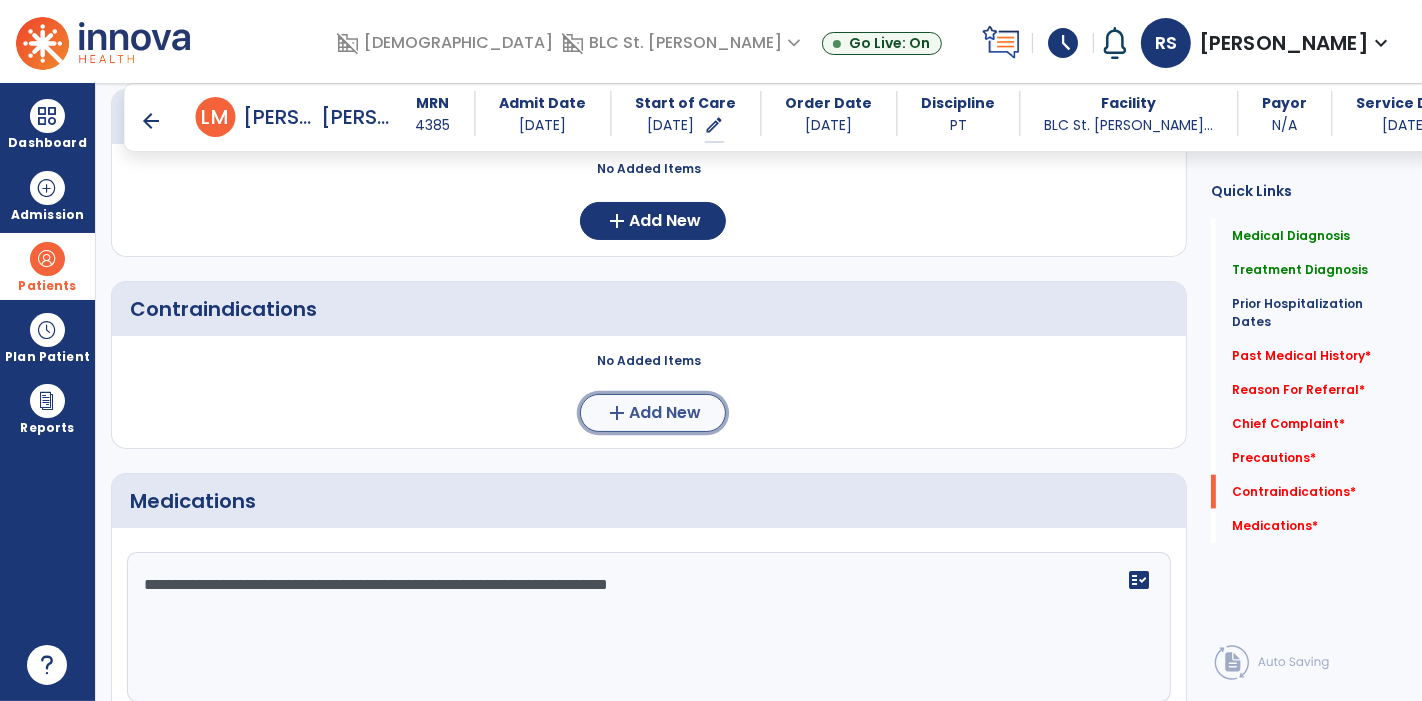 click on "add" 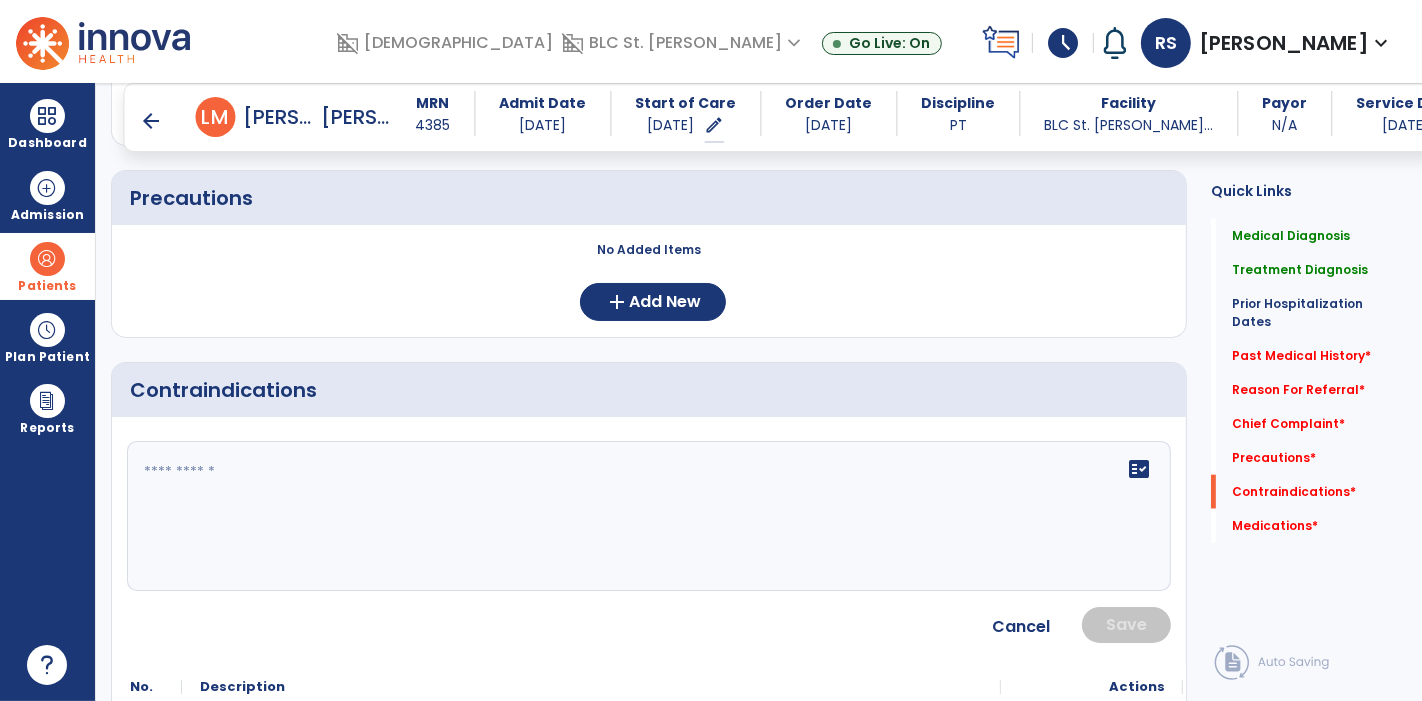 scroll, scrollTop: 1747, scrollLeft: 0, axis: vertical 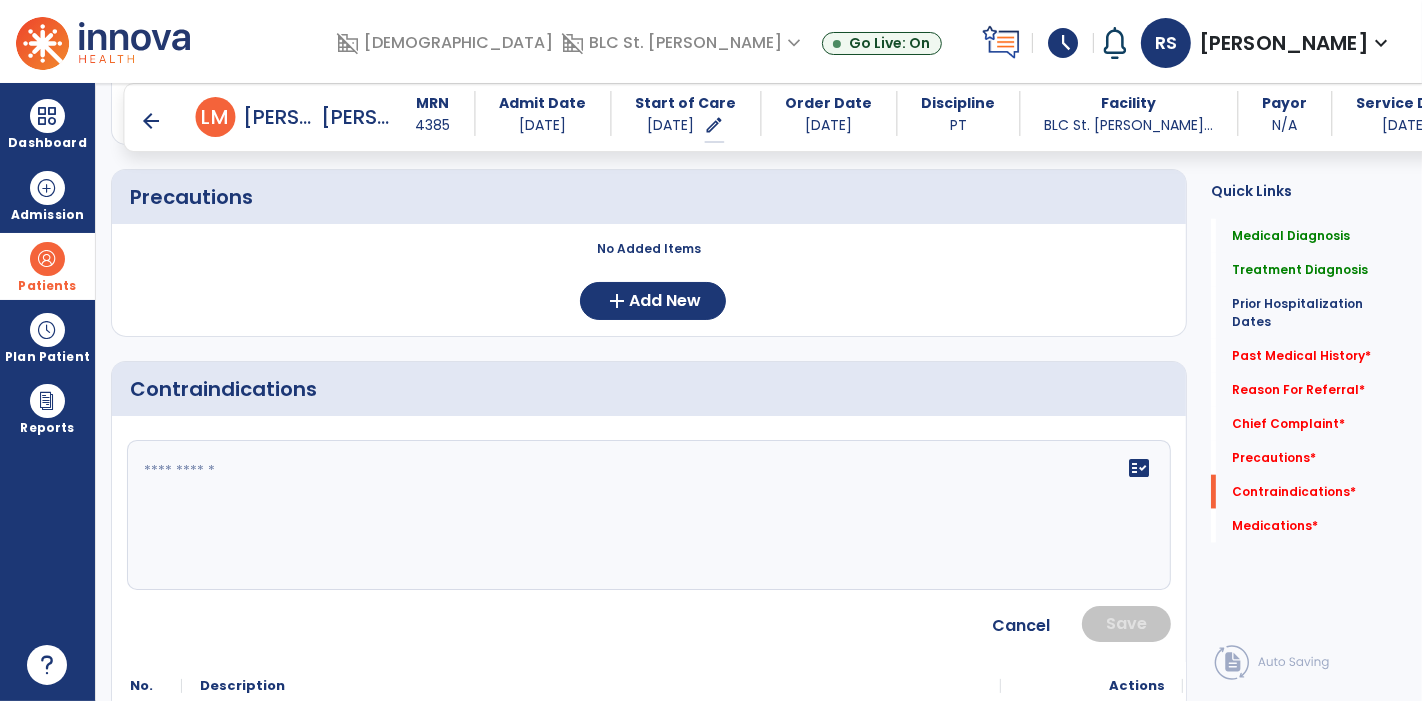 click 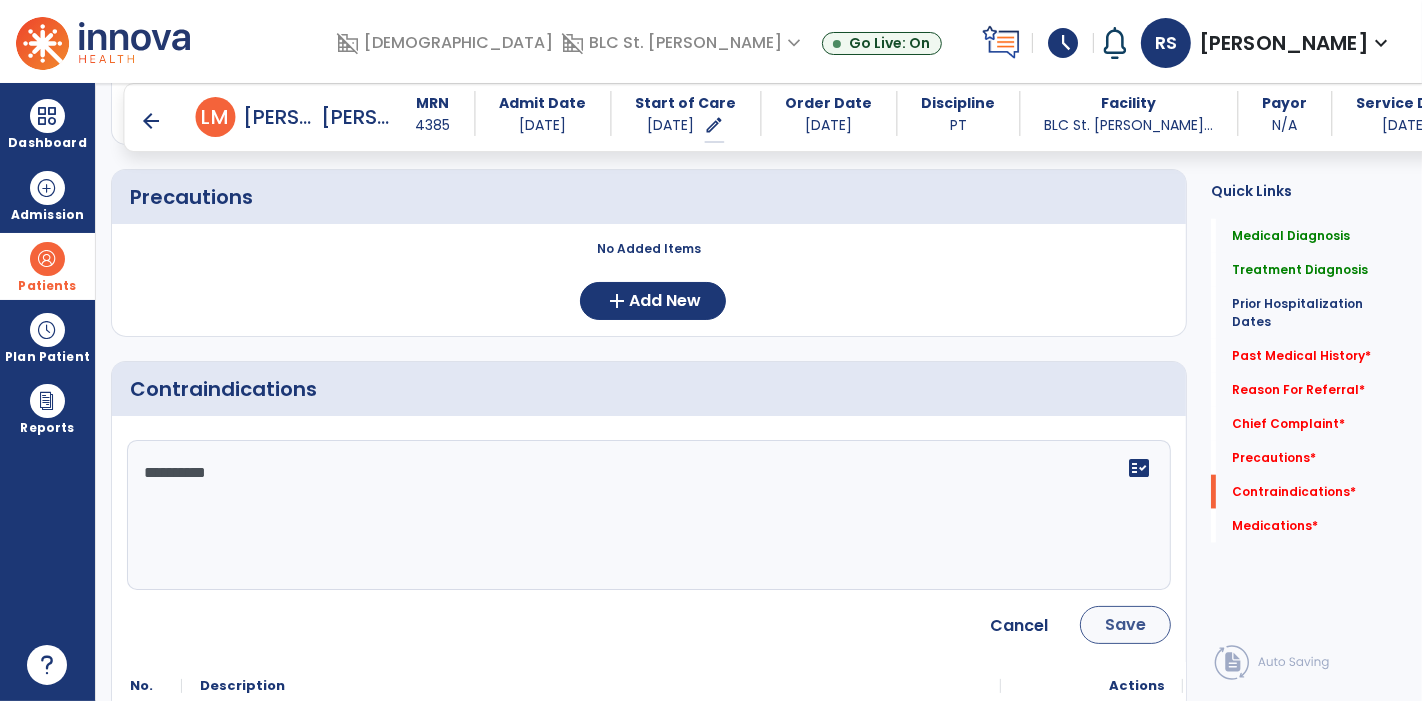 type on "**********" 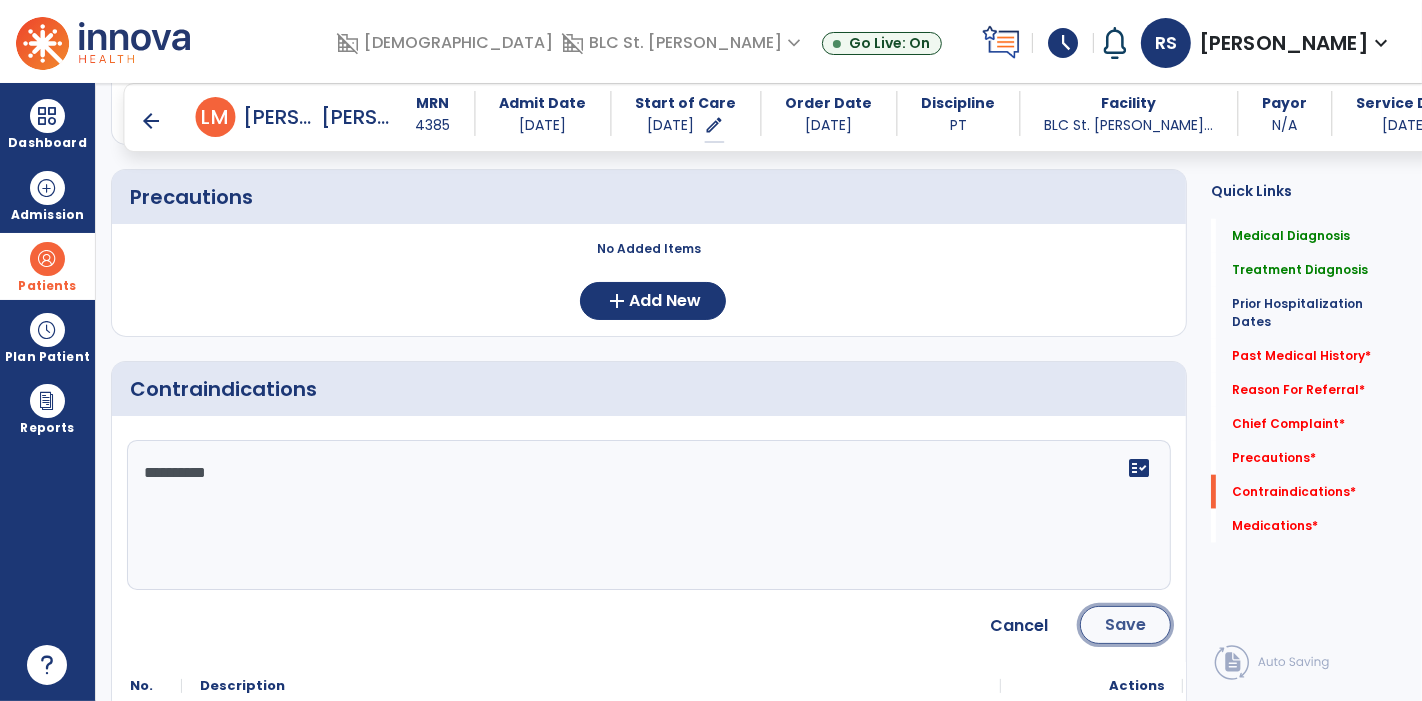 click on "Save" 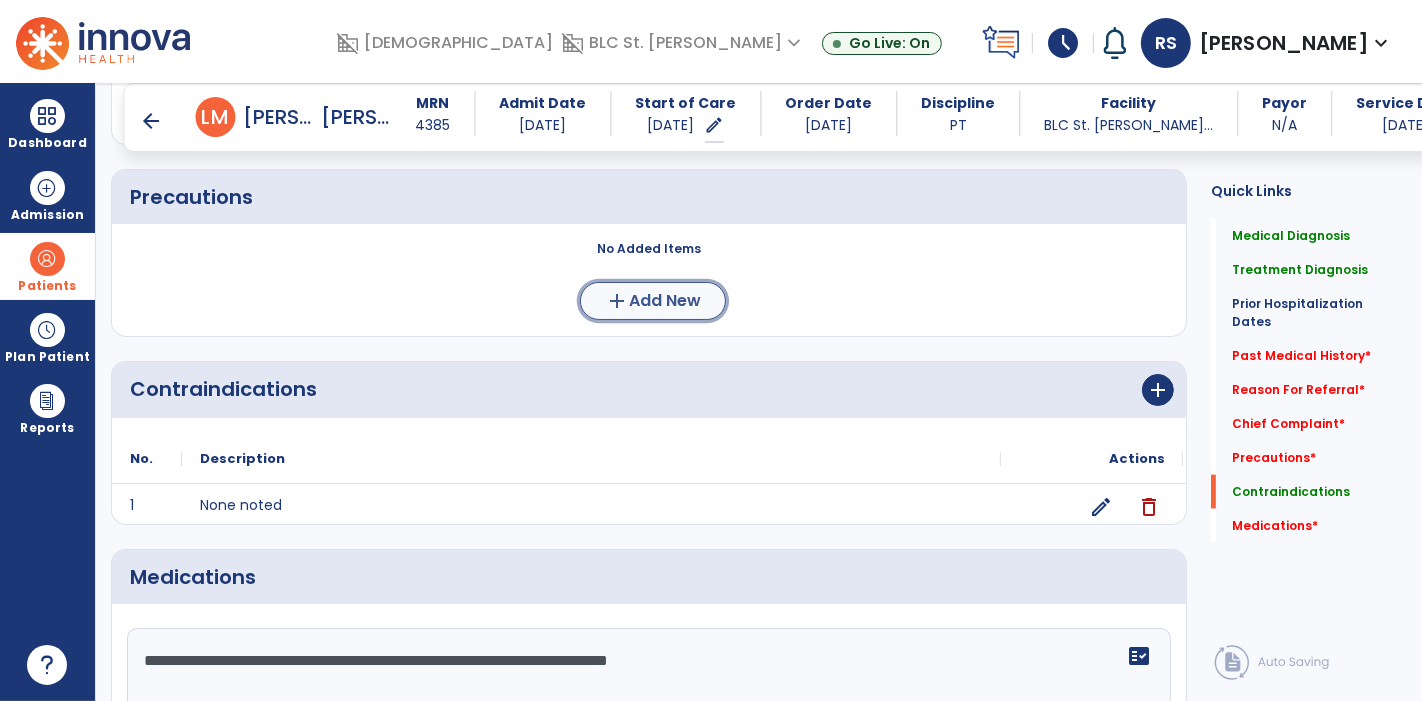 click on "add" 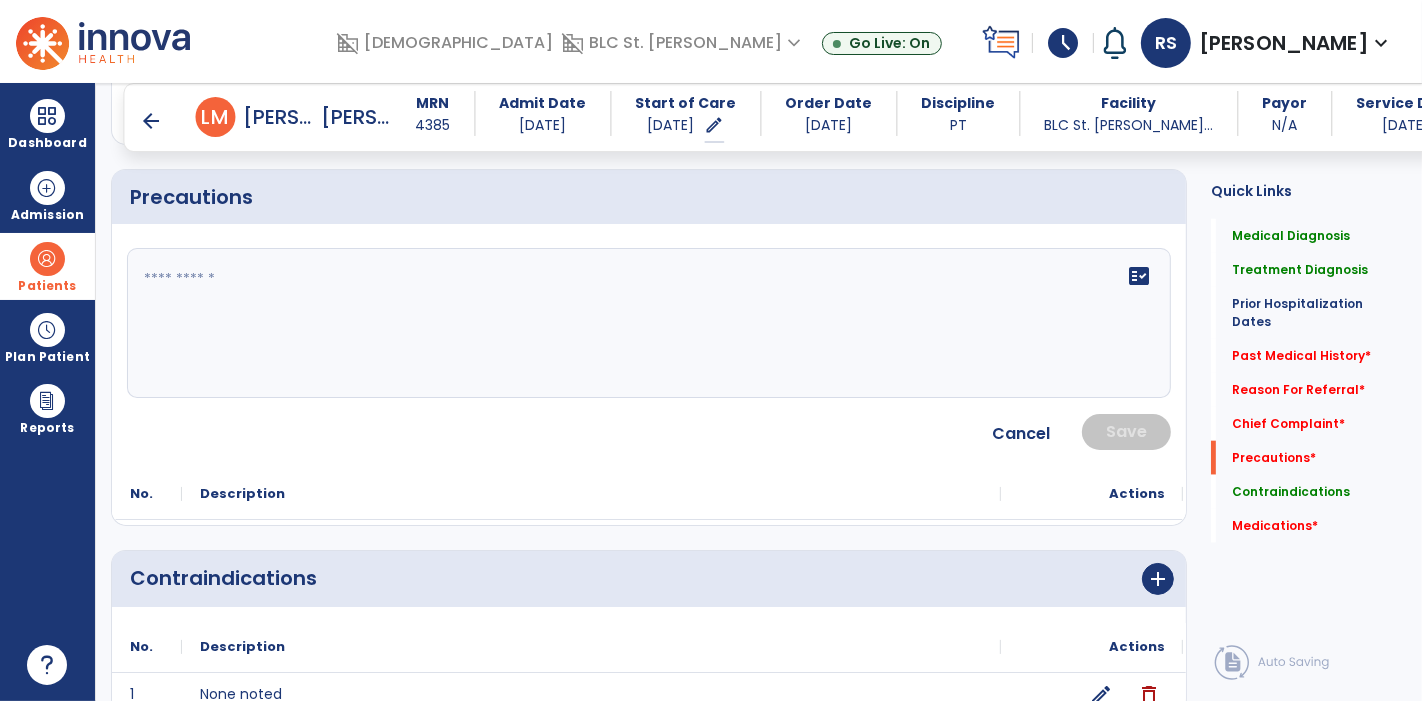 click 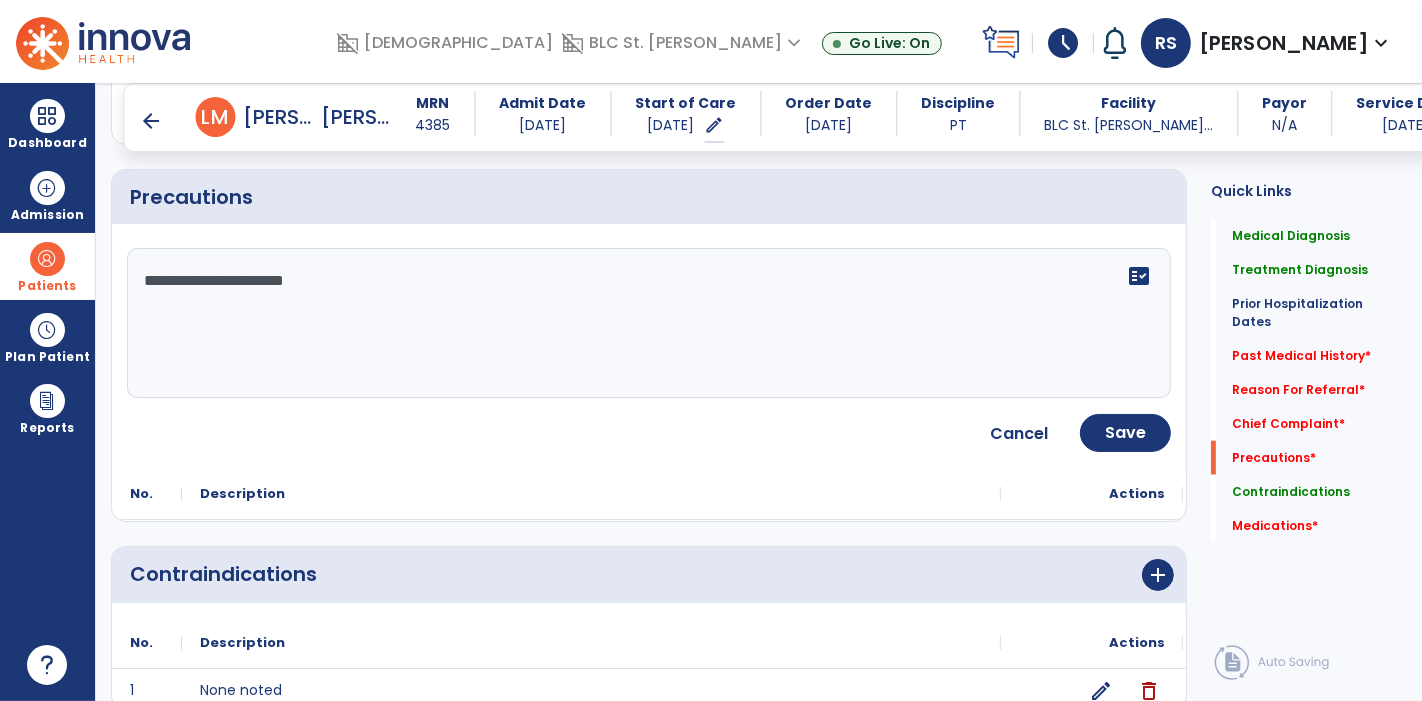 click on "**********" 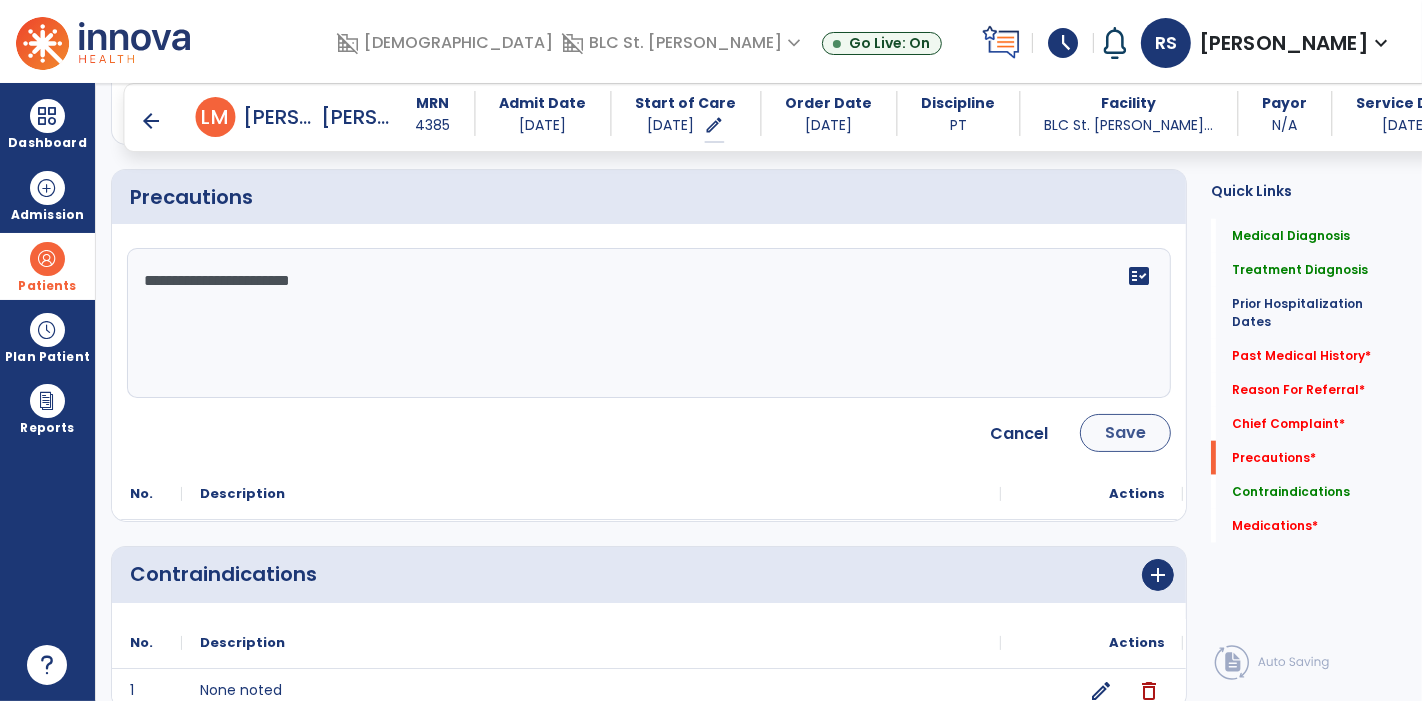 type on "**********" 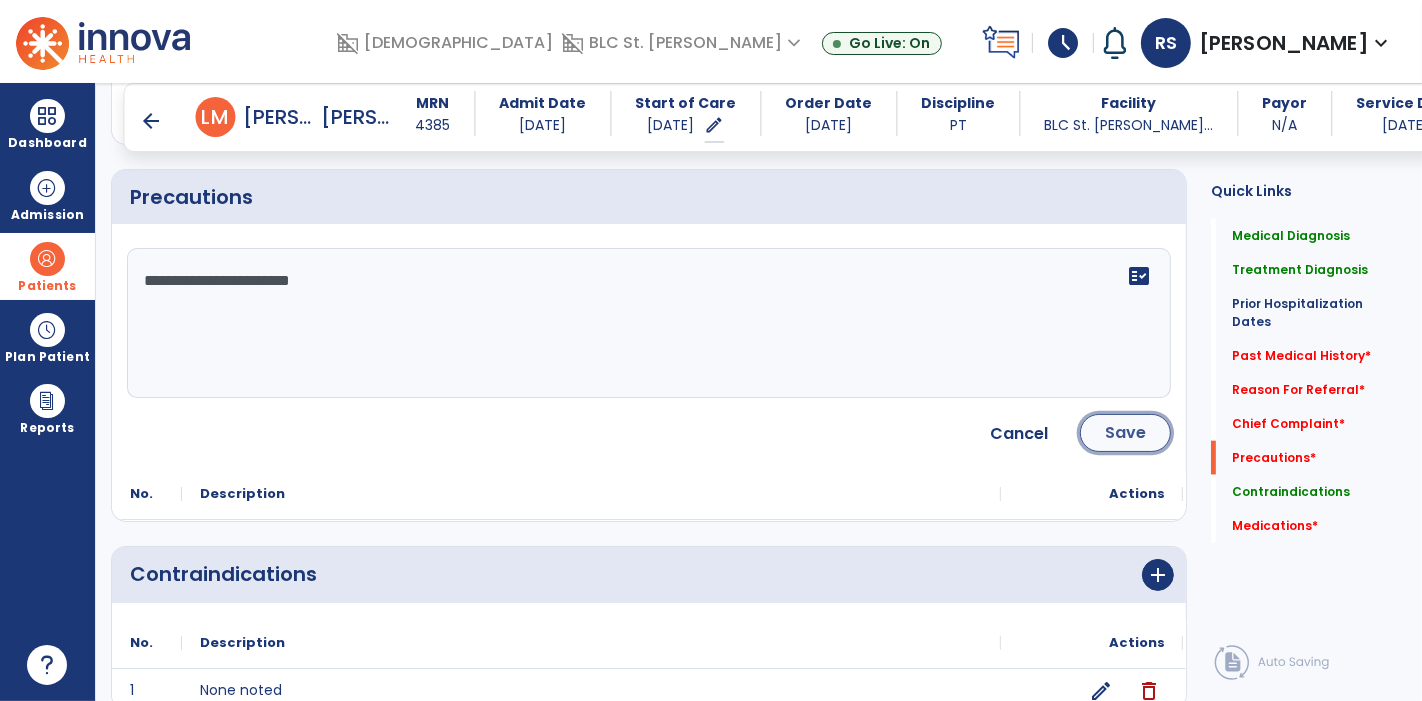 click on "Save" 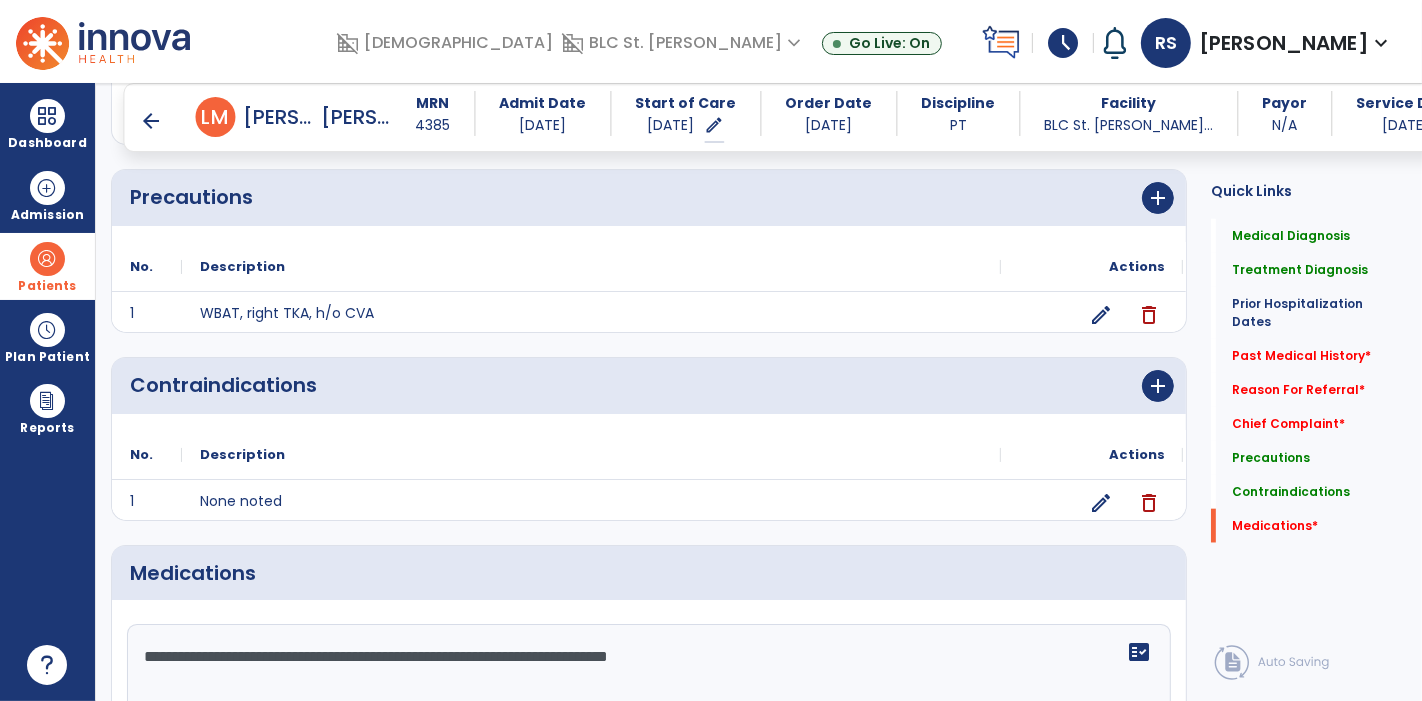 scroll, scrollTop: 2004, scrollLeft: 0, axis: vertical 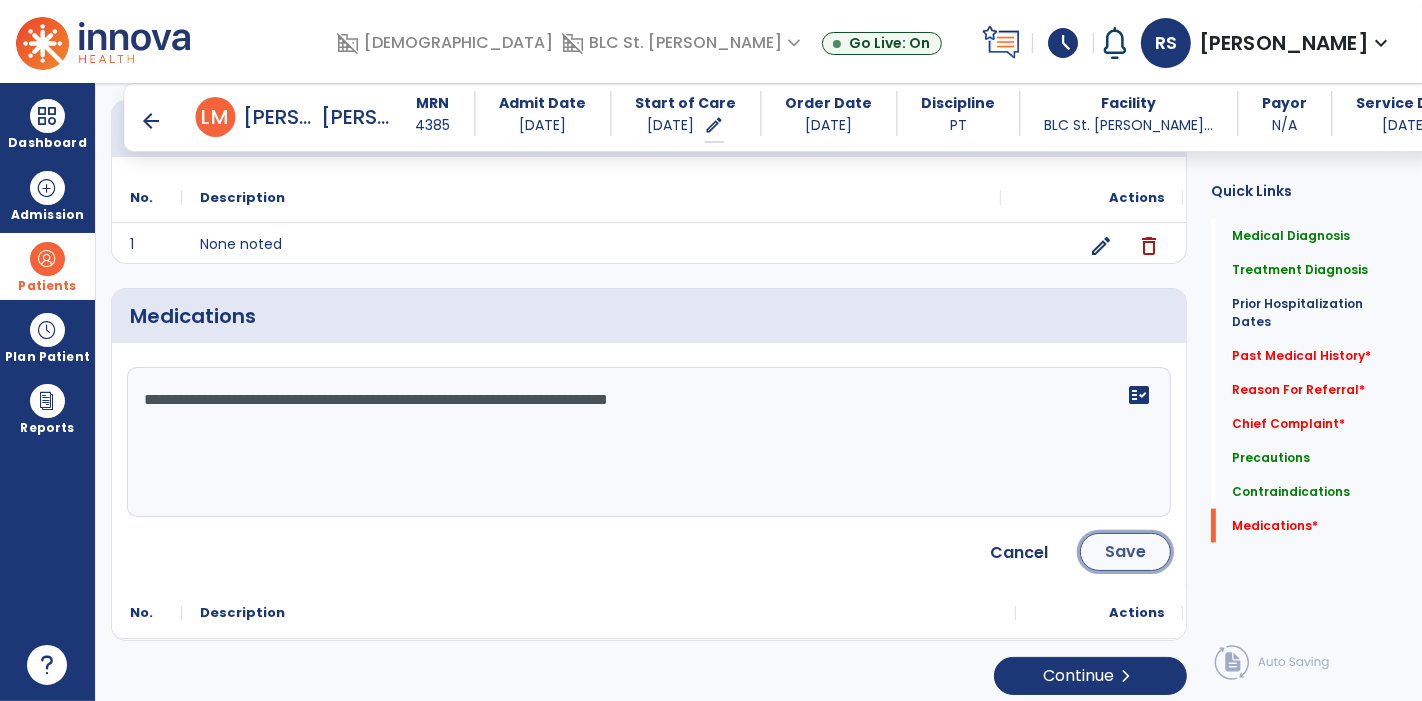 click on "Save" 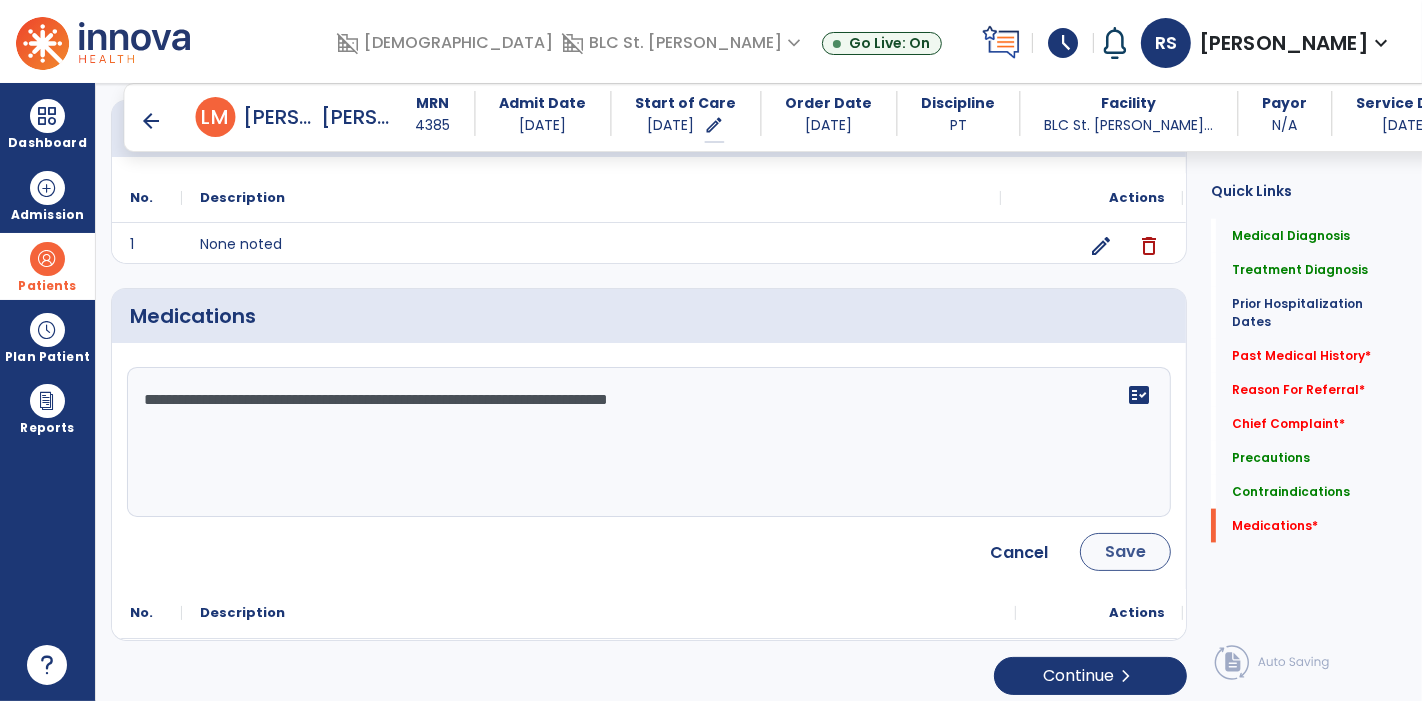 click on "Actions" 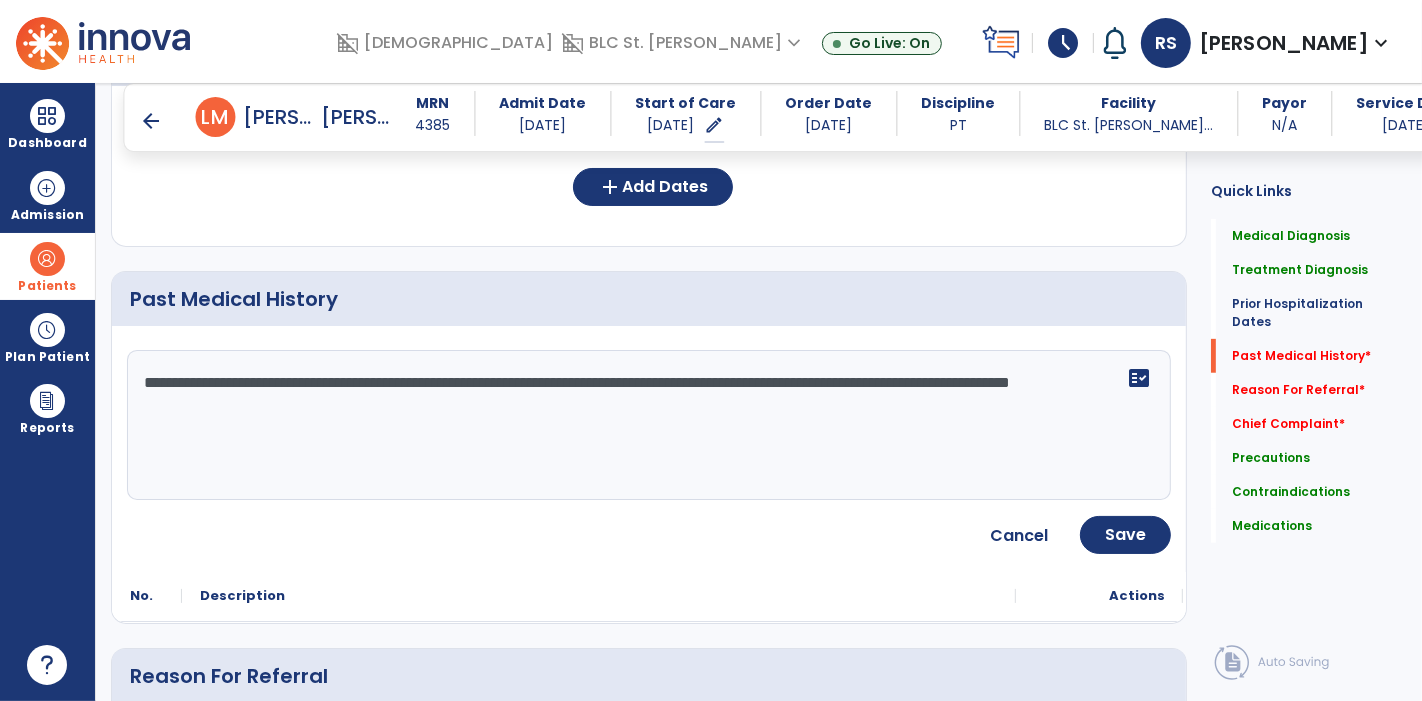 scroll, scrollTop: 713, scrollLeft: 0, axis: vertical 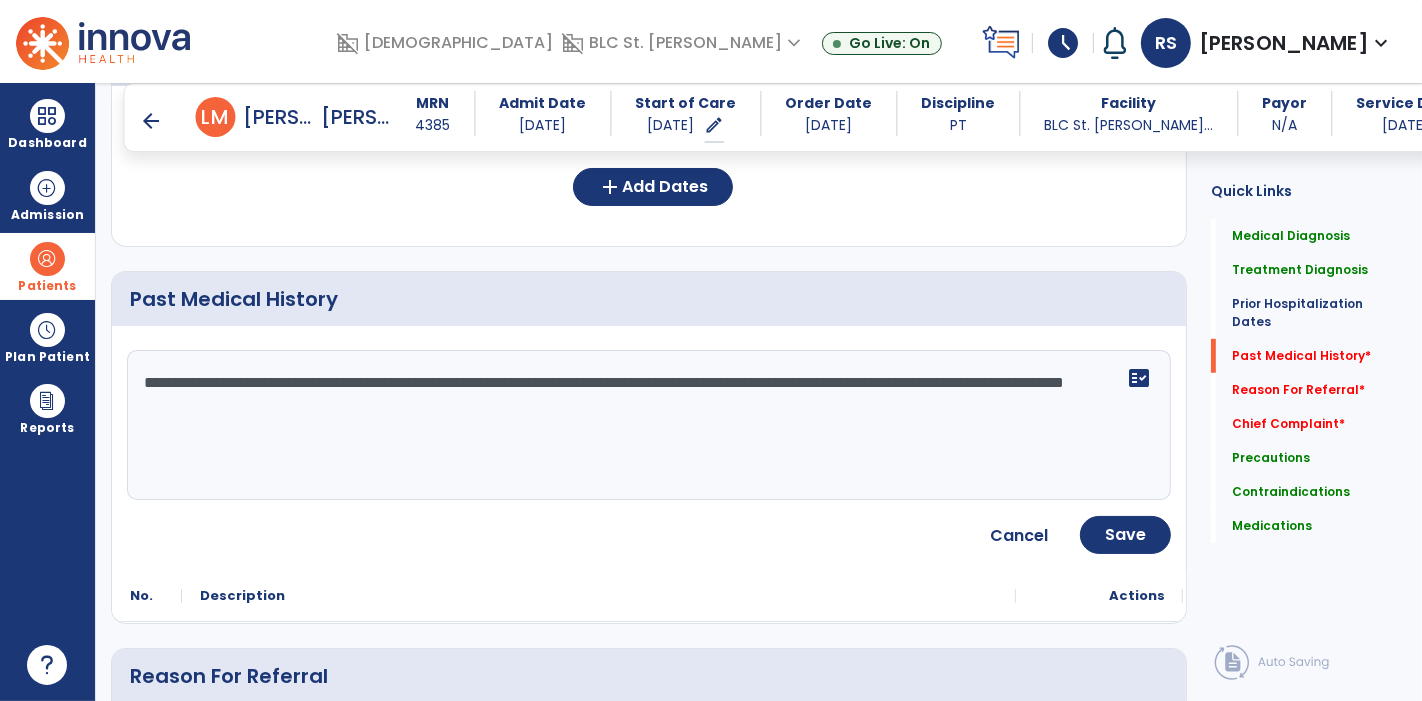 click on "**********" 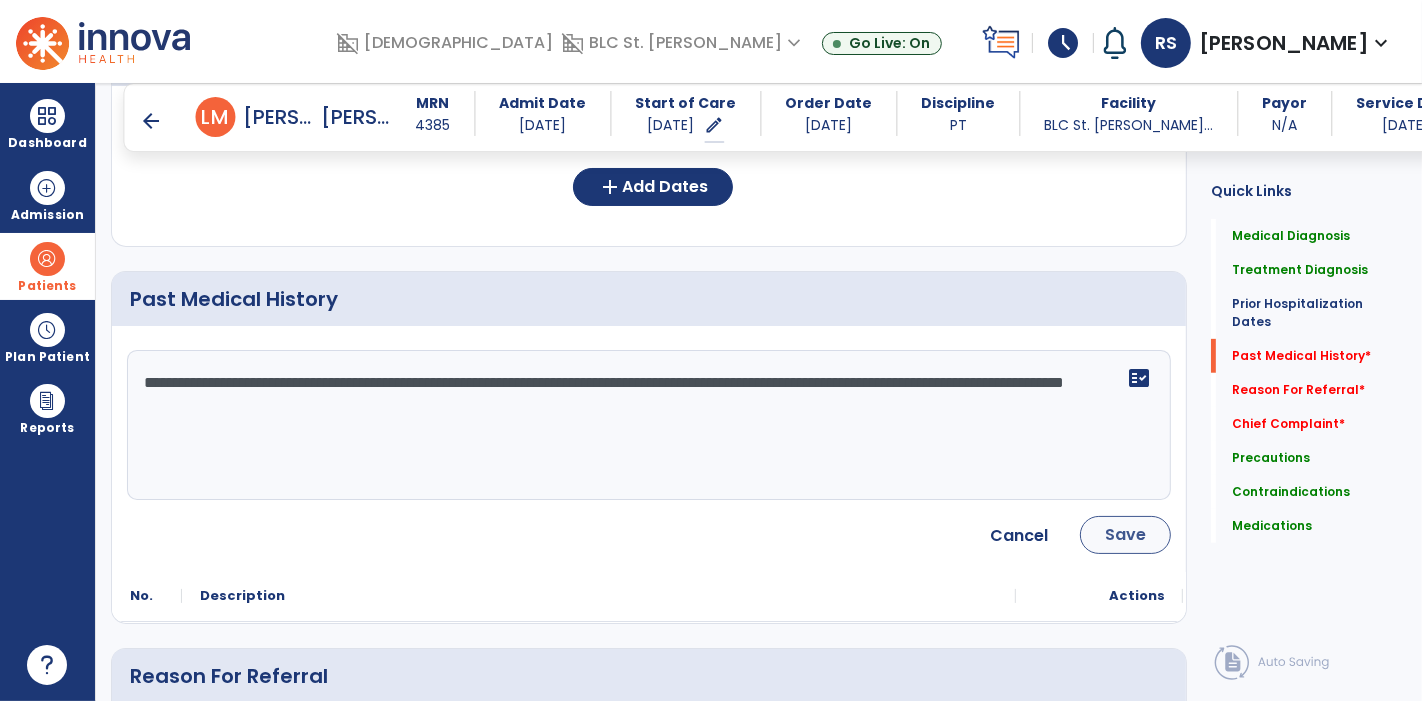 type on "**********" 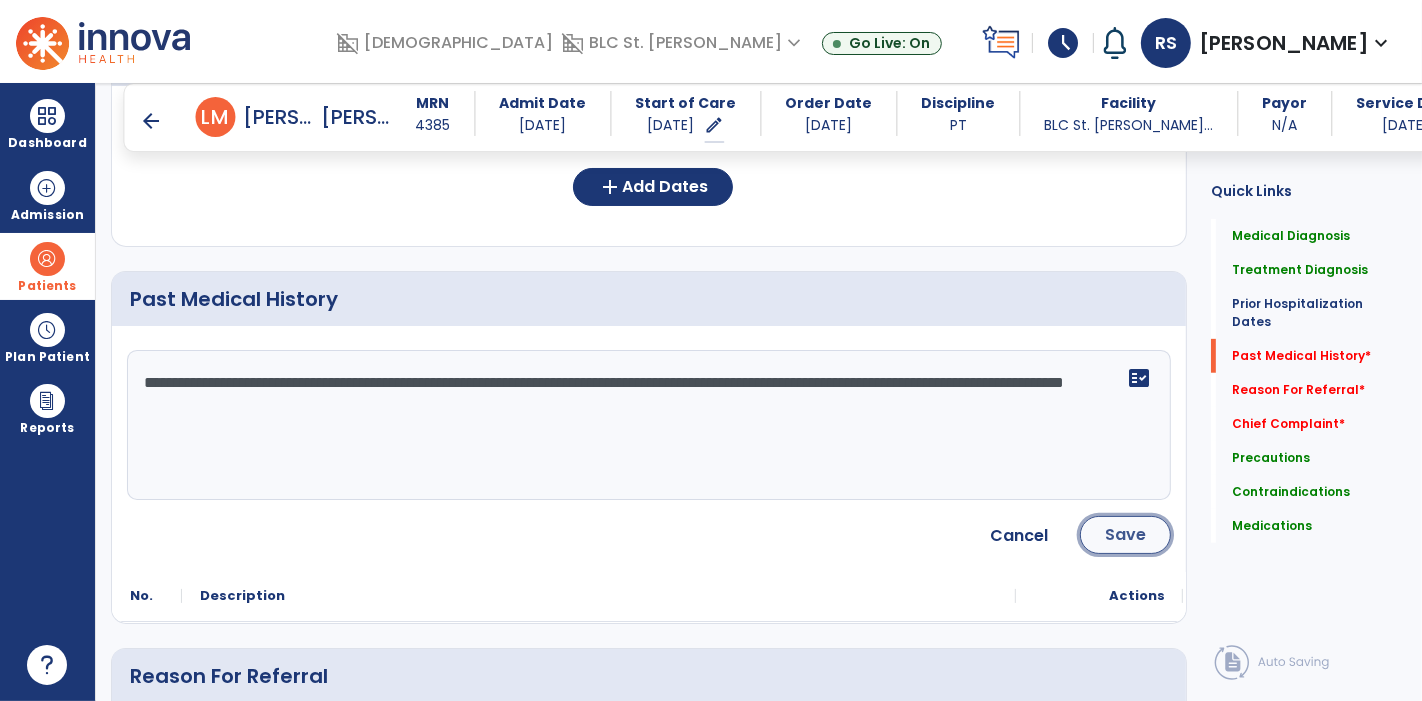 click on "Save" 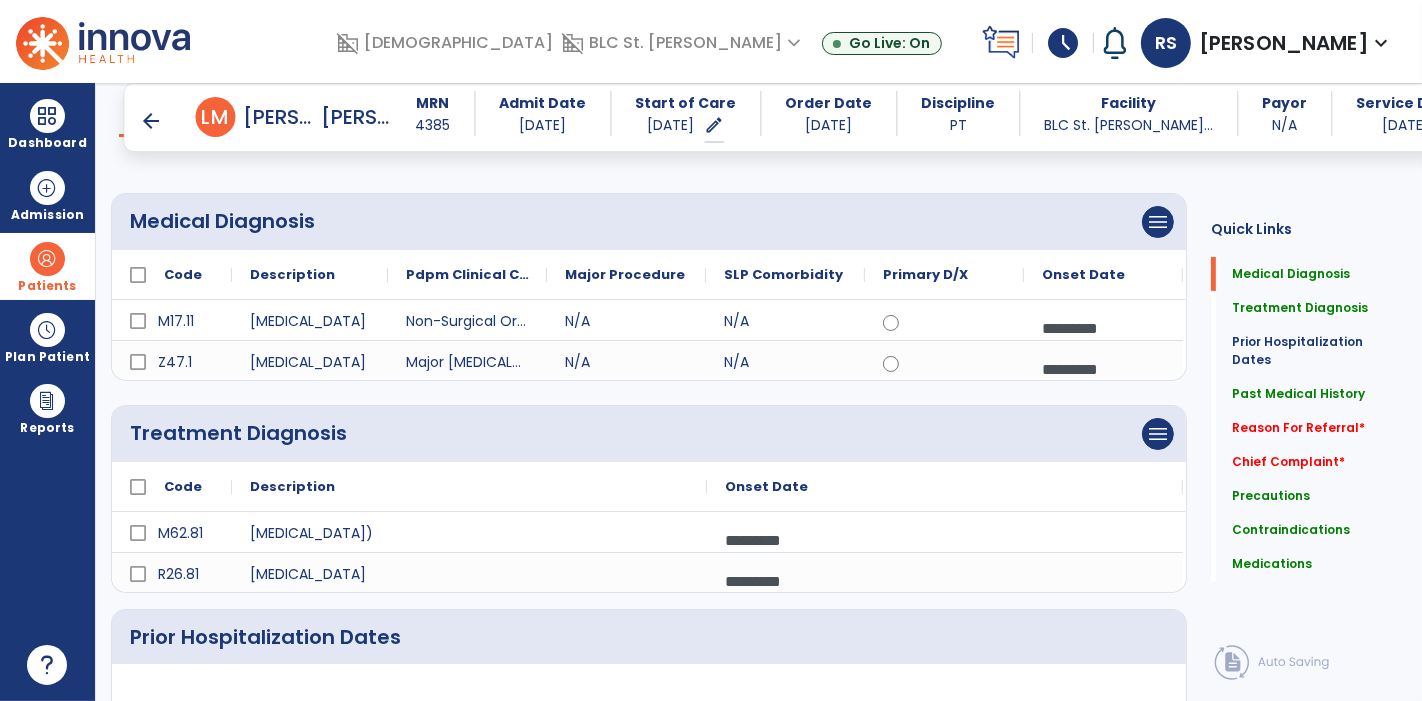 scroll, scrollTop: 0, scrollLeft: 0, axis: both 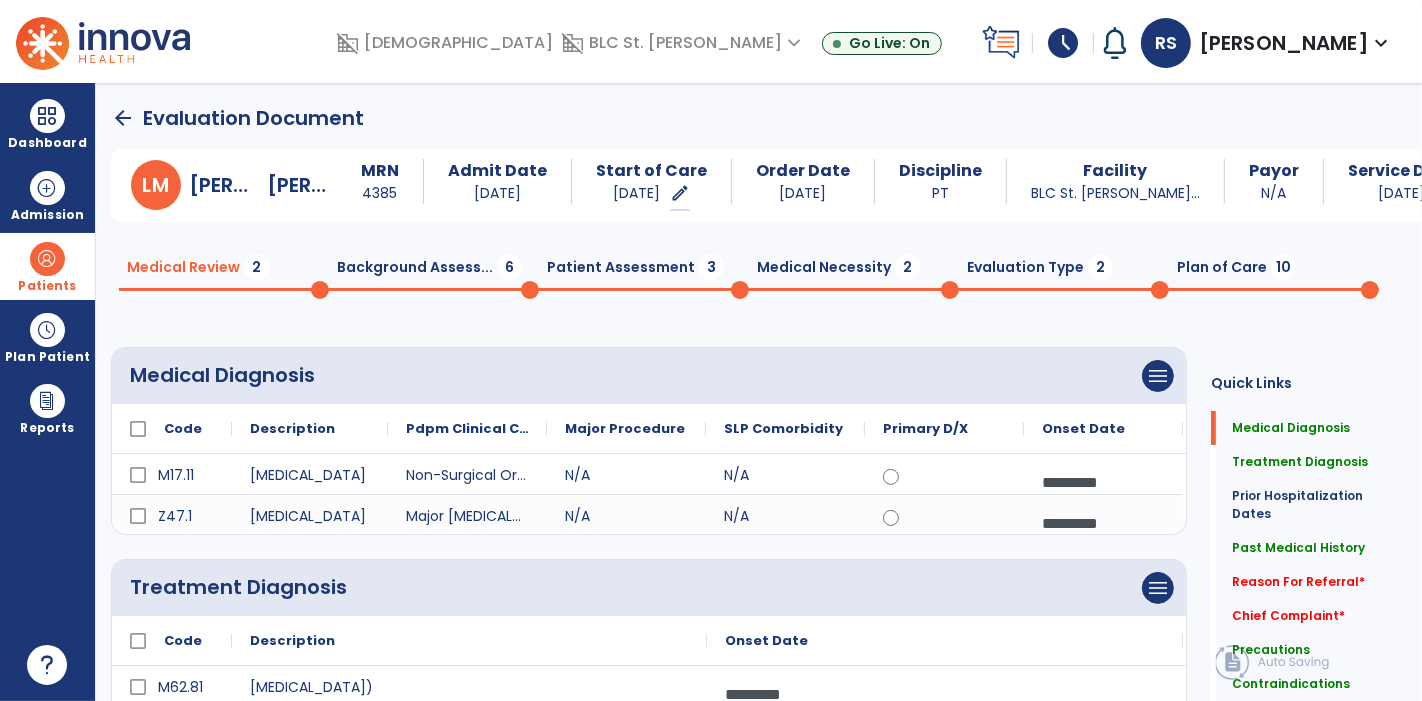 click on "Background Assess...  6" 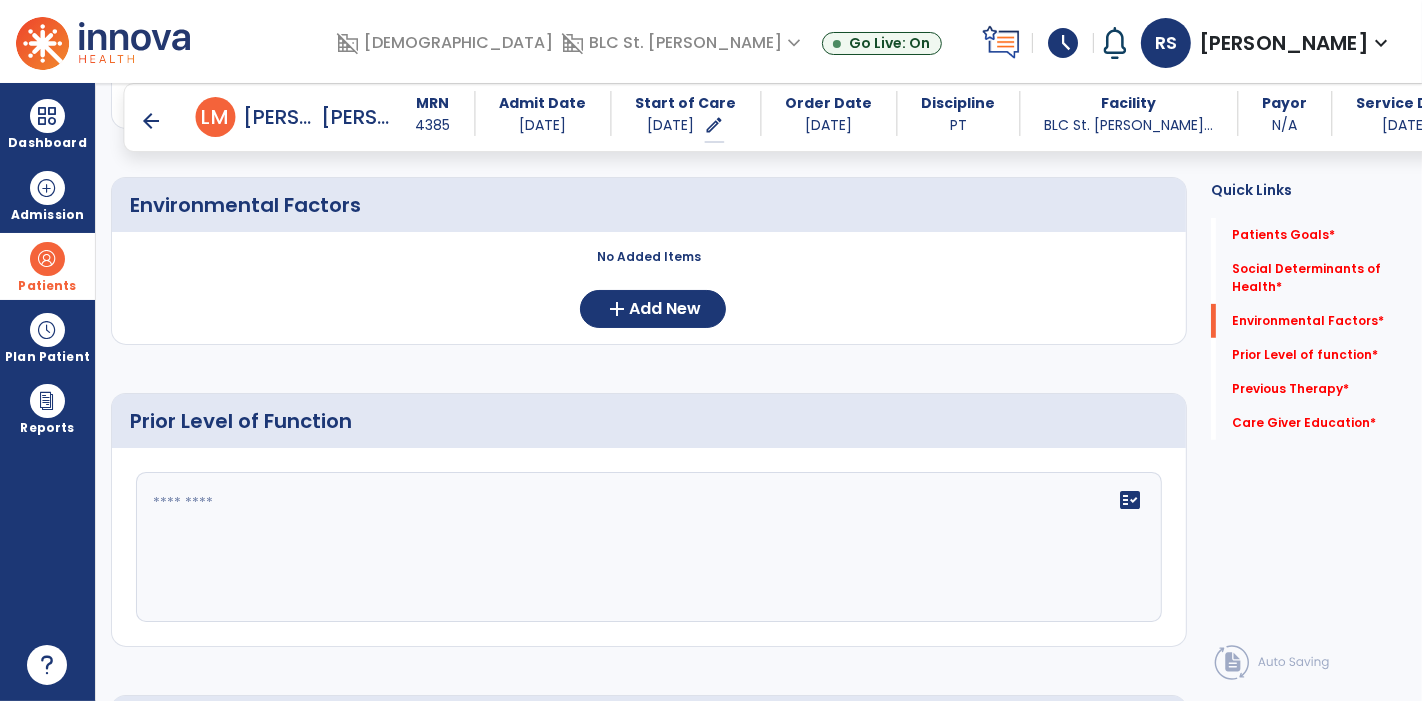 scroll, scrollTop: 586, scrollLeft: 0, axis: vertical 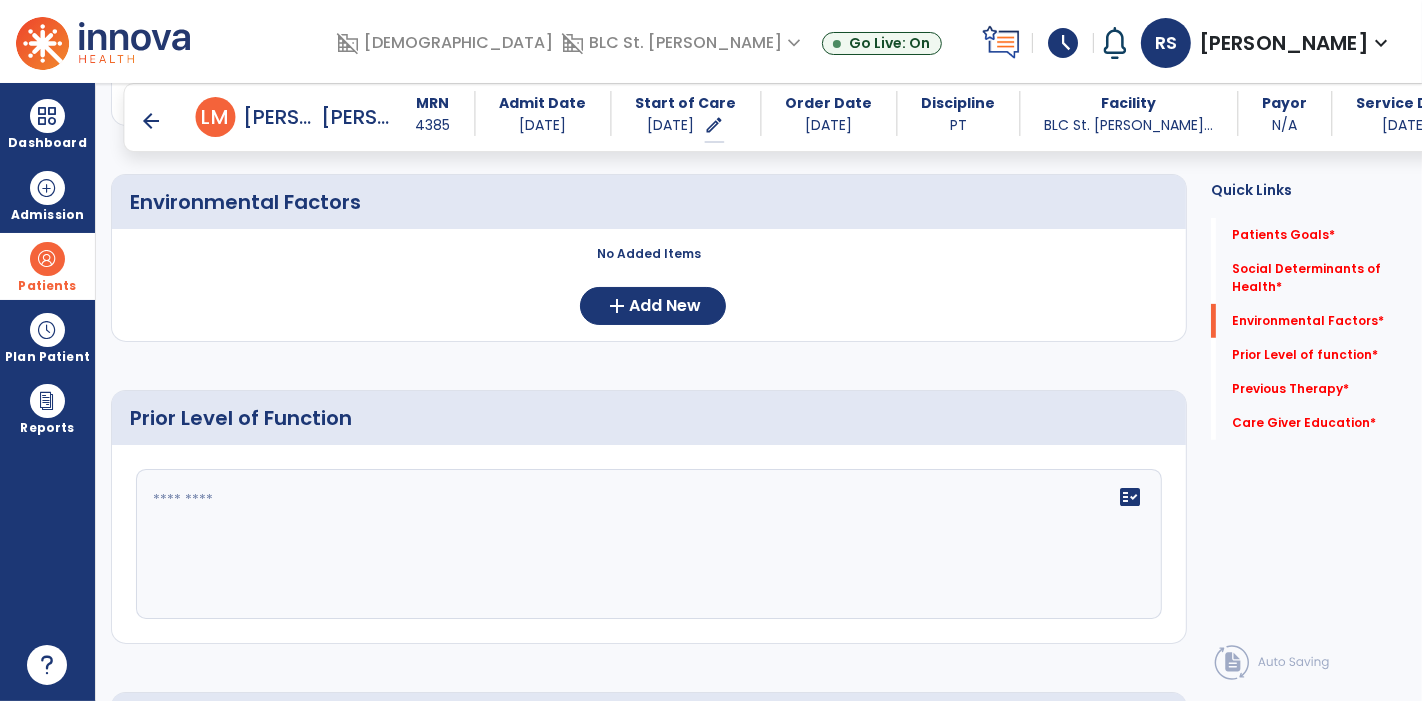 click on "fact_check" 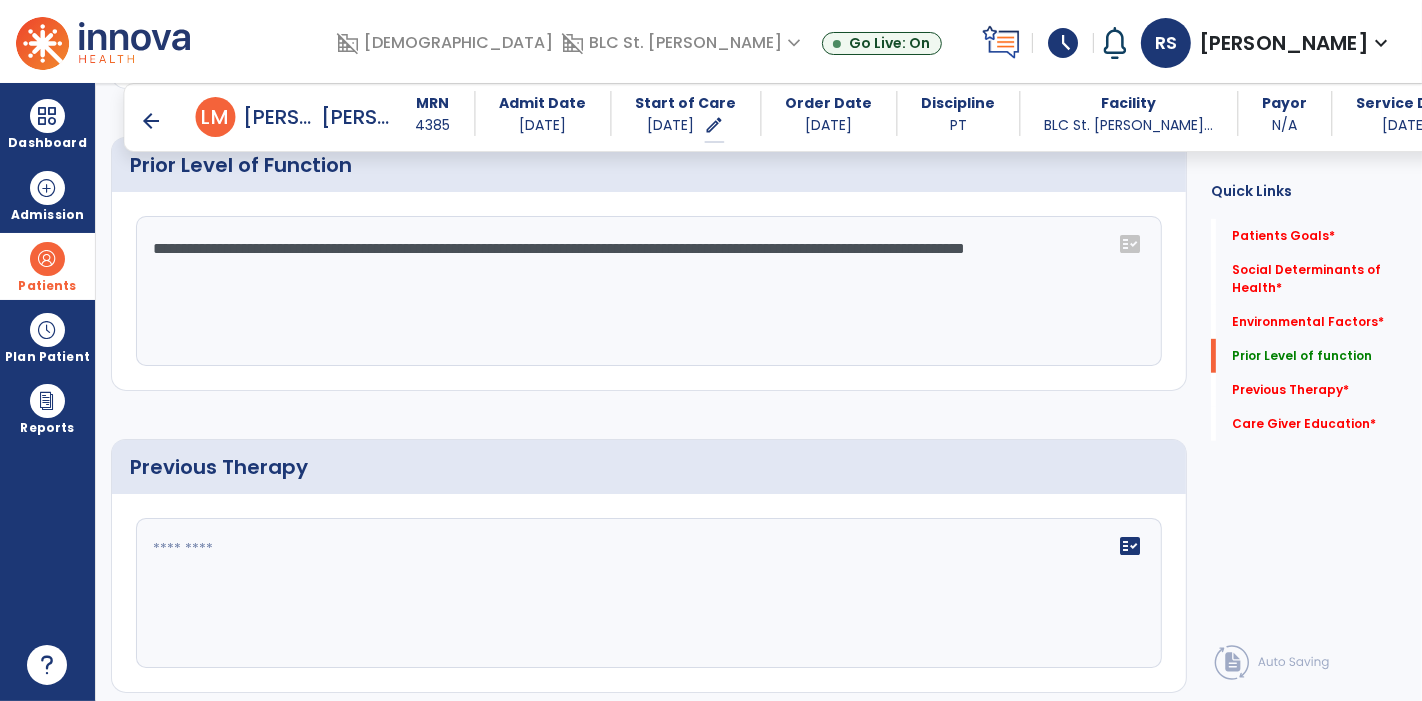 type on "**********" 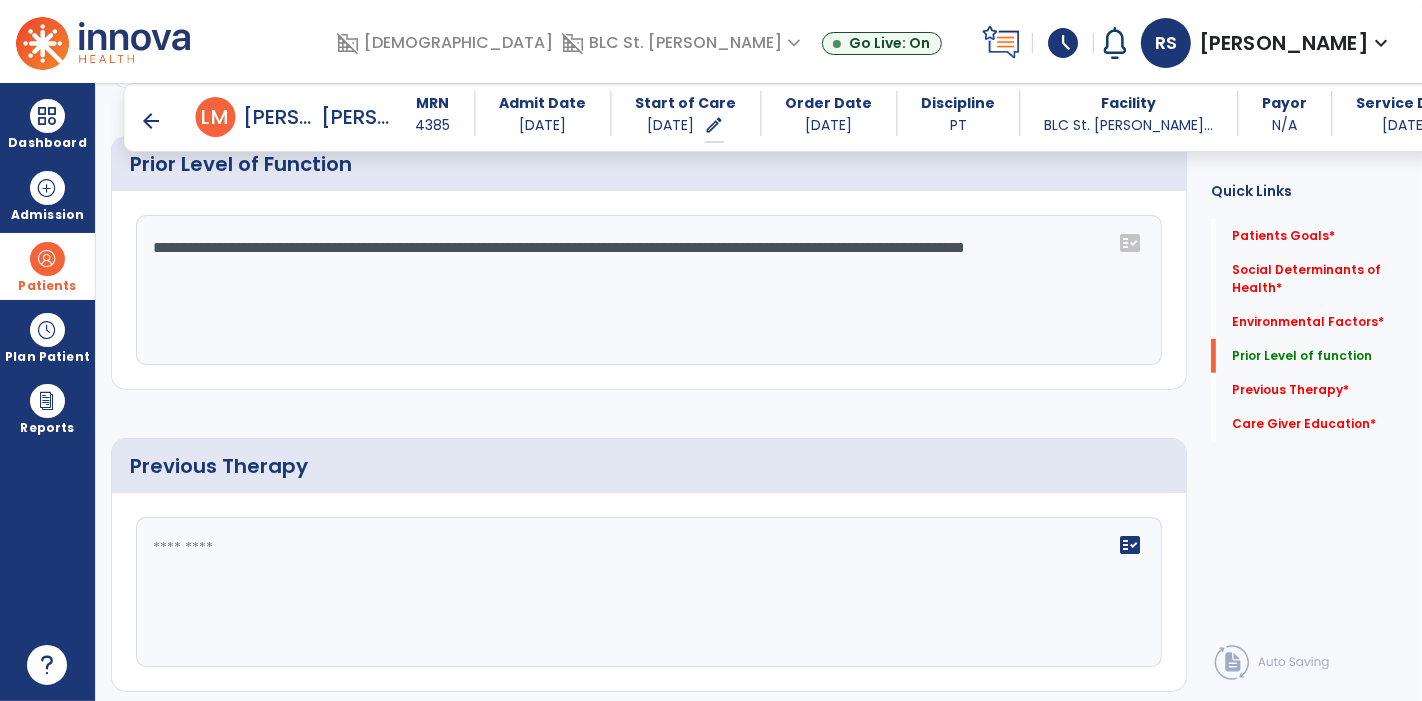 click 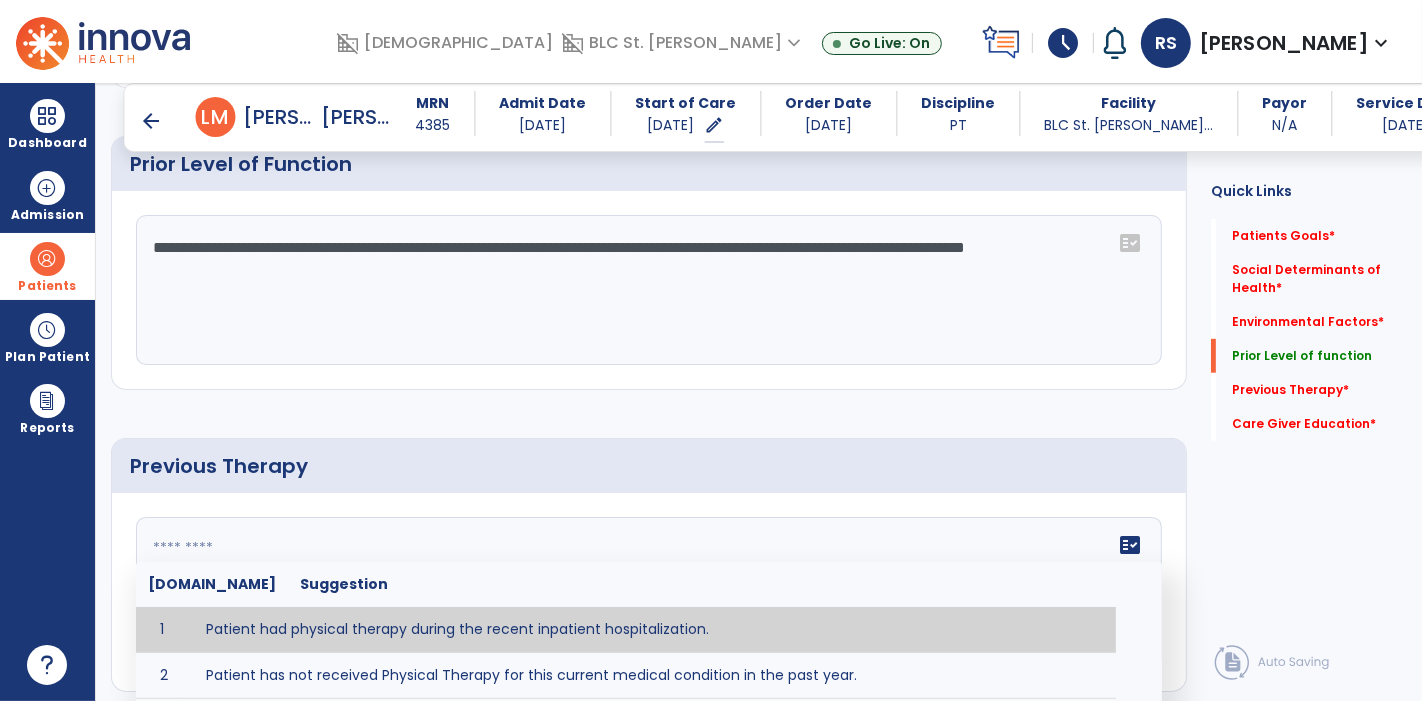 type on "**********" 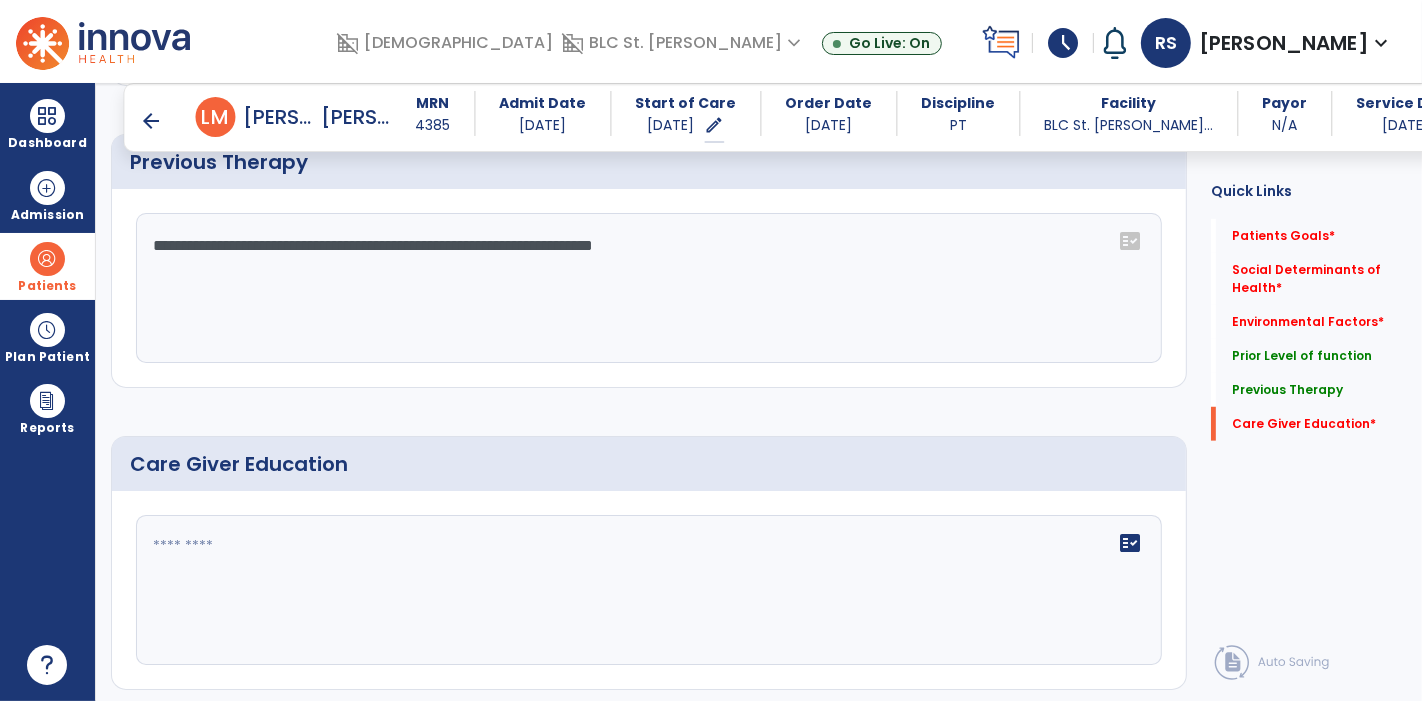 scroll, scrollTop: 1157, scrollLeft: 0, axis: vertical 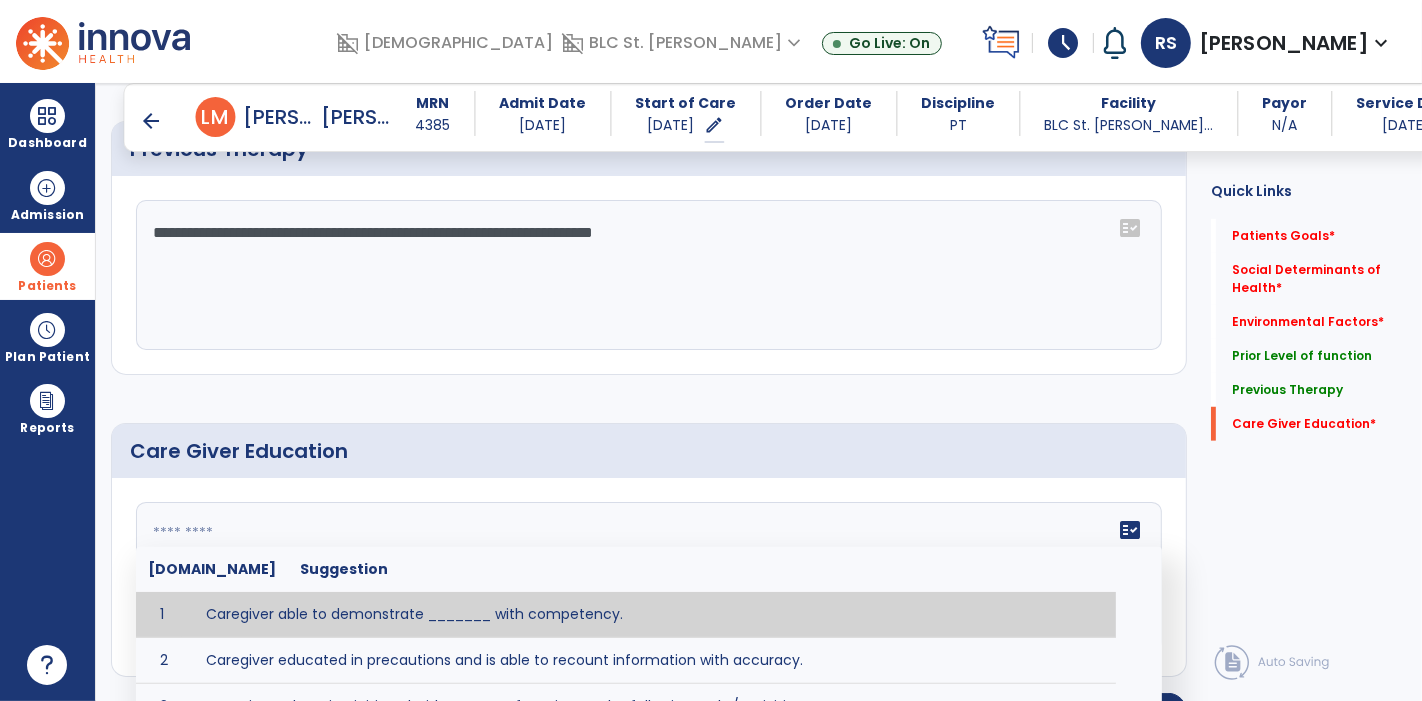 click 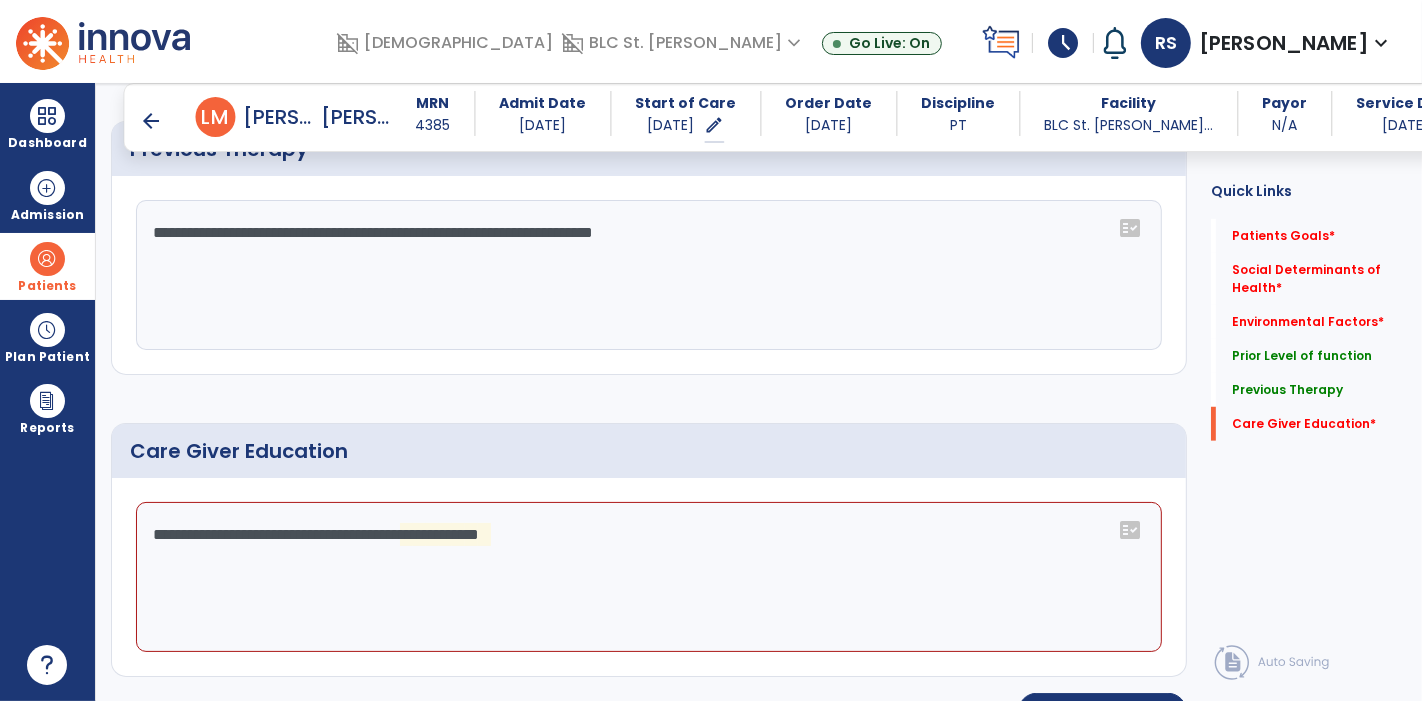 click on "**********" 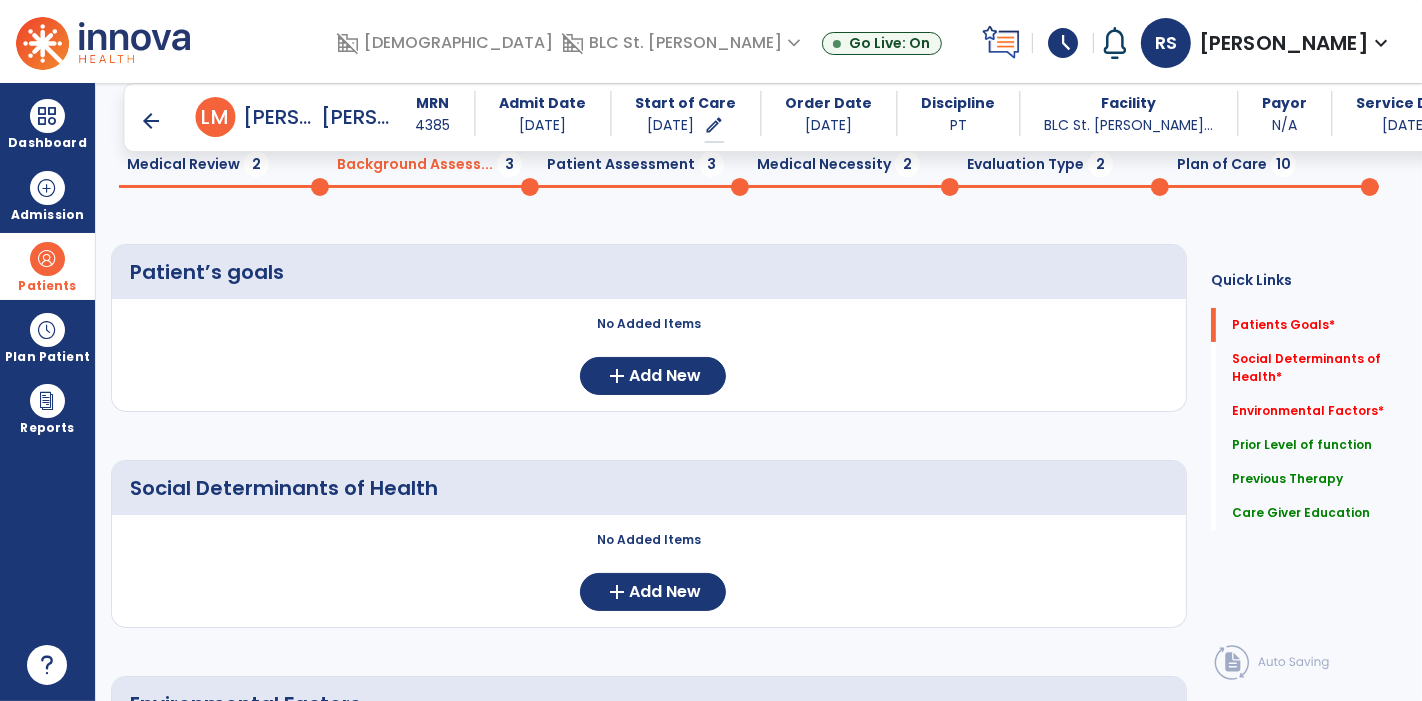 scroll, scrollTop: 77, scrollLeft: 0, axis: vertical 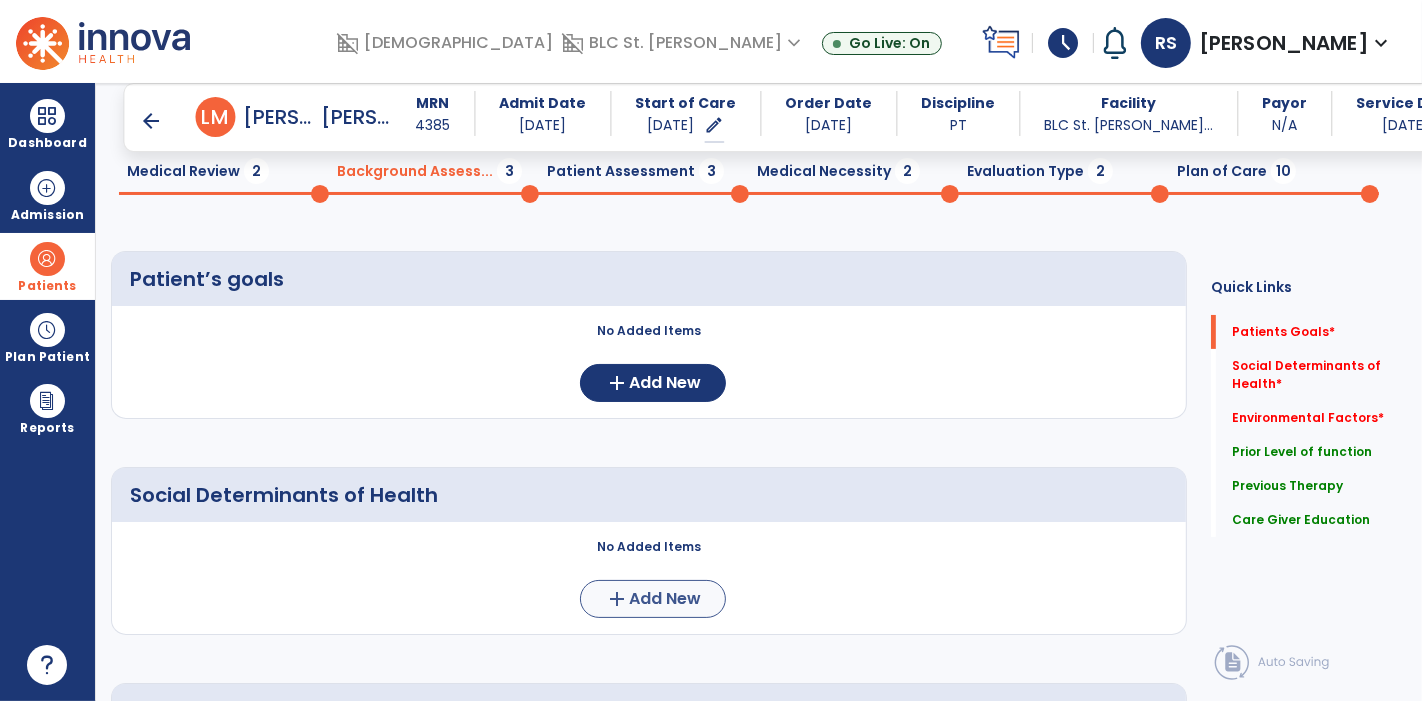 type on "**********" 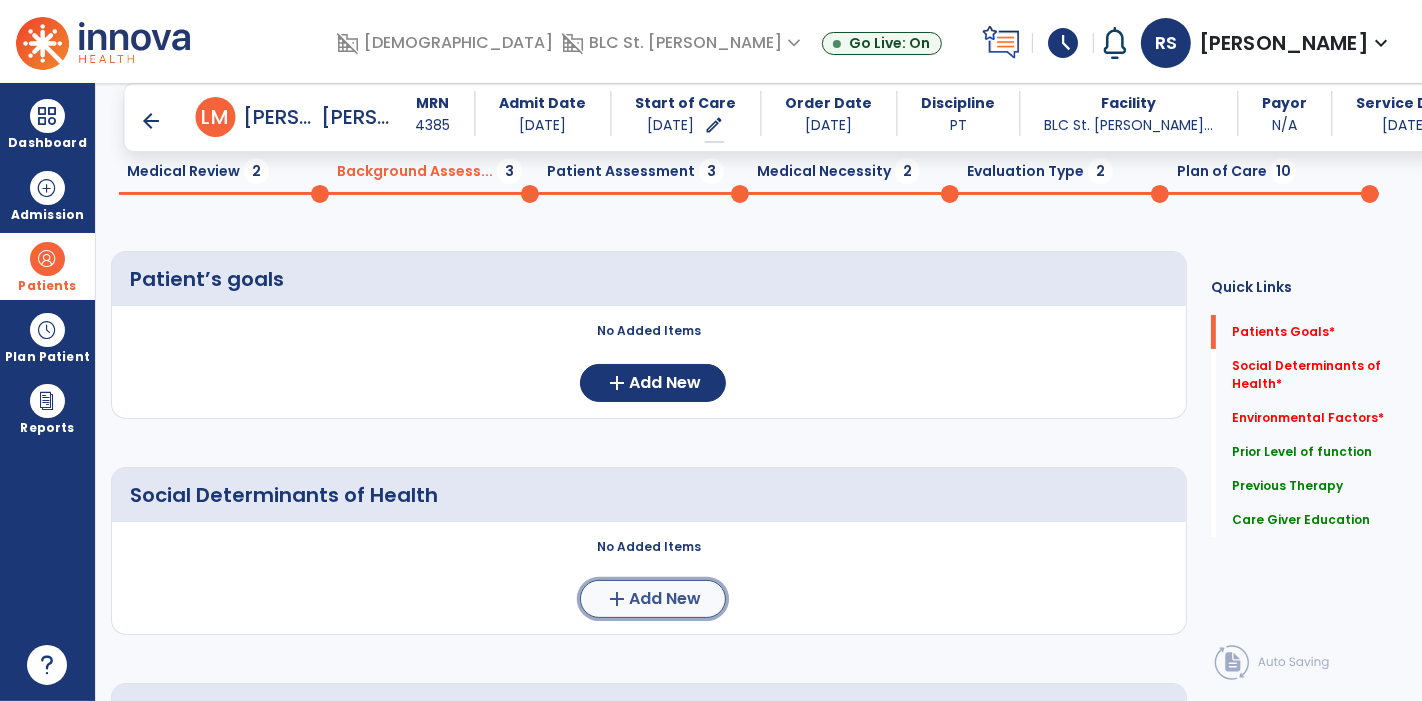 click on "add" 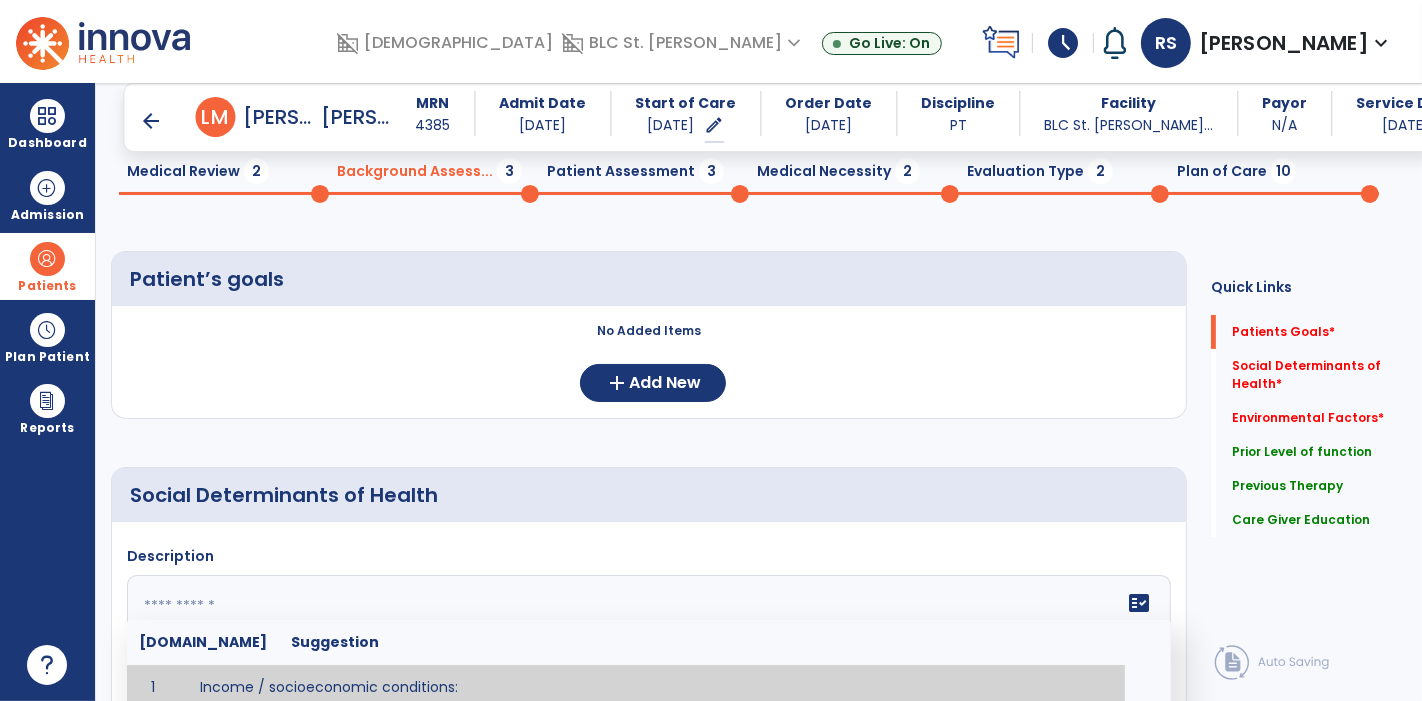 click 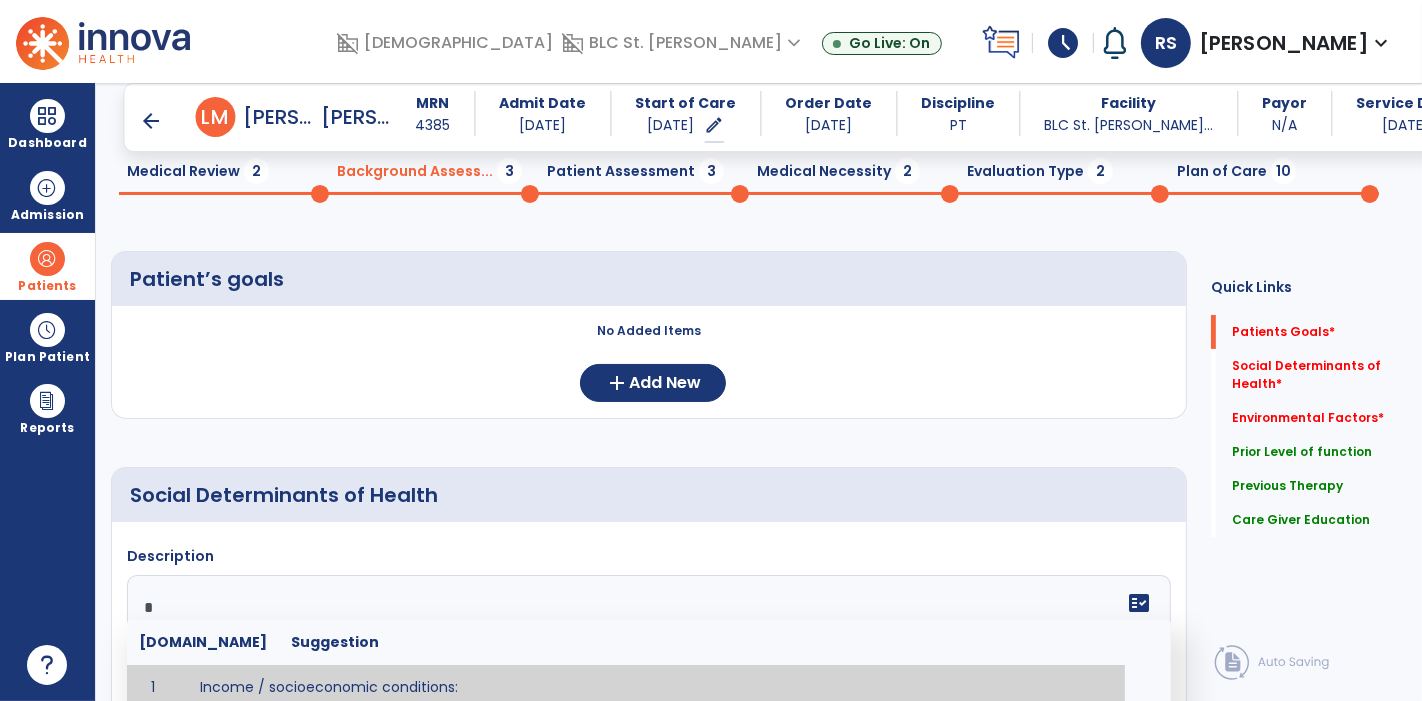 scroll, scrollTop: 84, scrollLeft: 0, axis: vertical 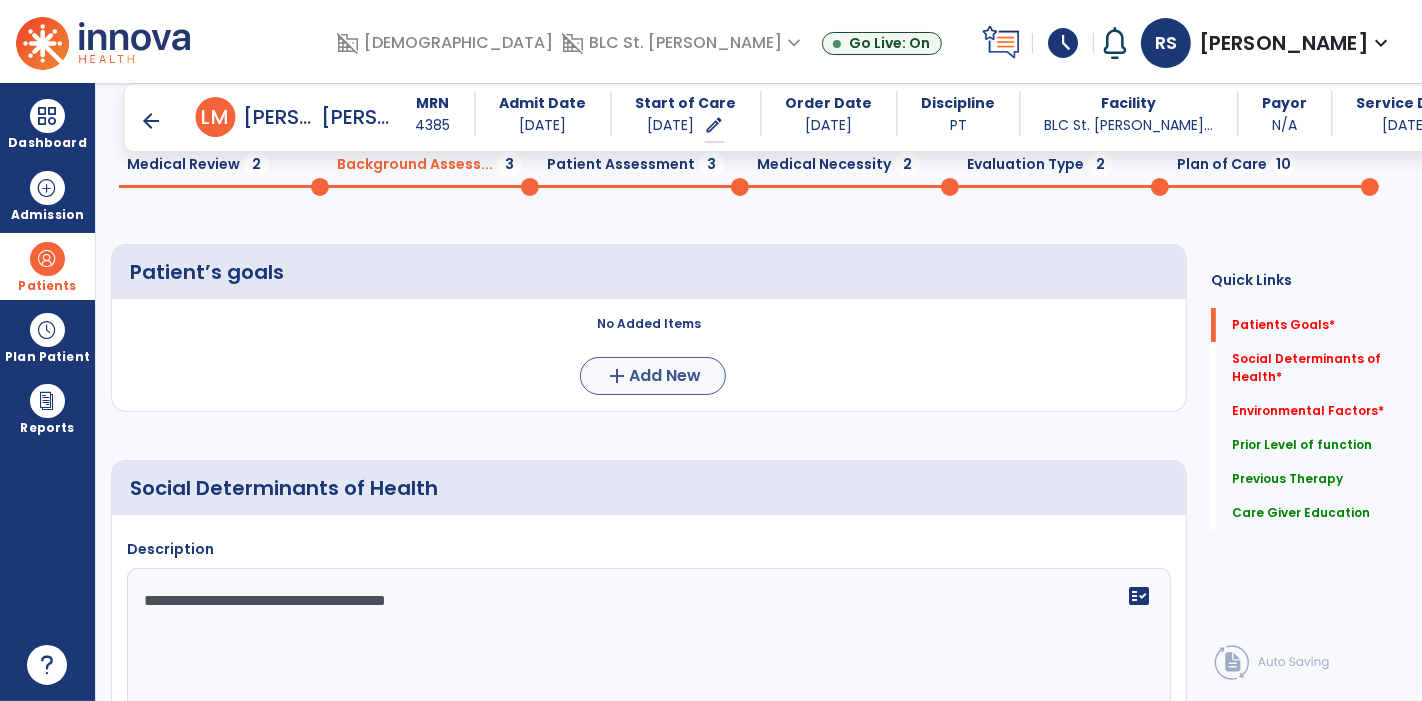 type on "**********" 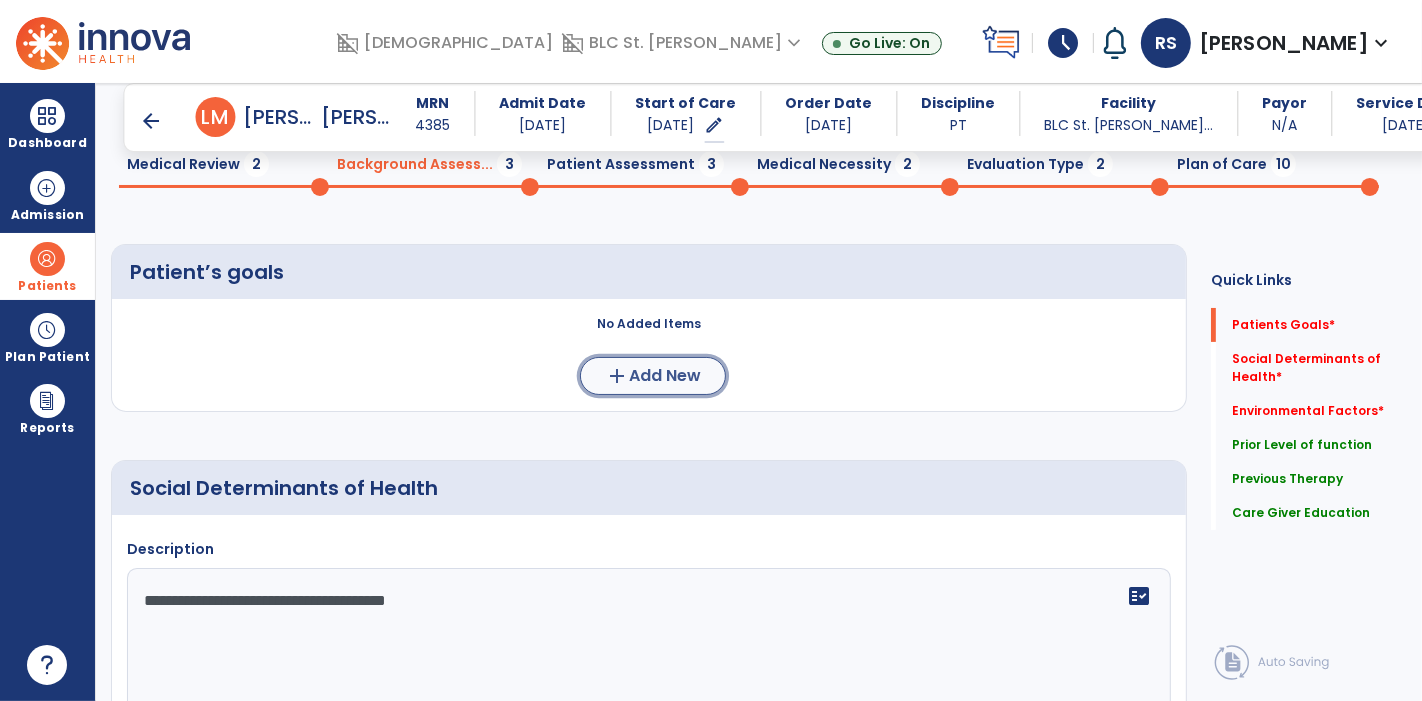 click on "add" 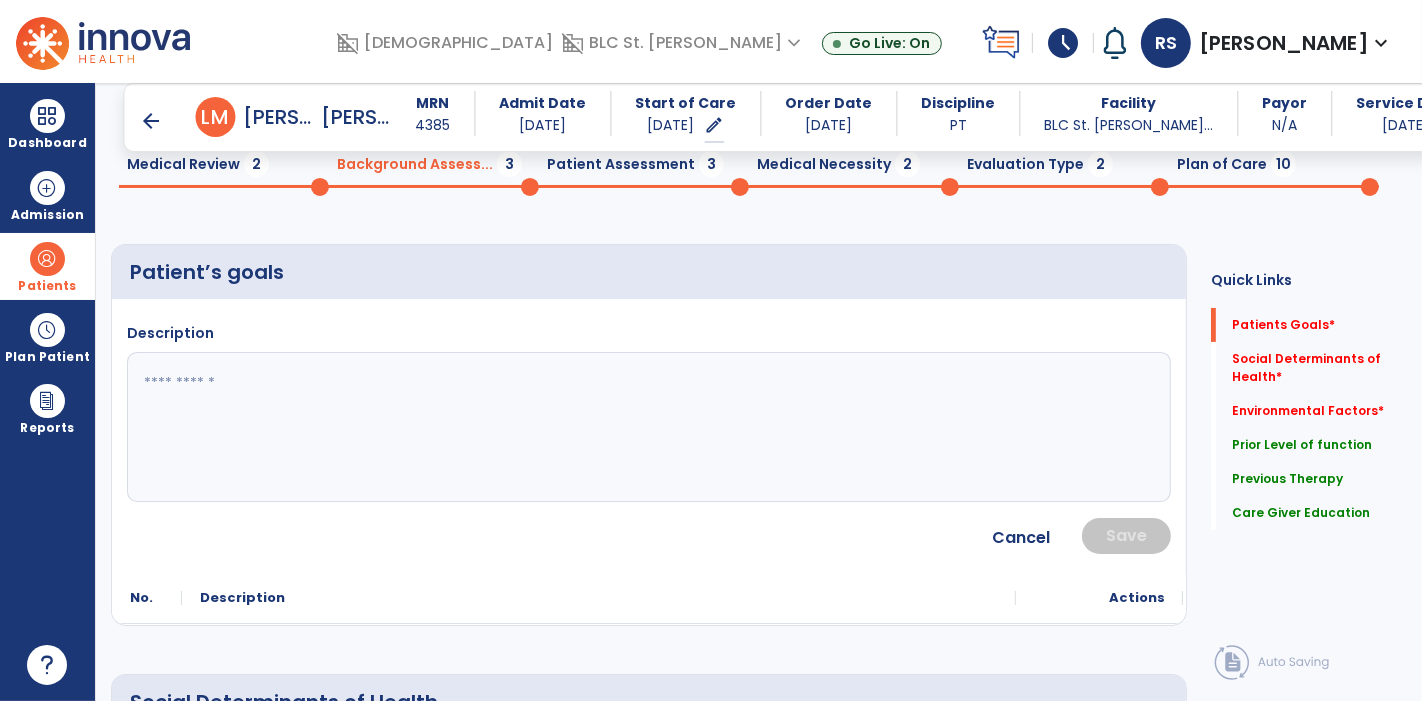click 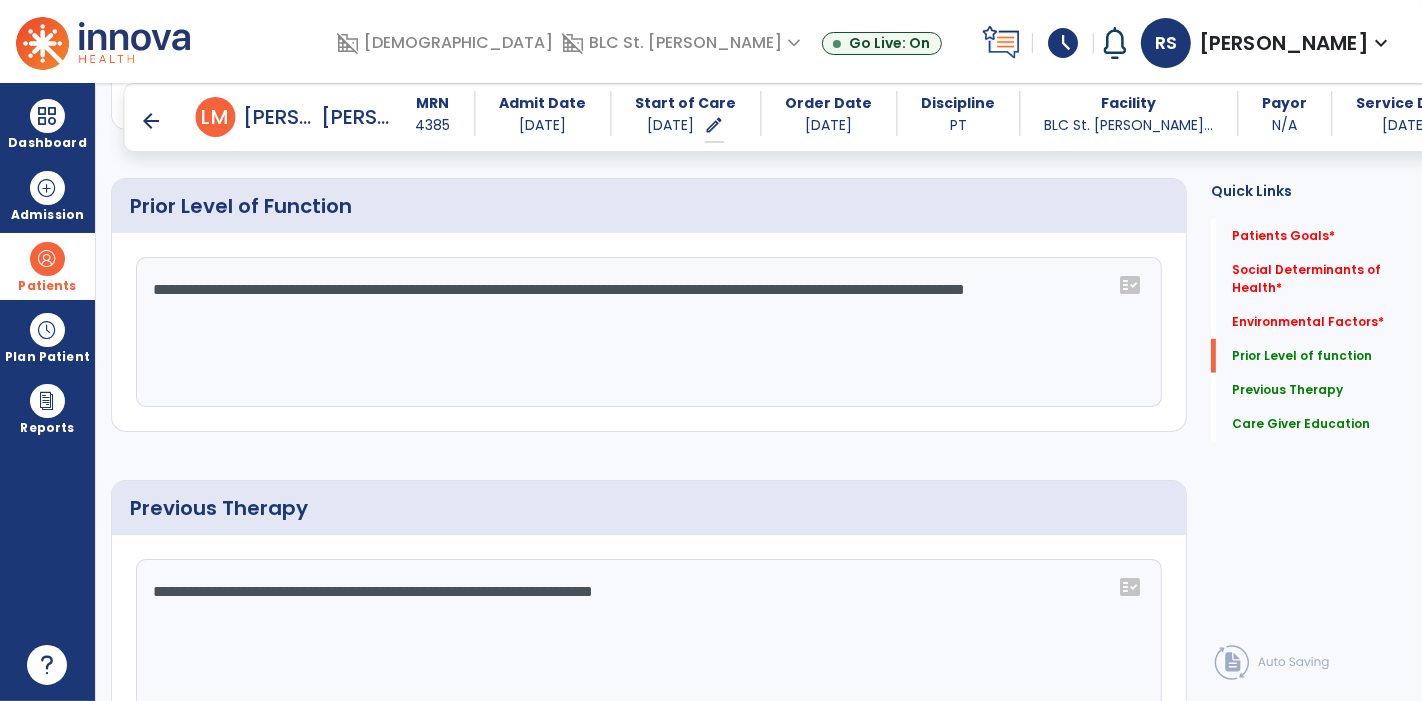 scroll, scrollTop: 1230, scrollLeft: 0, axis: vertical 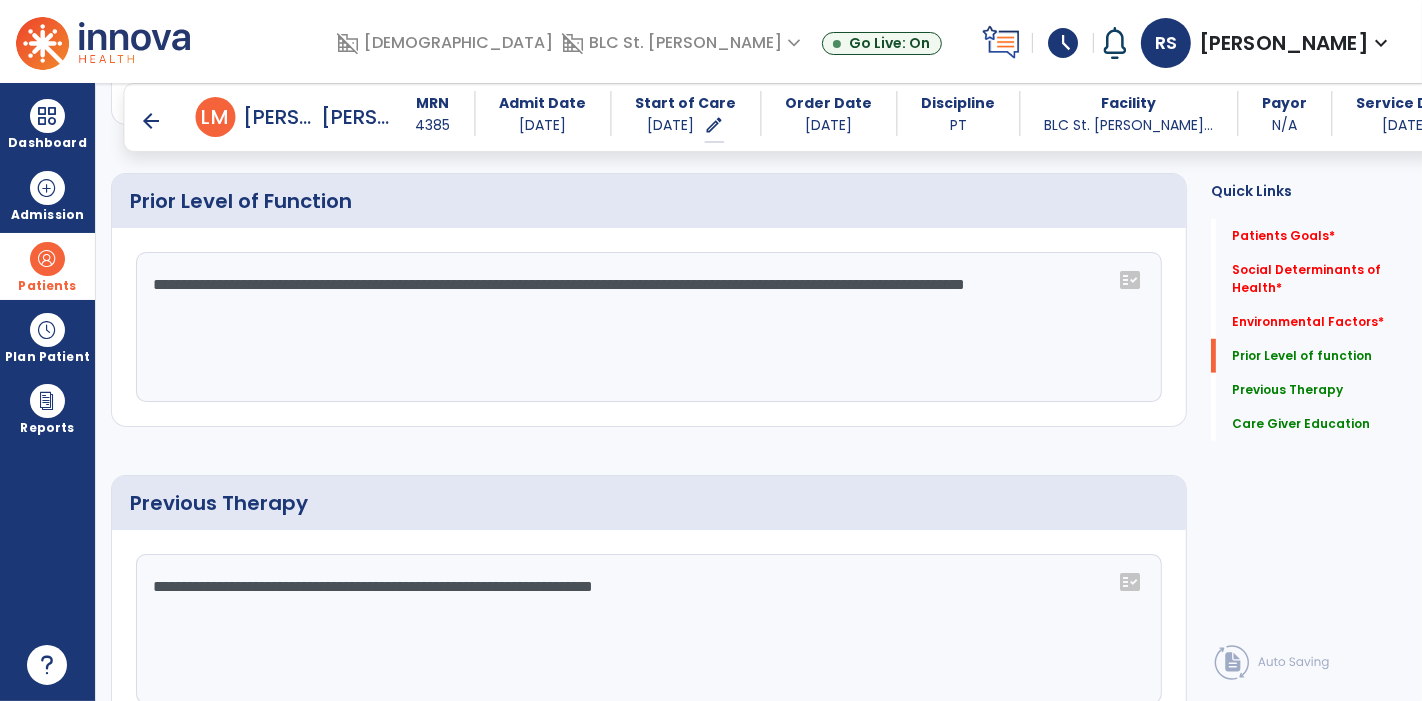 type on "**********" 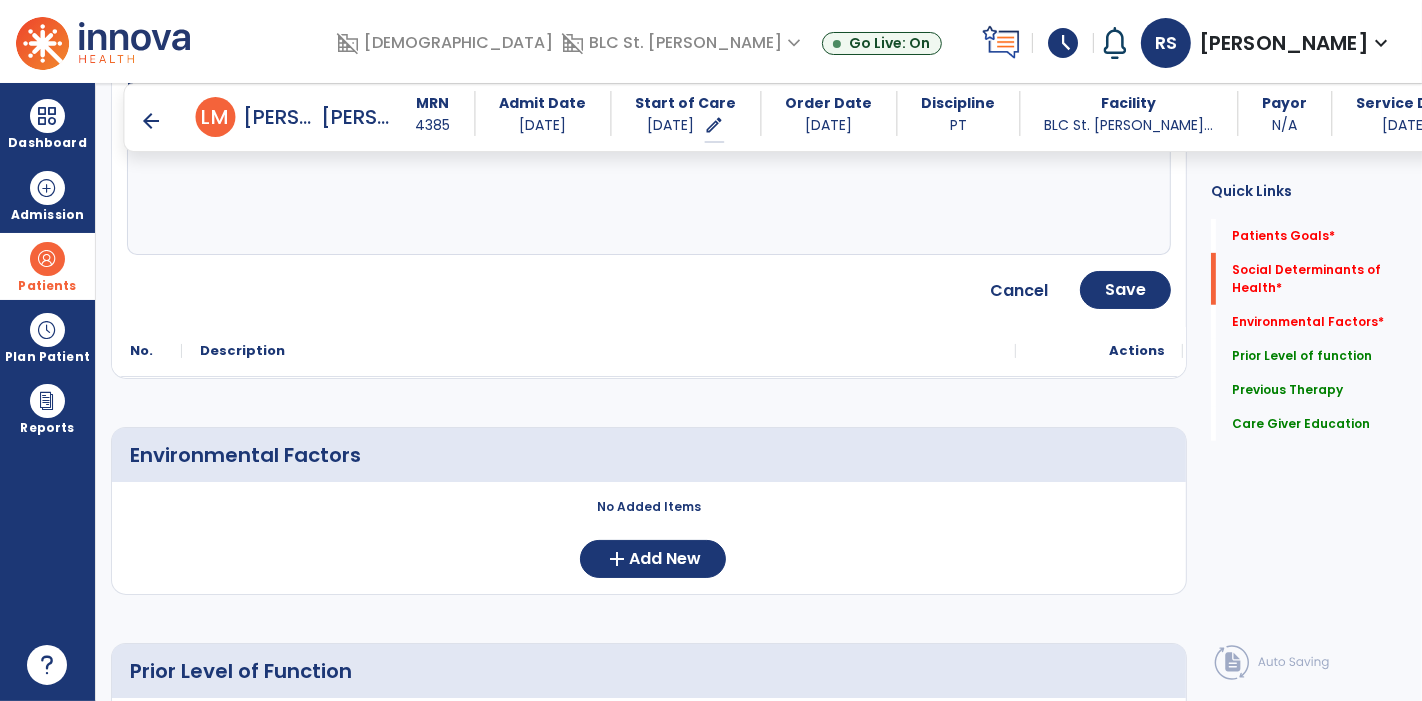 scroll, scrollTop: 757, scrollLeft: 0, axis: vertical 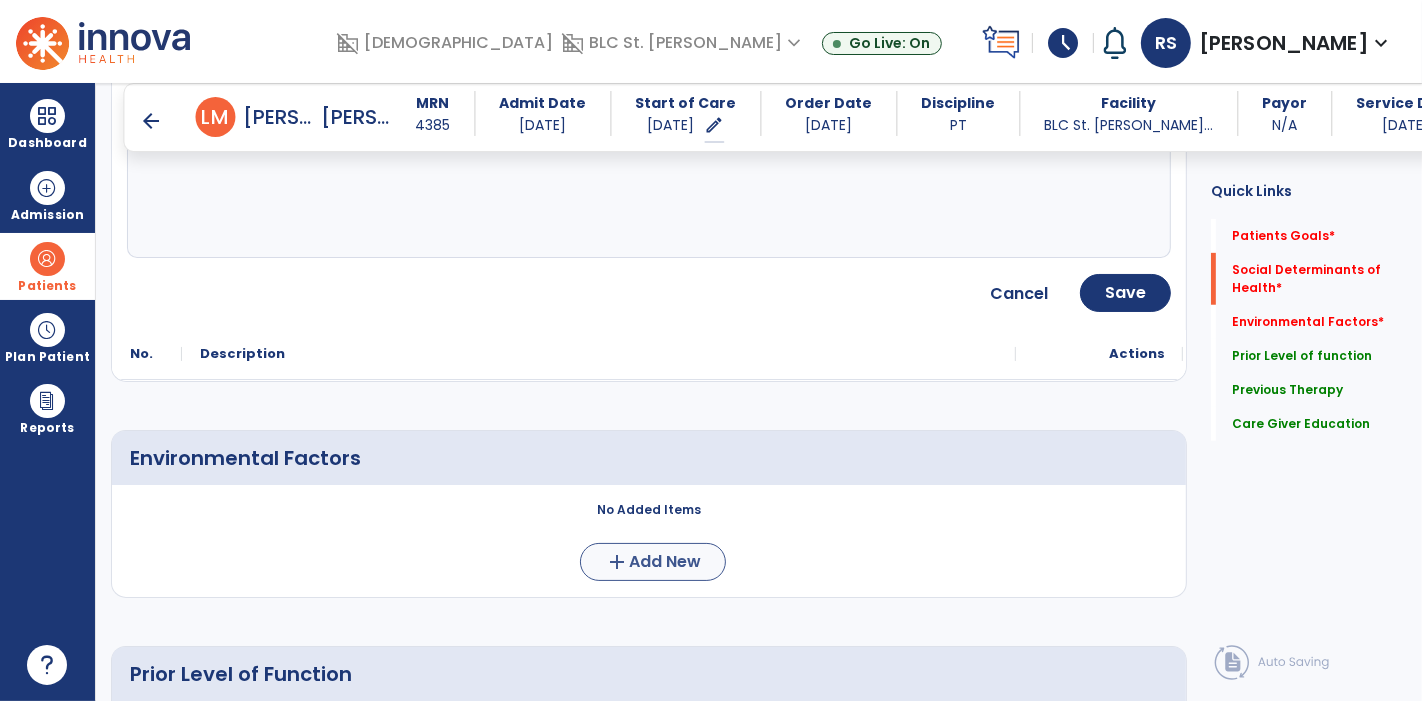 type on "**********" 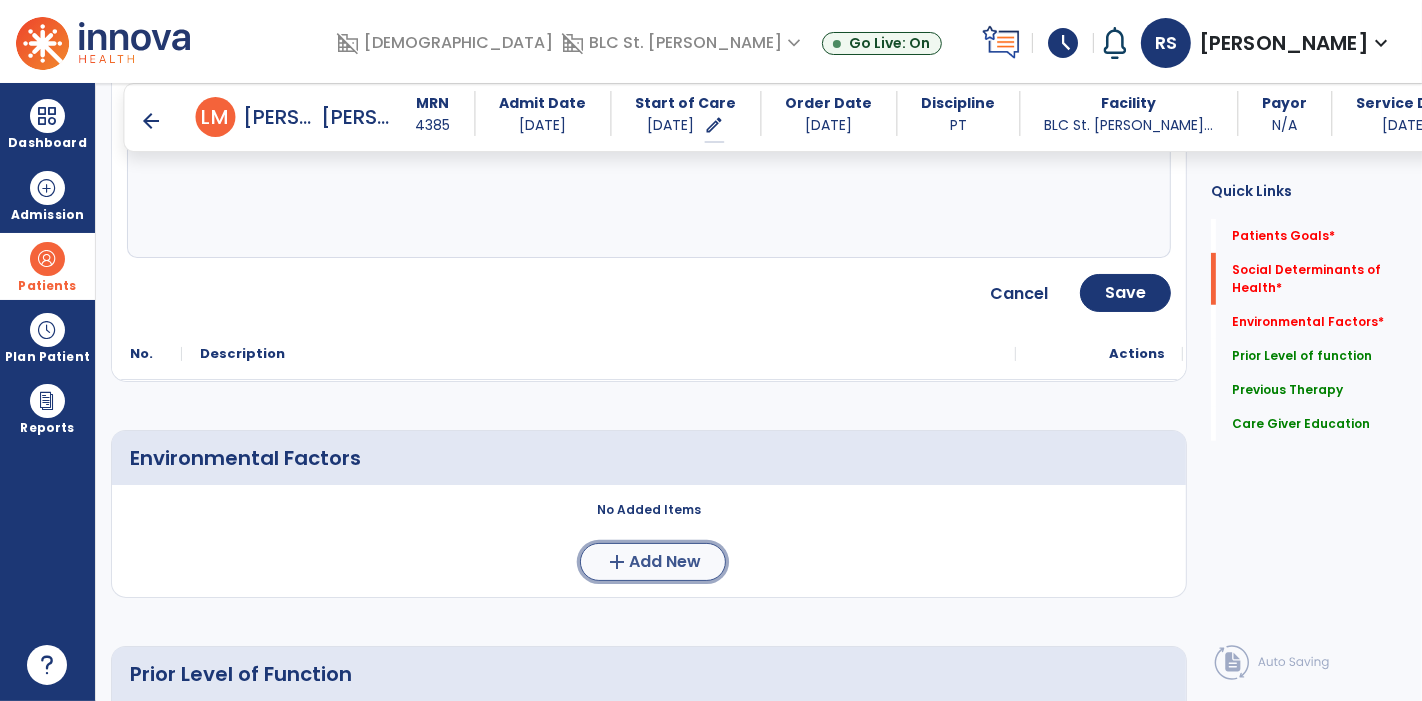 click on "Add New" 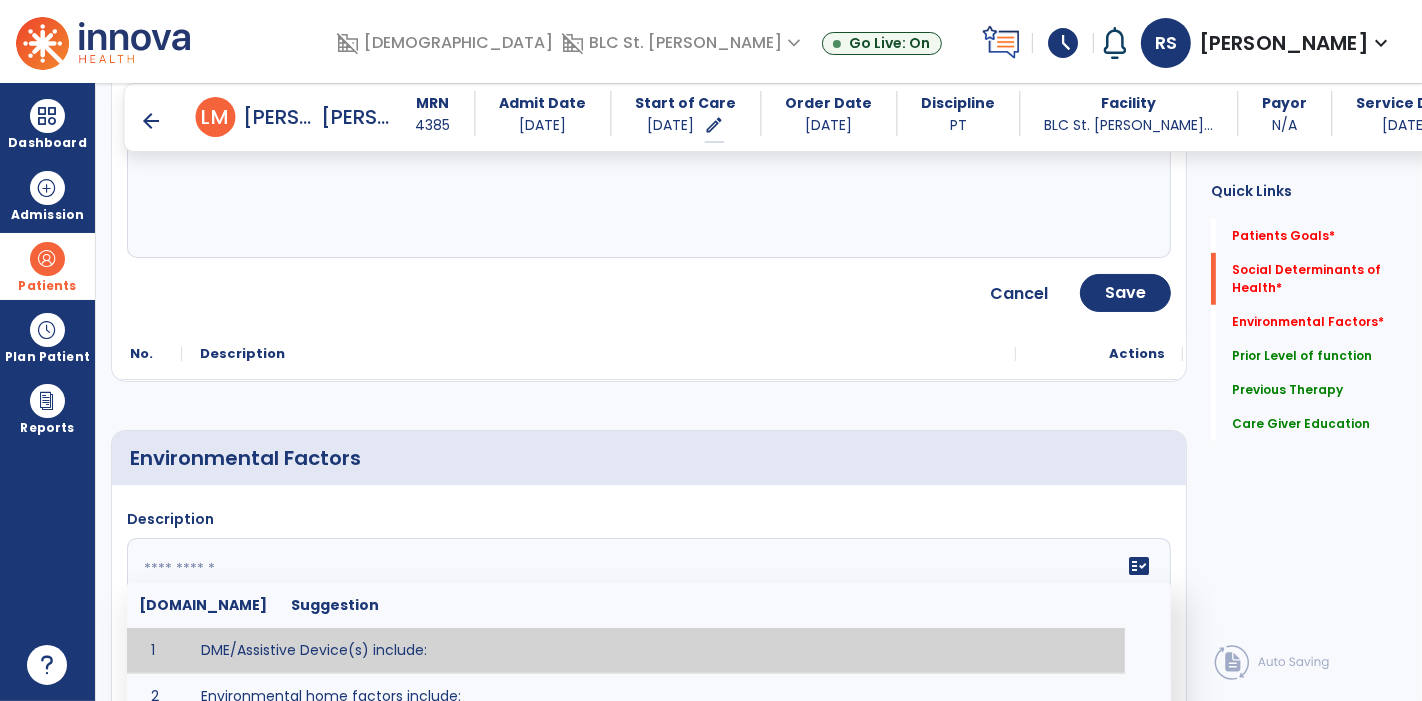 click 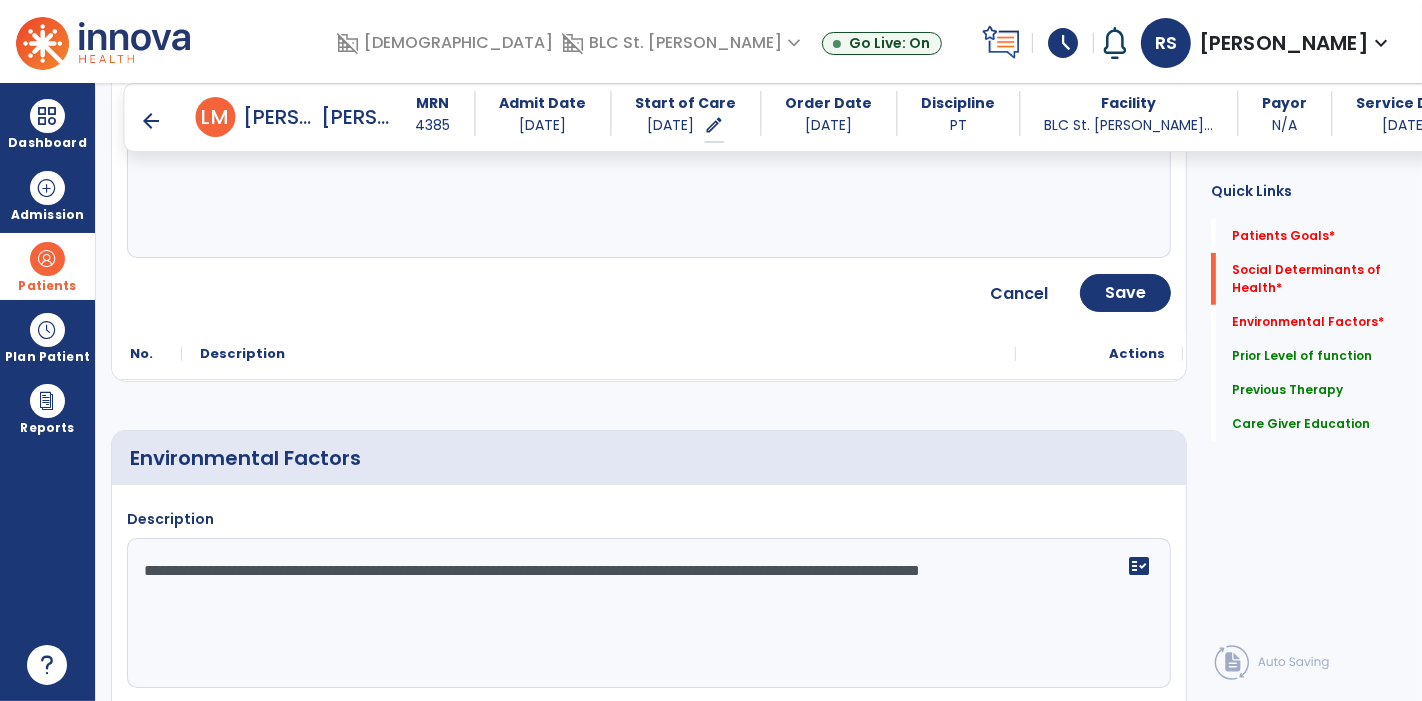type on "**********" 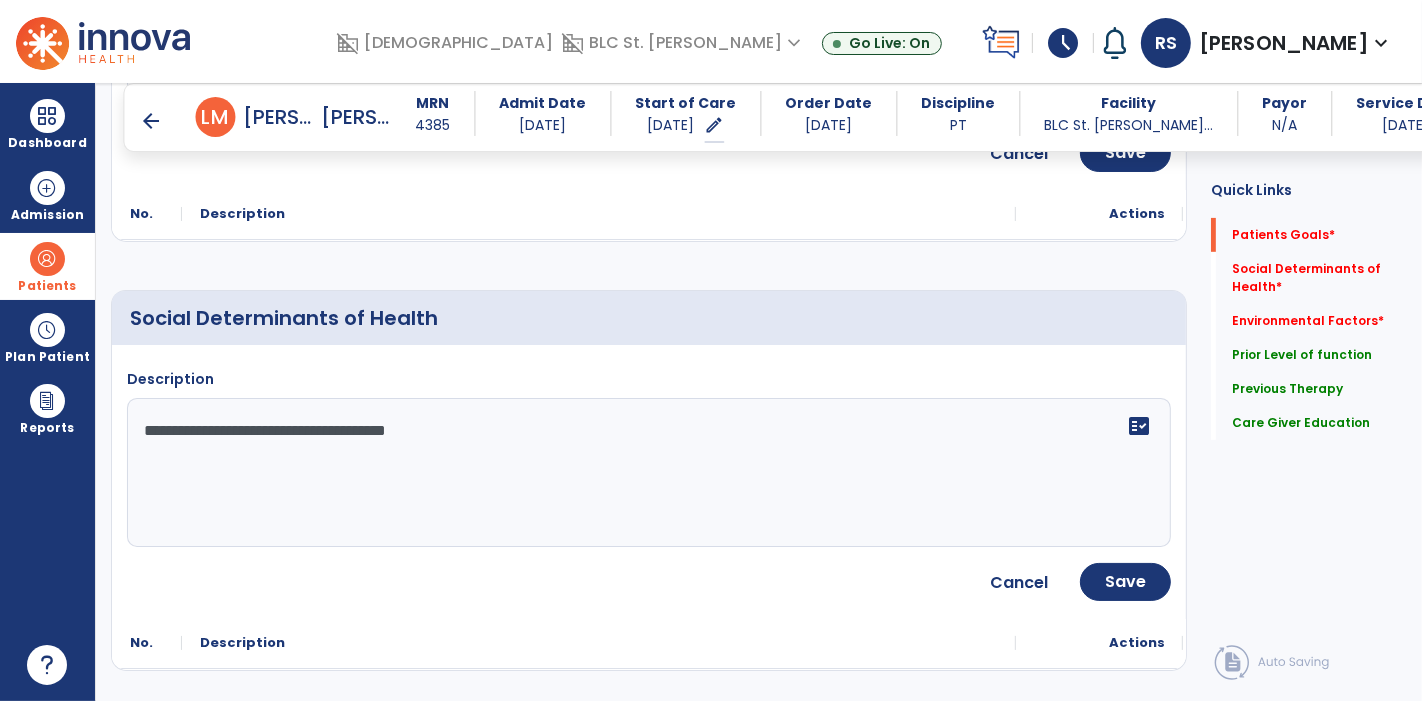 scroll, scrollTop: 0, scrollLeft: 0, axis: both 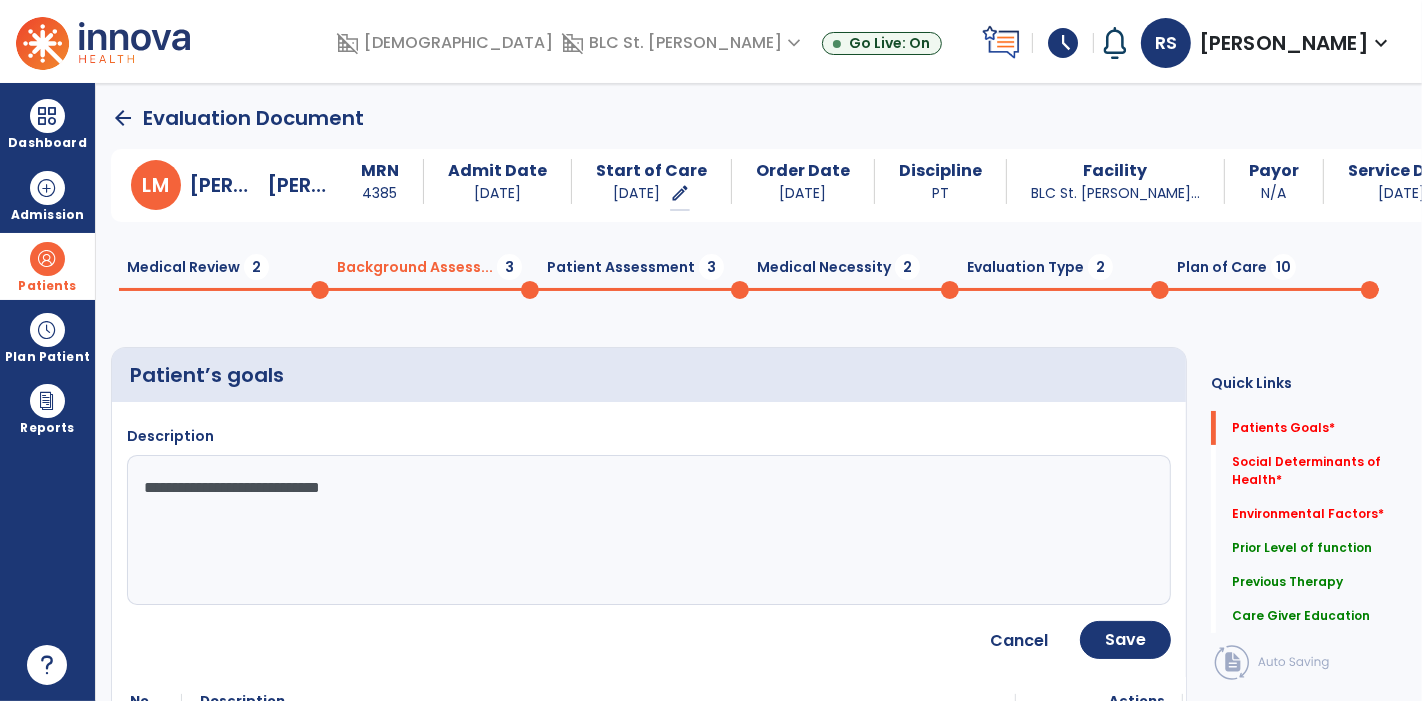click on "Medical Review  2" 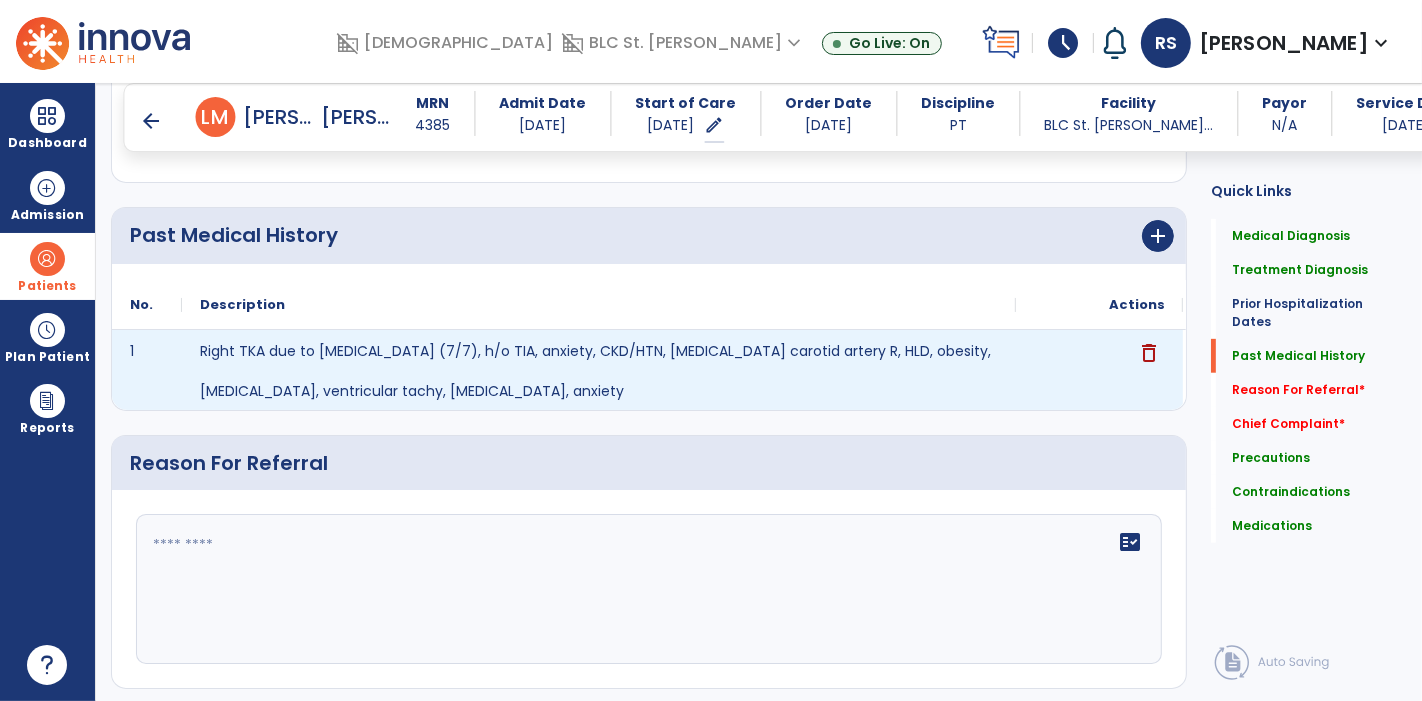 scroll, scrollTop: 779, scrollLeft: 0, axis: vertical 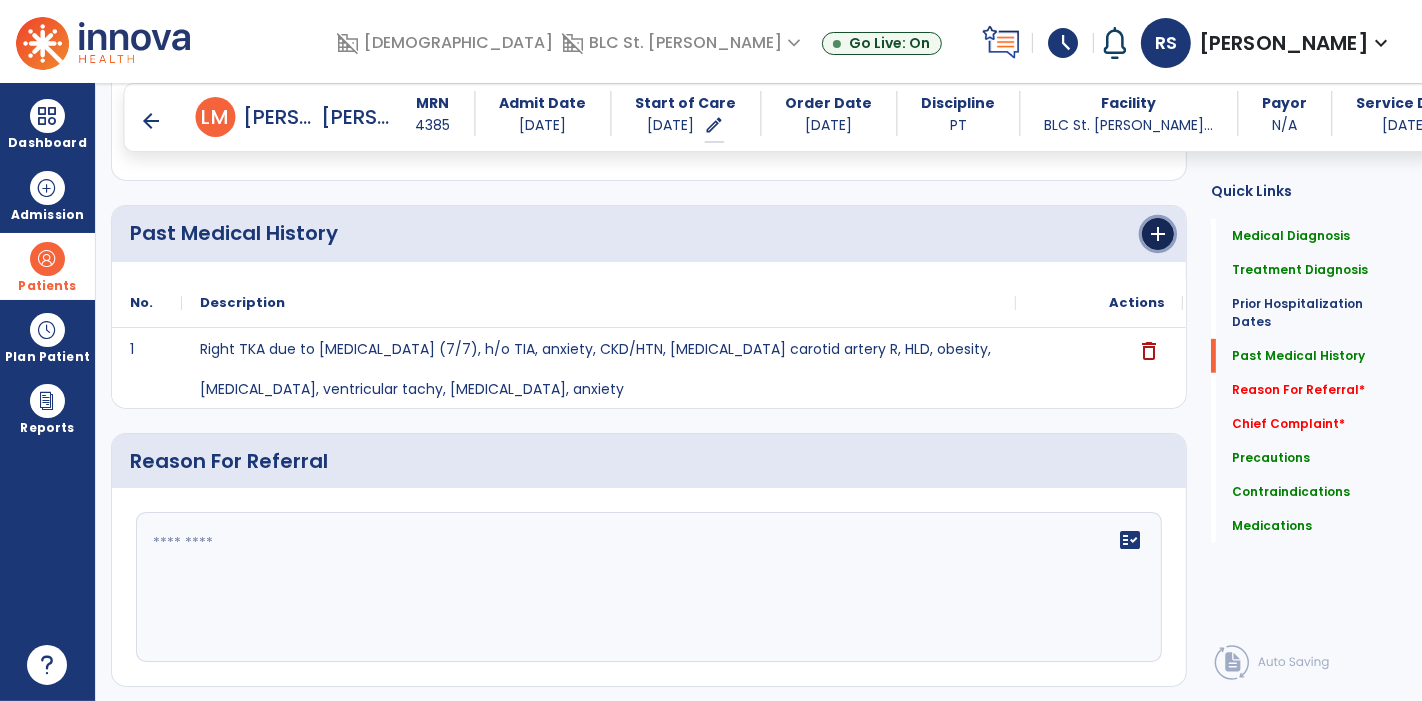 click on "add" 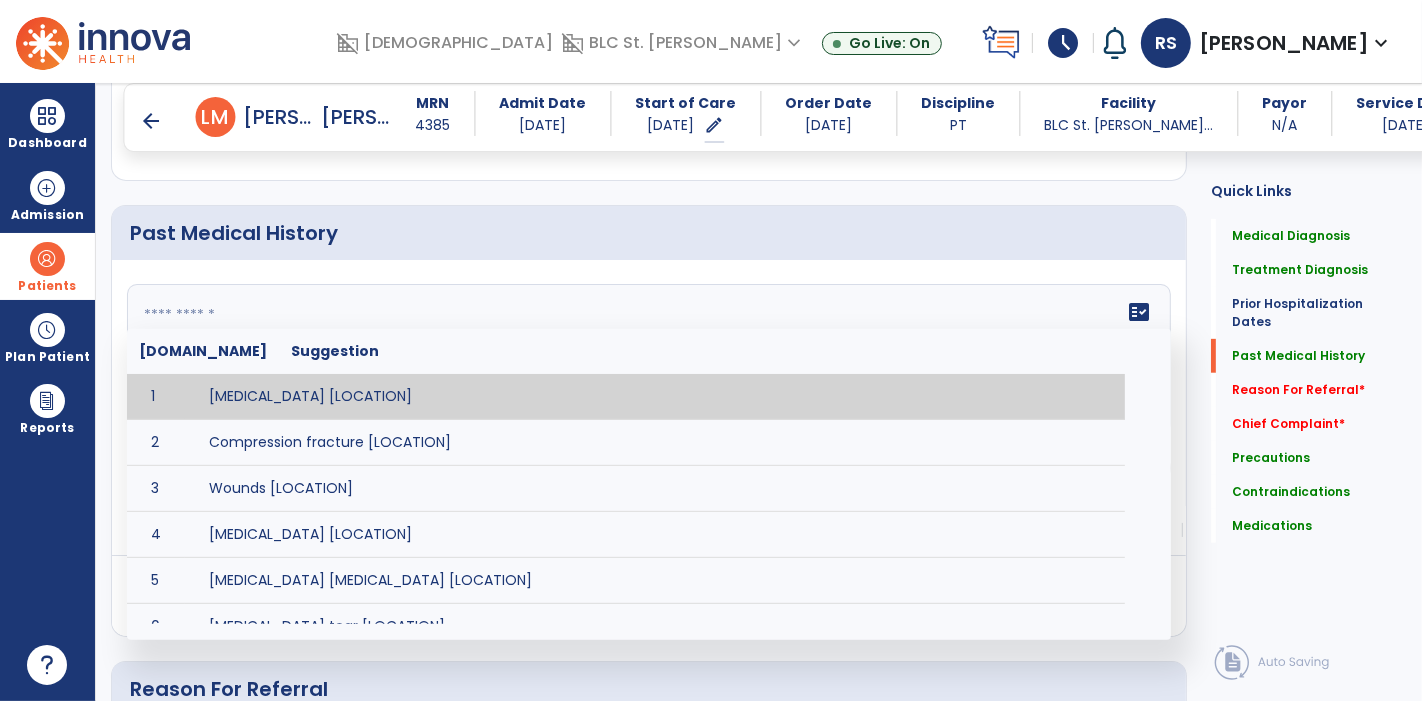 click on "fact_check  [DOMAIN_NAME] Suggestion 1 [MEDICAL_DATA] [LOCATION] 2 Compression fracture [LOCATION] 3 Wounds [LOCATION] 4 [MEDICAL_DATA] [LOCATION] 5 [MEDICAL_DATA] [MEDICAL_DATA] [LOCATION] 6 [MEDICAL_DATA] tear [LOCATION] 7 ACL tear surgically repaired [LOCATION] 8 [MEDICAL_DATA] (AKA) [LOCATION] 9 Below knee [MEDICAL_DATA] (BKE) [LOCATION] 10 [MEDICAL_DATA] (SITE/TYPE) 11 Surgery (TYPE) 12 AAA ([MEDICAL_DATA]) 13 [MEDICAL_DATA] tear [LOCATION] 14 [MEDICAL_DATA] 15 AIDS (Acquired [MEDICAL_DATA] Syndrome) 16 [MEDICAL_DATA] 17 [MEDICAL_DATA] 18 [MEDICAL_DATA] 19 Anxiety 20 ASHD ([MEDICAL_DATA]) 21 [MEDICAL_DATA] 22 [MEDICAL_DATA] 23 [MEDICAL_DATA] 24 [MEDICAL_DATA] 25 [MEDICAL_DATA] Bypass Graft (CABG) 26 CAD ([MEDICAL_DATA]) 27 [MEDICAL_DATA] 28 [MEDICAL_DATA] 29 [MEDICAL_DATA] 30 [MEDICAL_DATA] 31 COPD ([MEDICAL_DATA]) 32 CRPS ([MEDICAL_DATA]) 33 CVA (Cerebrovascular Accident) 34 CVI ([MEDICAL_DATA]) 35 DDD ([MEDICAL_DATA])" 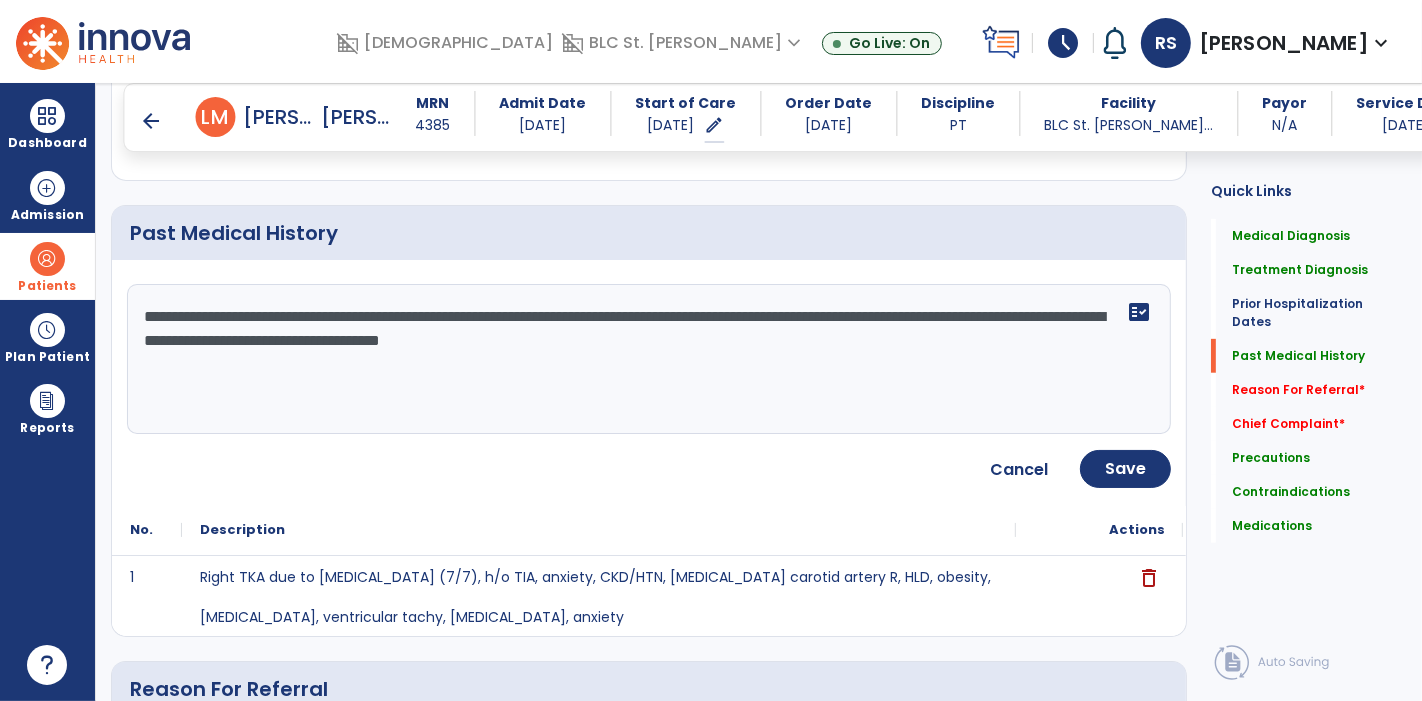 click on "**********" 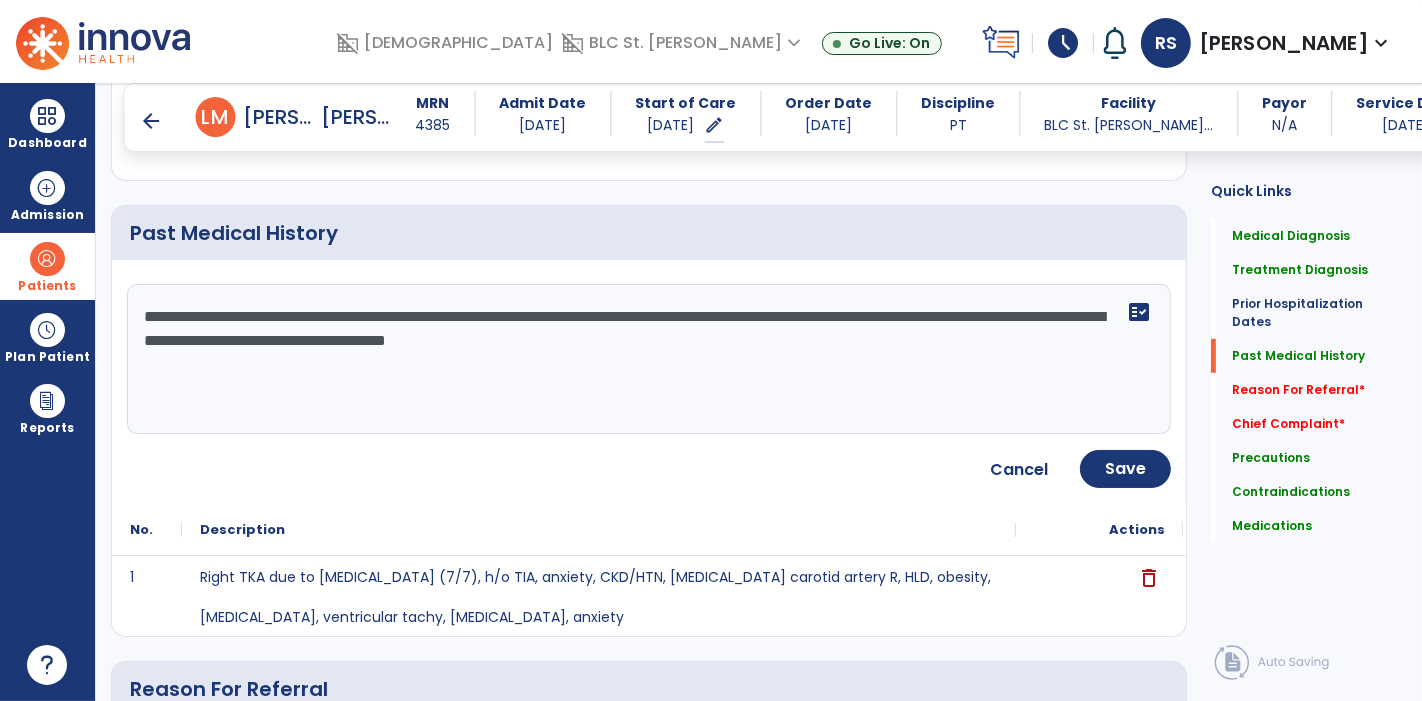 click on "**********" 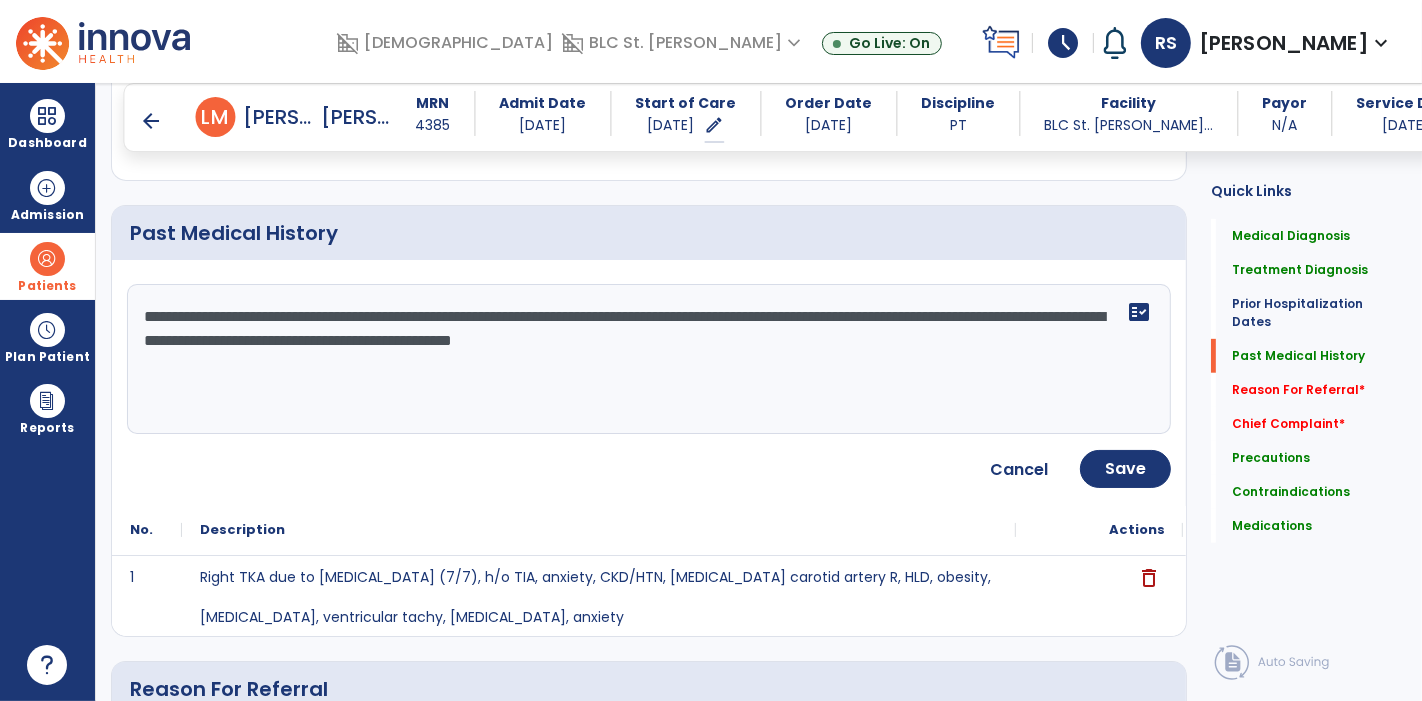 click on "**********" 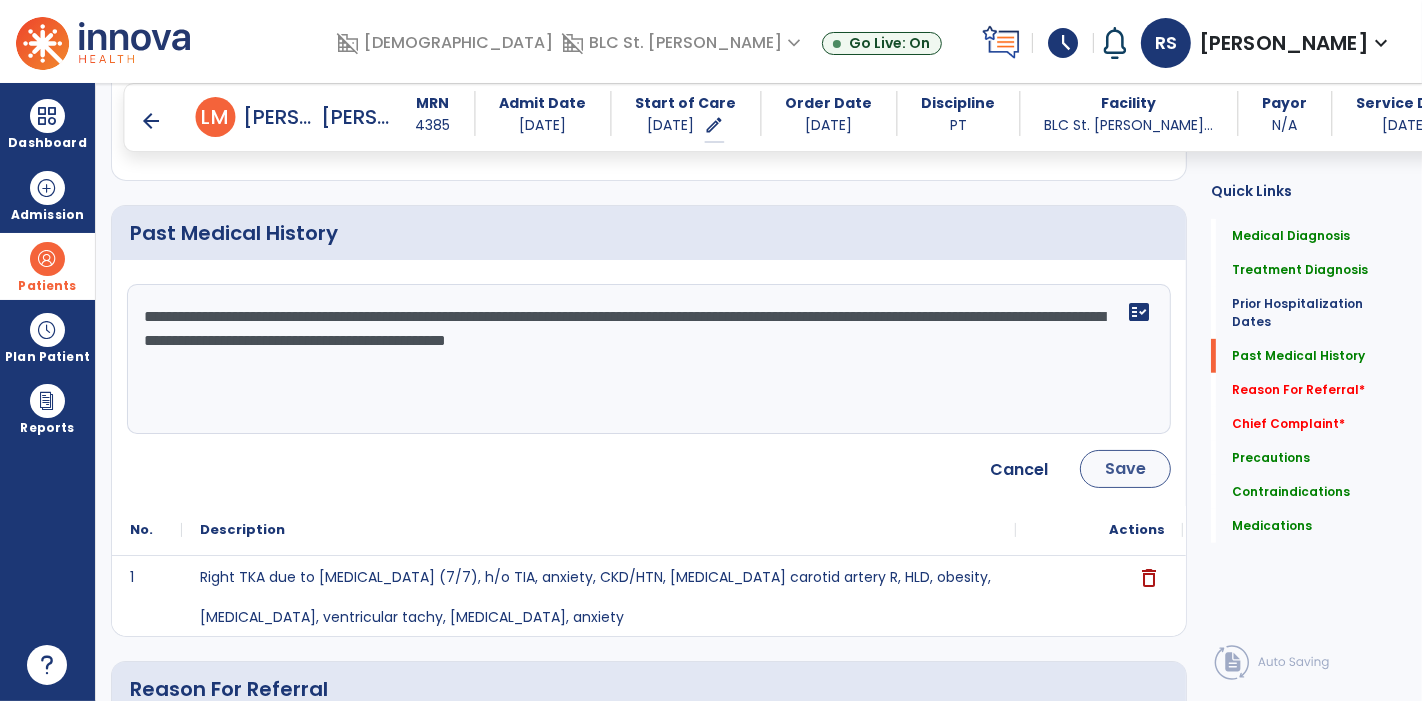 type on "**********" 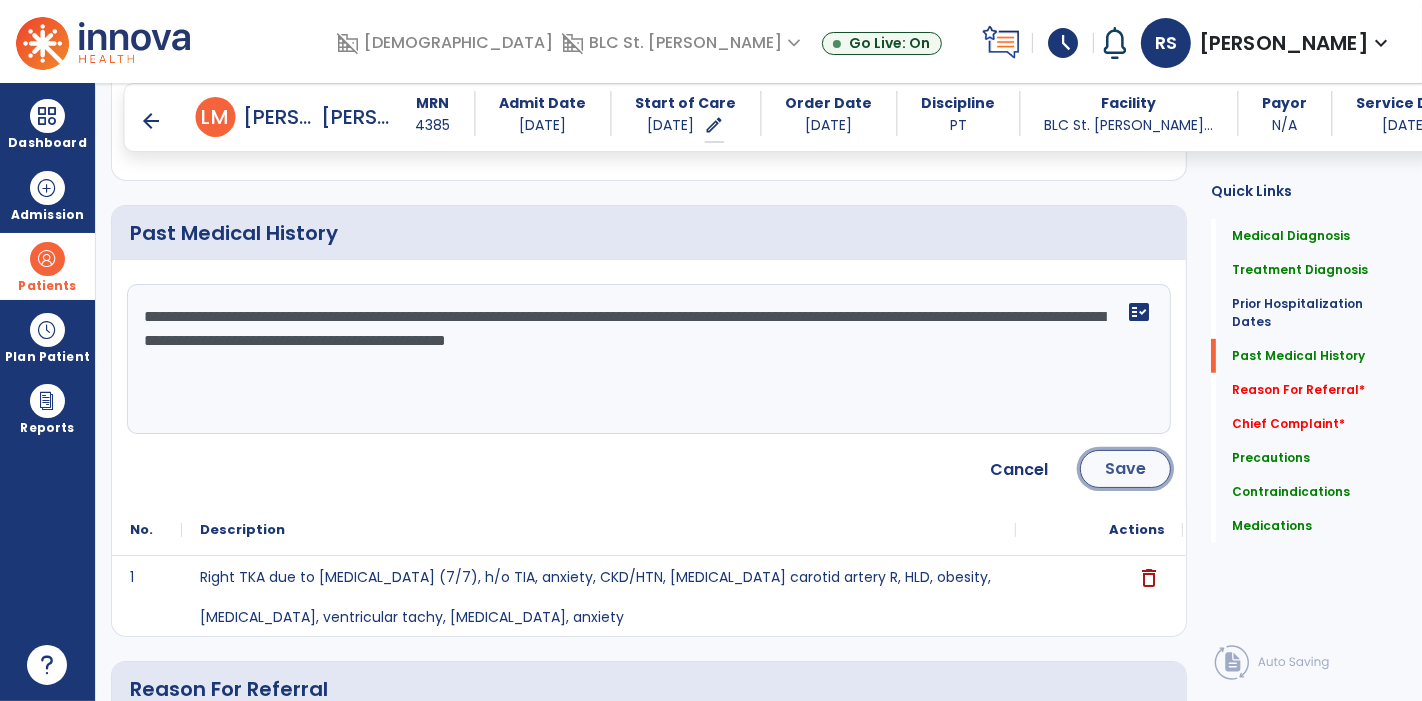 click on "Save" 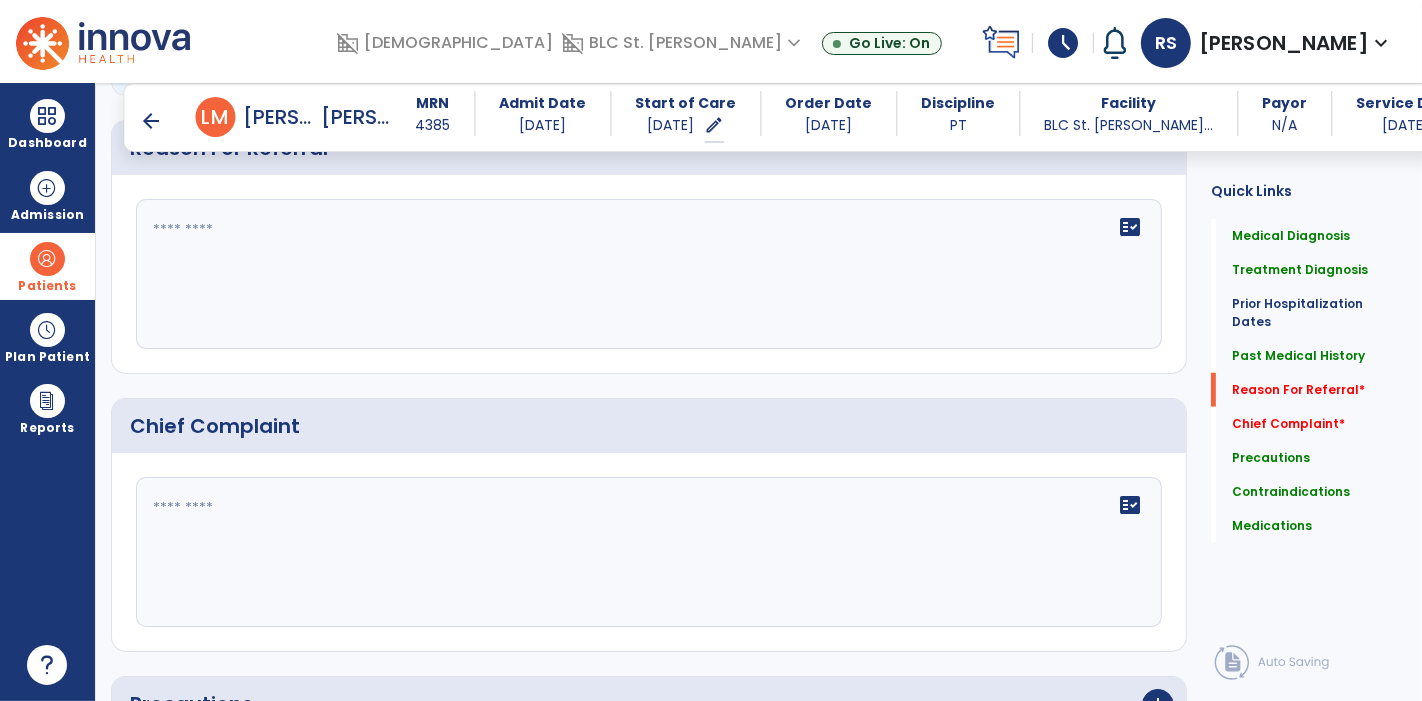 scroll, scrollTop: 1168, scrollLeft: 0, axis: vertical 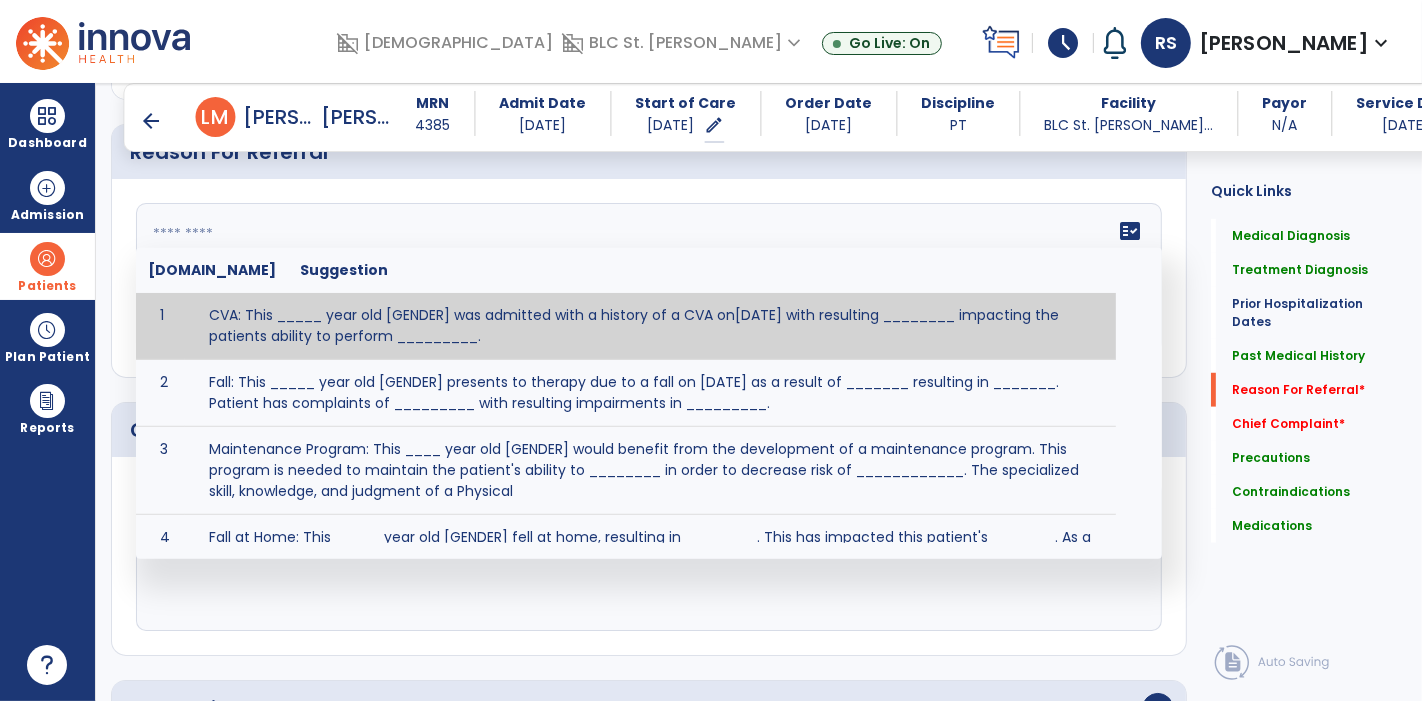 click on "fact_check  [DOMAIN_NAME] Suggestion 1 CVA: This _____ year old [GENDER] was admitted with a history of a CVA on[DATE] with resulting ________ impacting the patients ability to perform _________. 2 Fall: This _____ year old [GENDER] presents to therapy due to a fall on [DATE] as a result of _______ resulting in _______.  Patient has complaints of _________ with resulting impairments in _________. 3 Maintenance Program: This ____ year old [GENDER] would benefit from the development of a maintenance program.  This program is needed to maintain the patient's ability to ________ in order to decrease risk of ____________.  The specialized skill, knowledge, and judgment of a Physical  4 Fall at Home: This _____ year old [GENDER] fell at home, resulting  in ________.  This has impacted this patient's _______.  As a result of these noted limitations in functional activities, this patient is unable to safely return to home.  This patient requires skilled therapy in order to improve safety and function. 5 6 7 8 9 10" 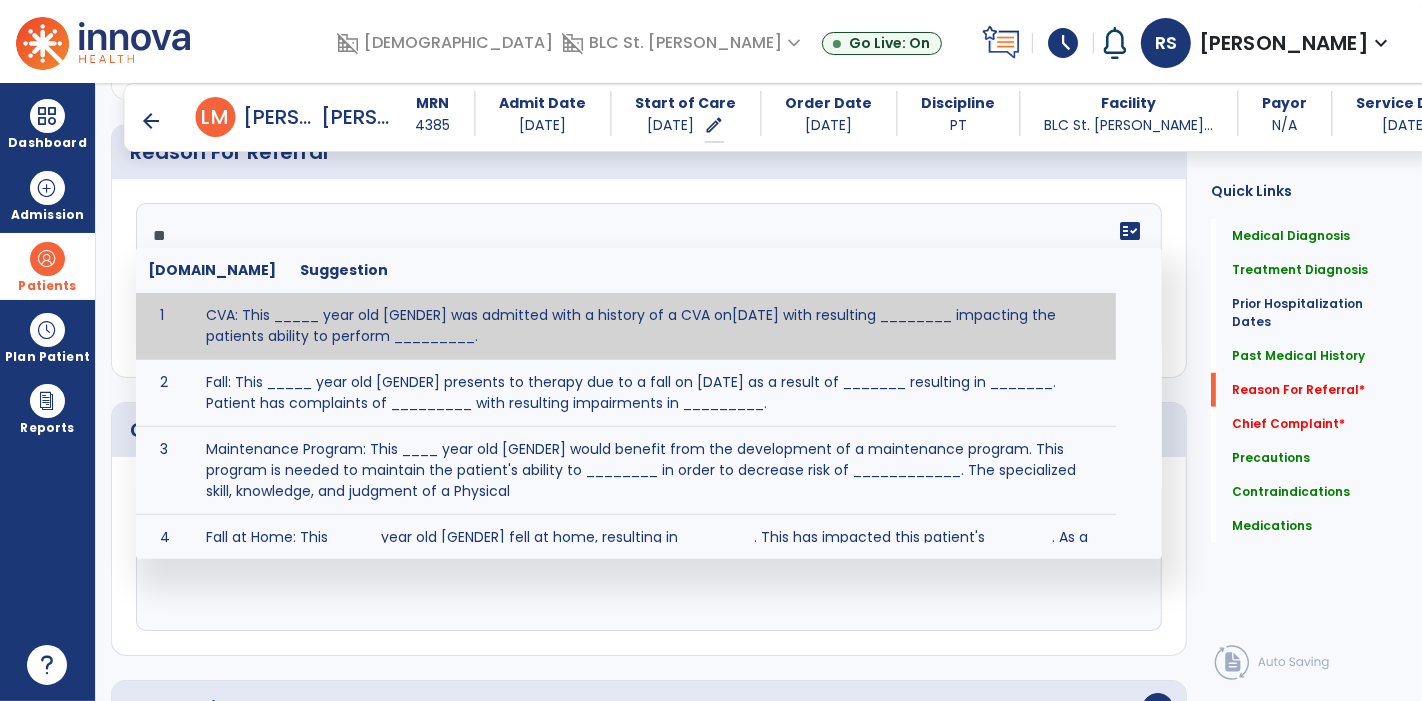type on "*" 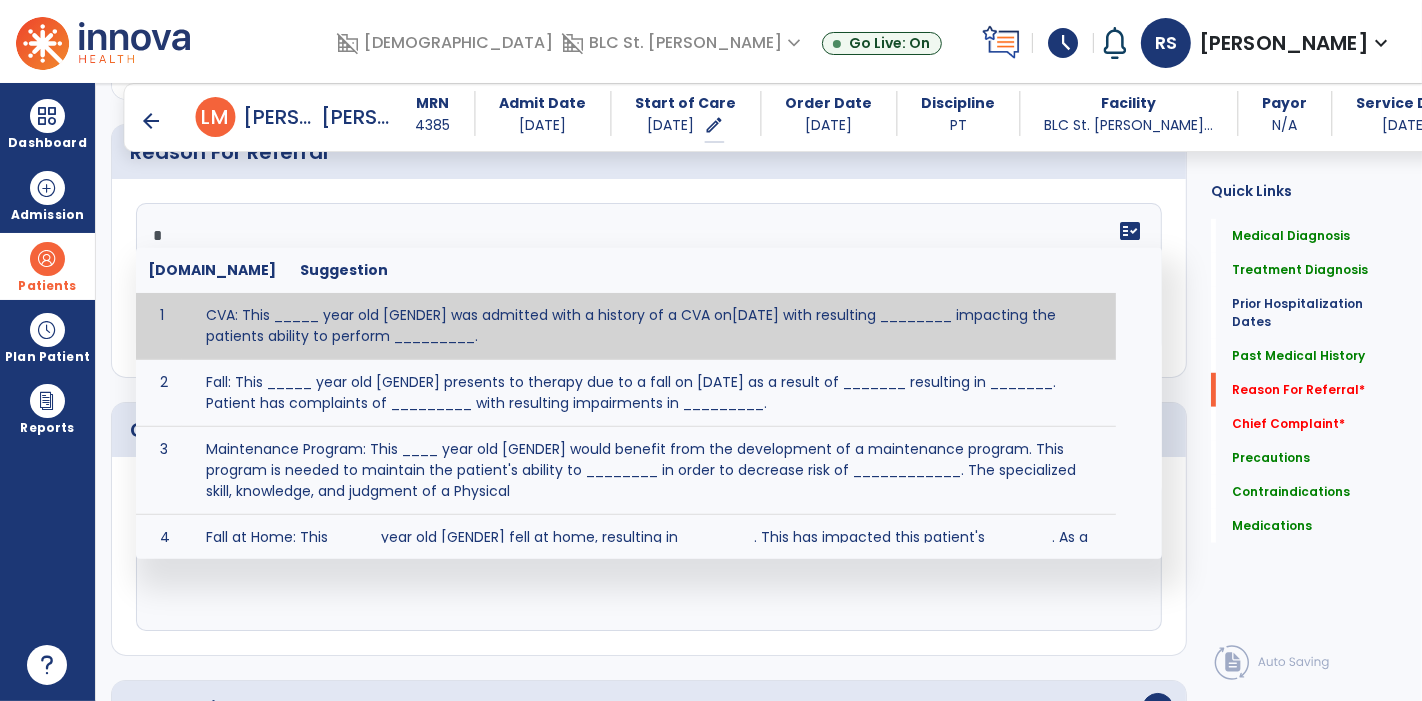 type 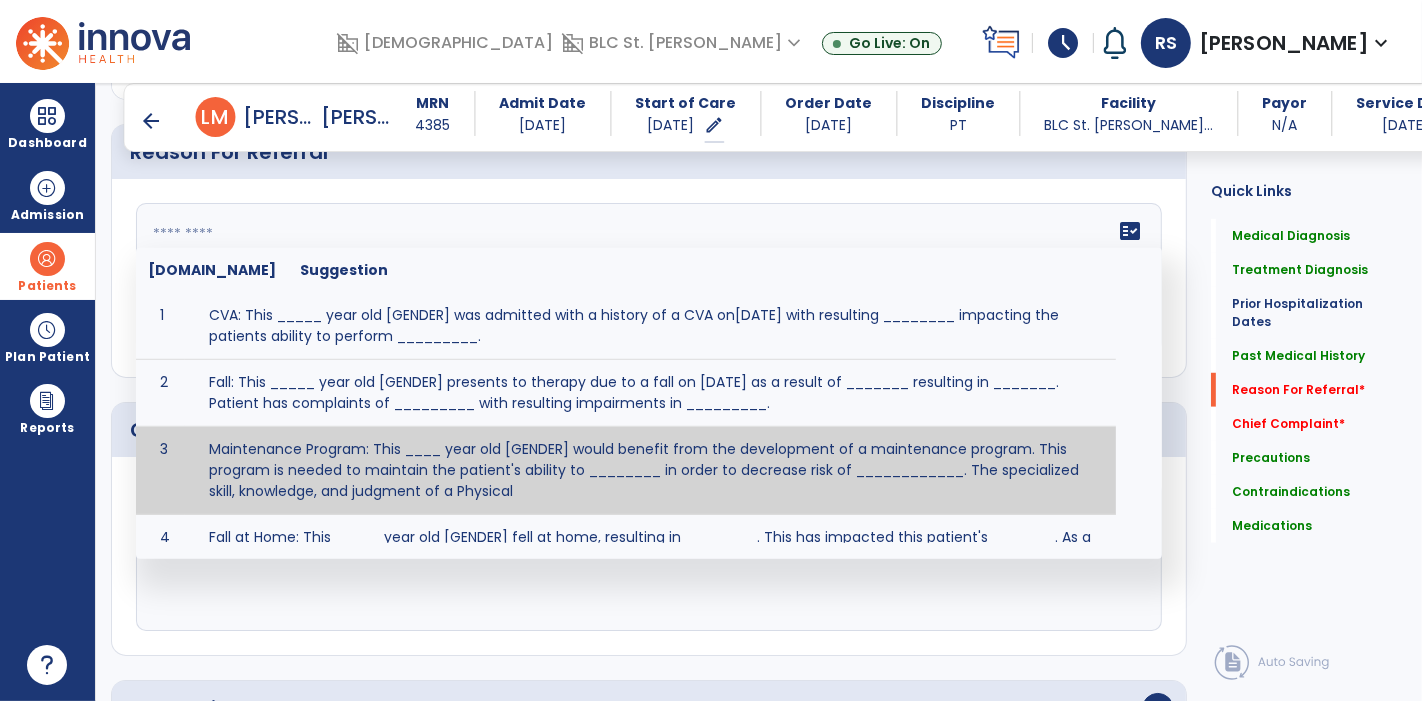click on "fact_check" 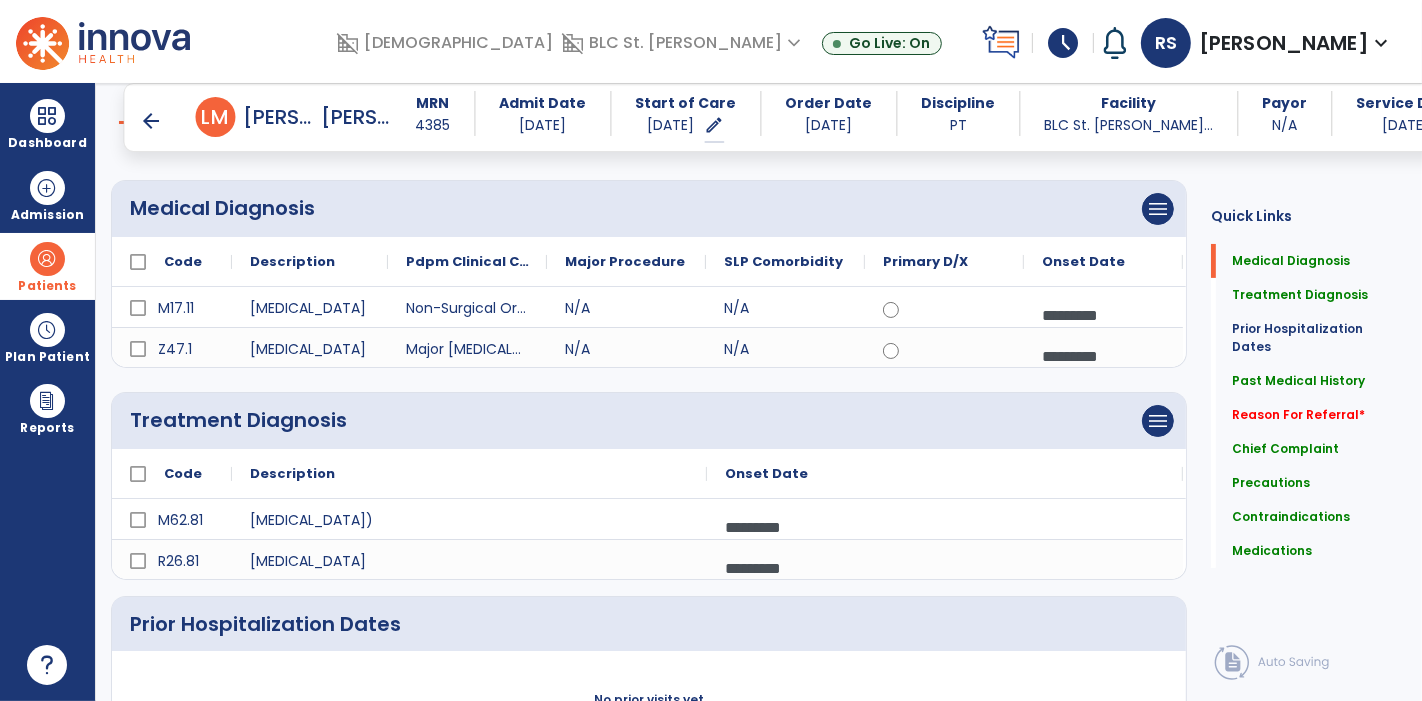 scroll, scrollTop: 0, scrollLeft: 0, axis: both 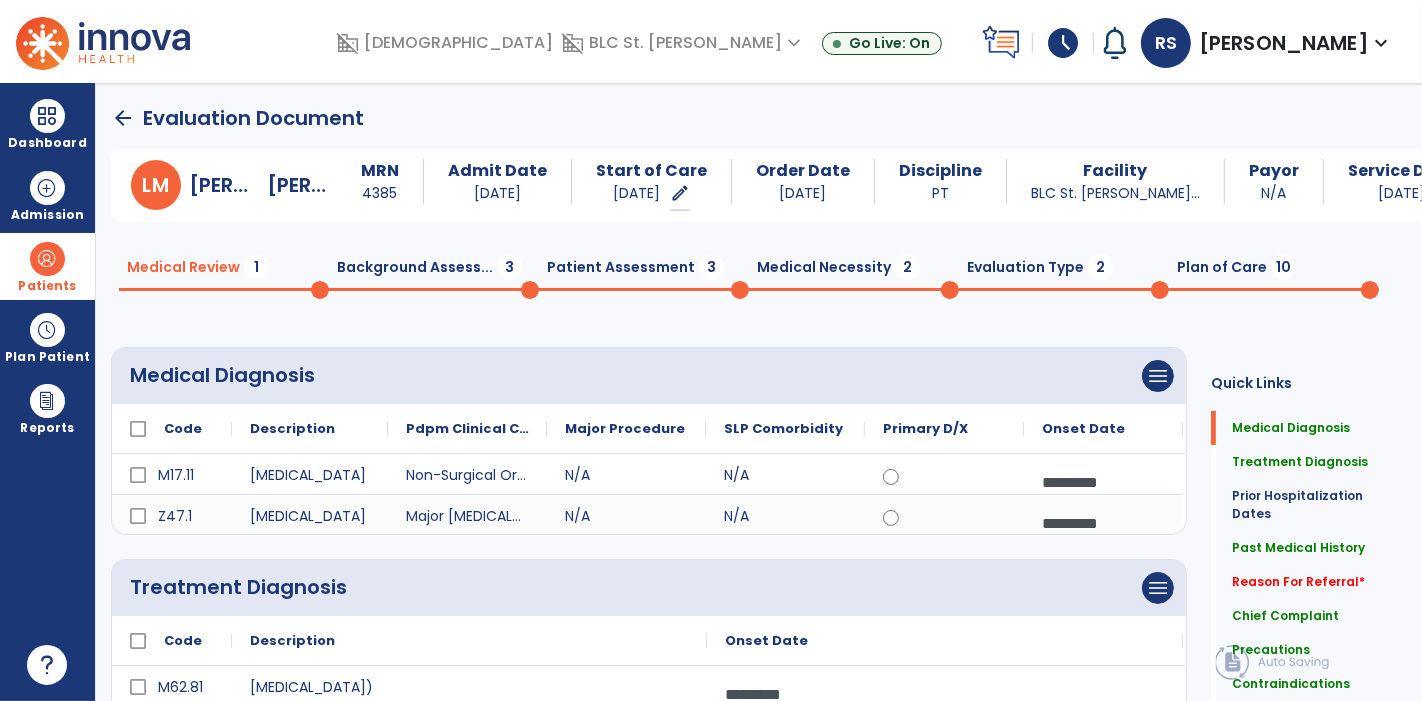 type on "**********" 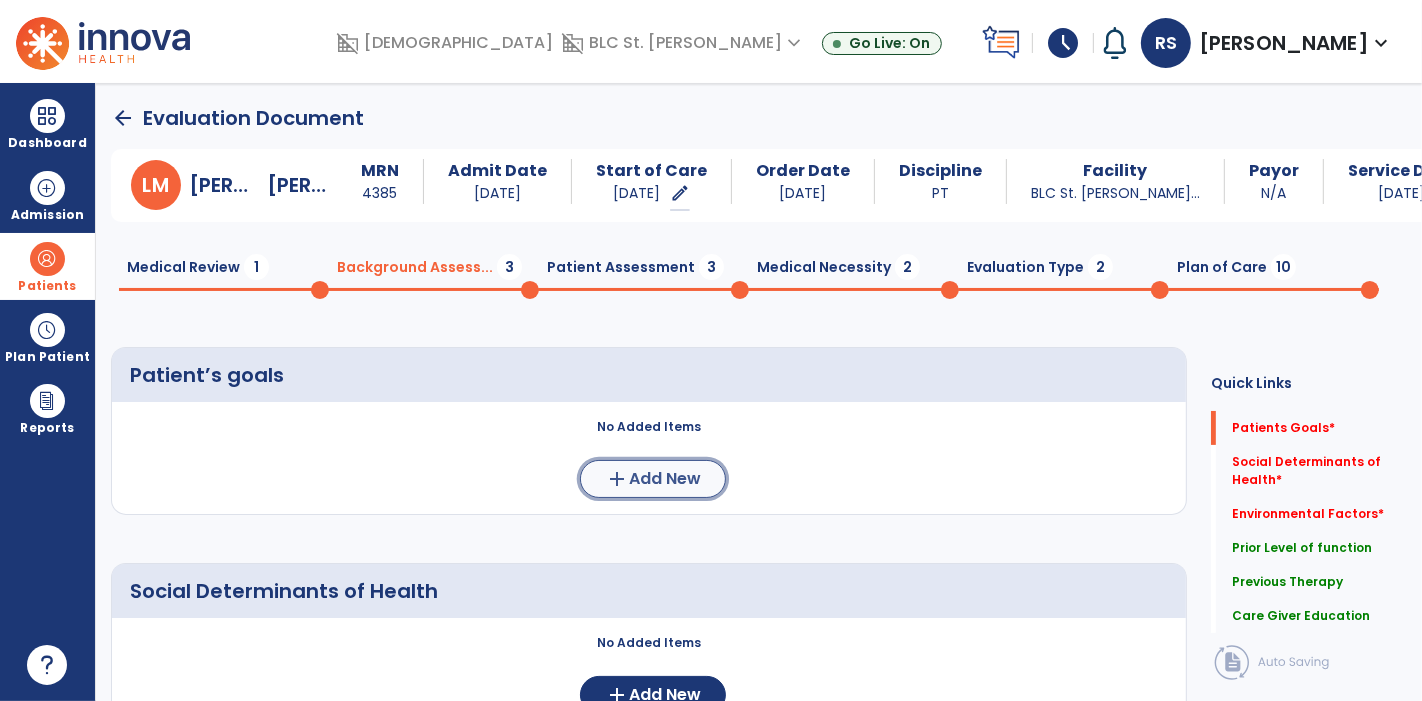 click on "Add New" 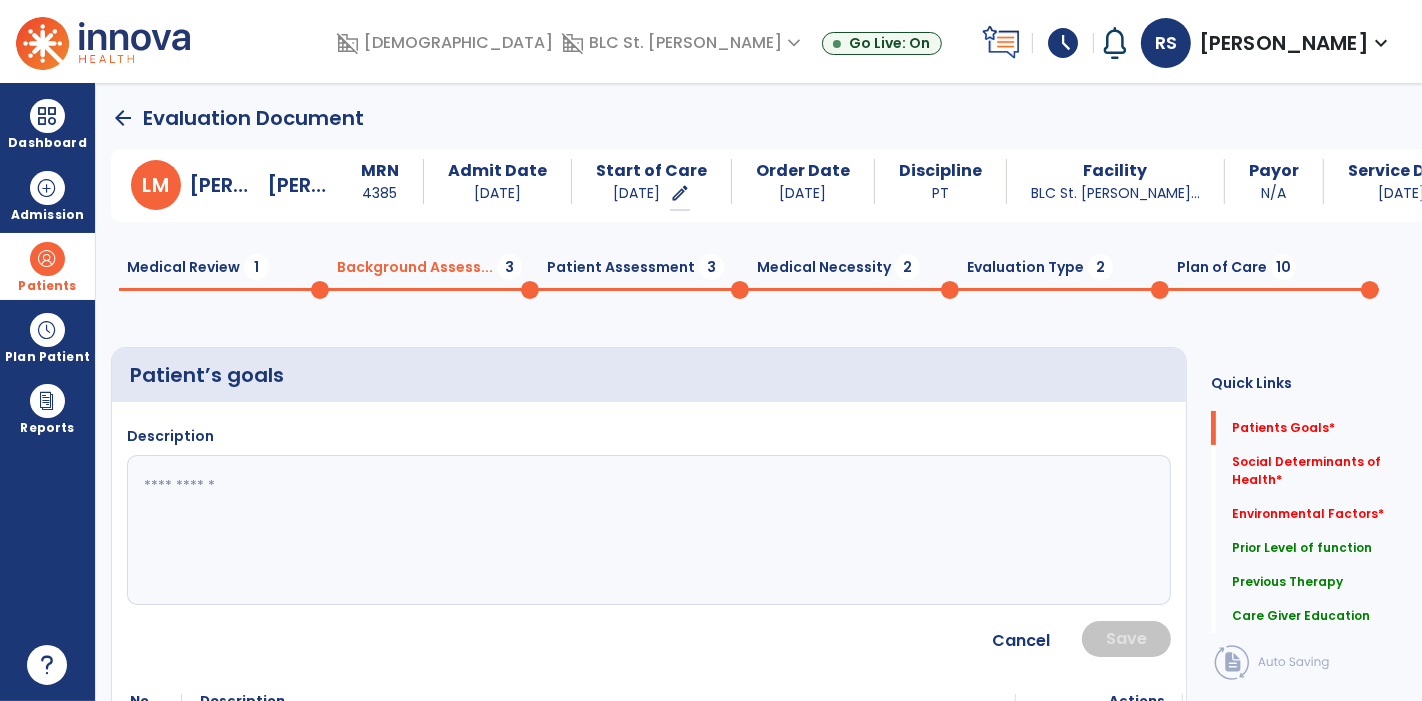 click 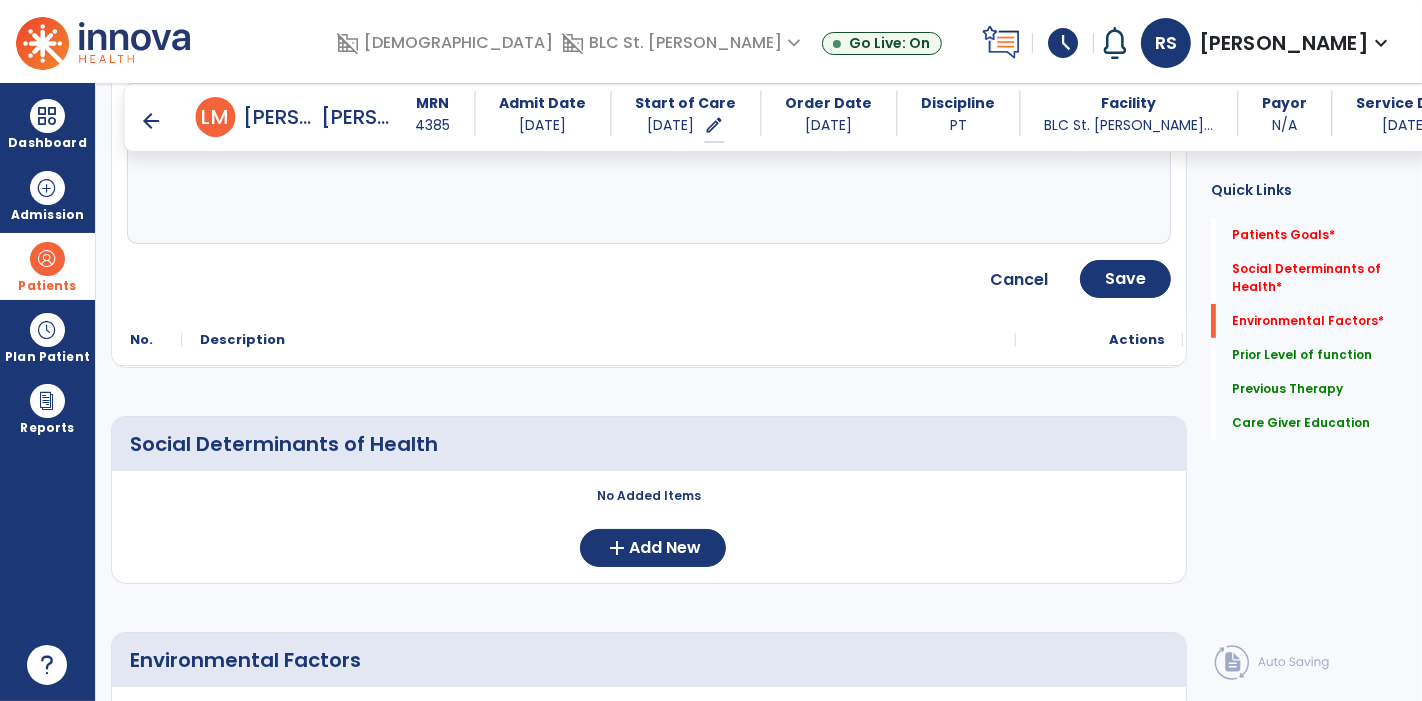 scroll, scrollTop: 628, scrollLeft: 0, axis: vertical 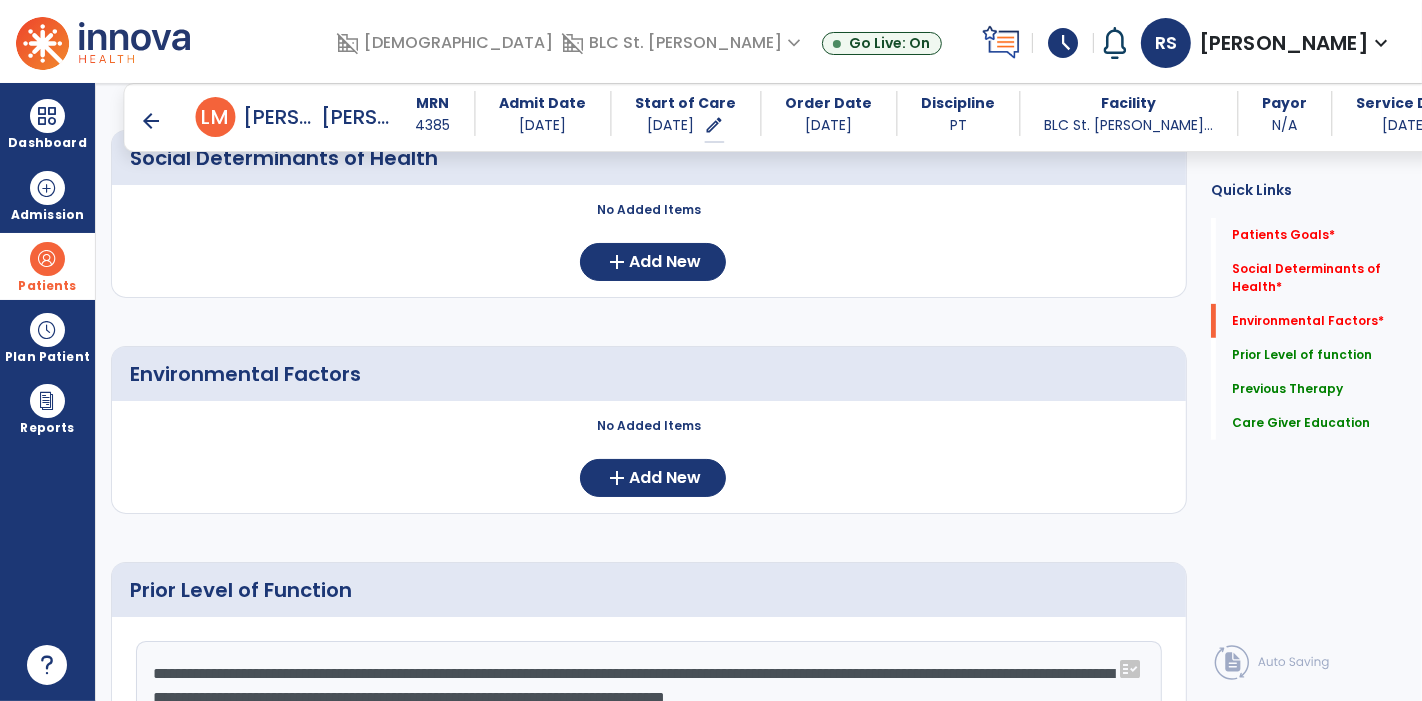 type on "**********" 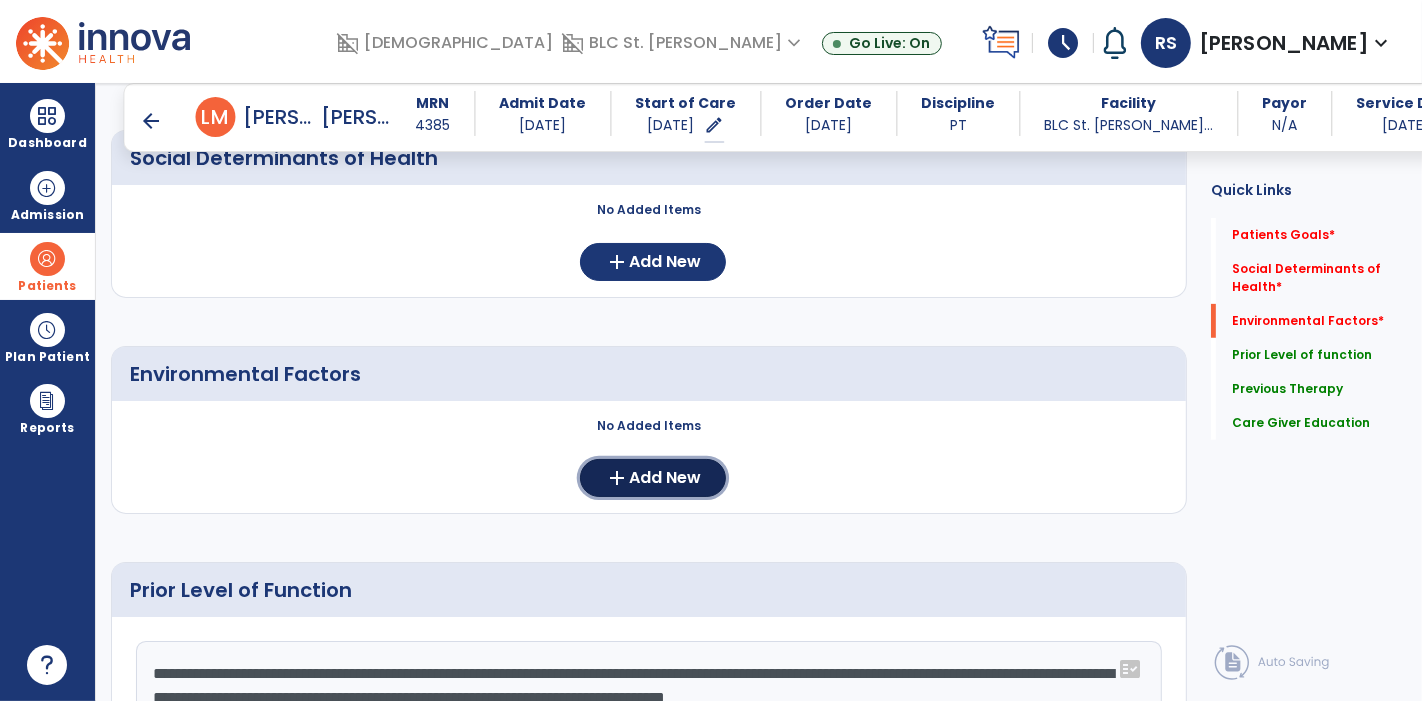click on "add  Add New" 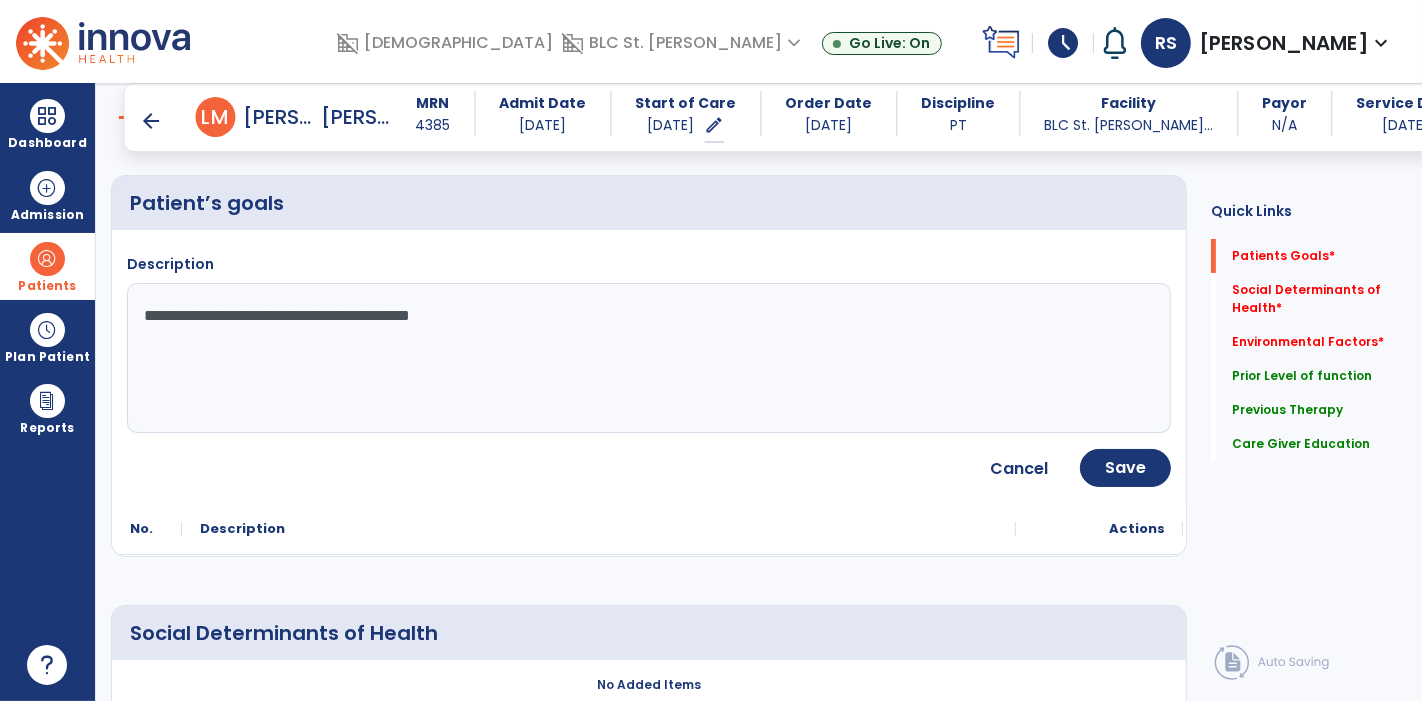 scroll, scrollTop: 146, scrollLeft: 0, axis: vertical 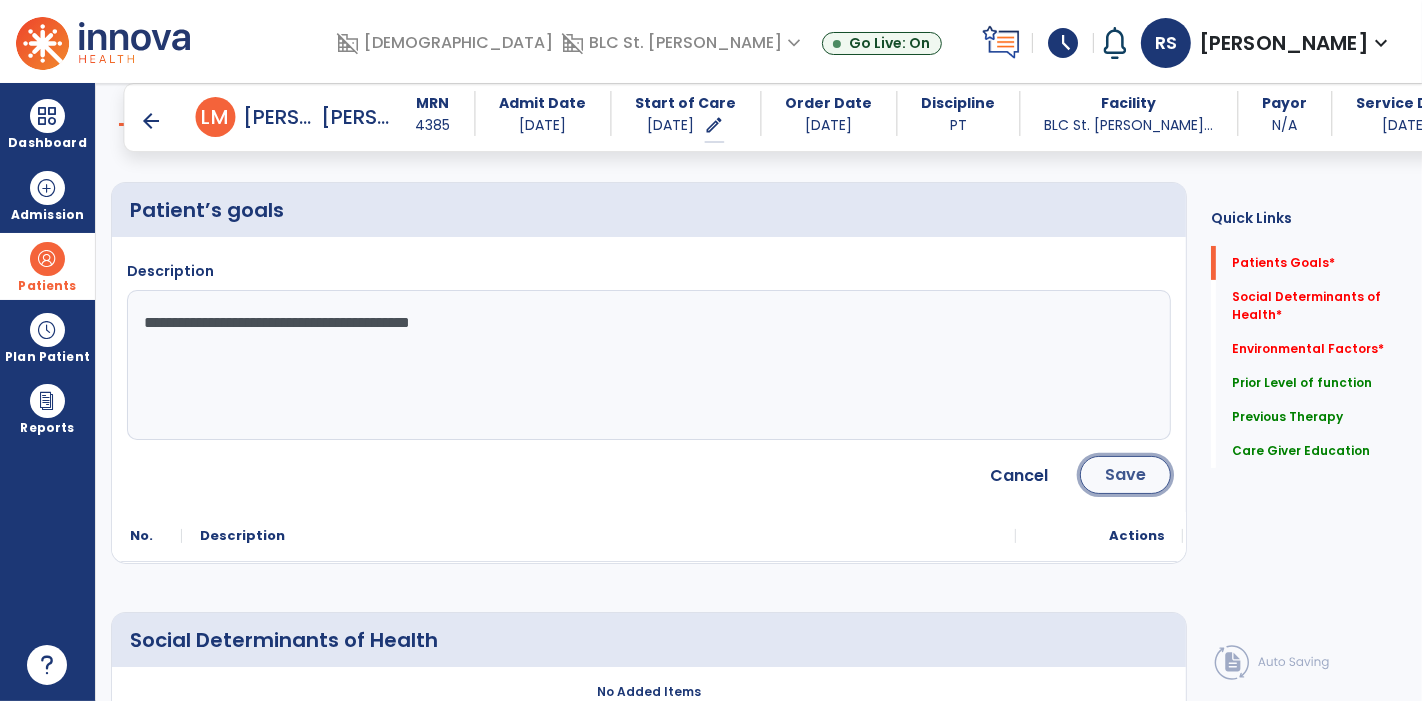 click on "Save" 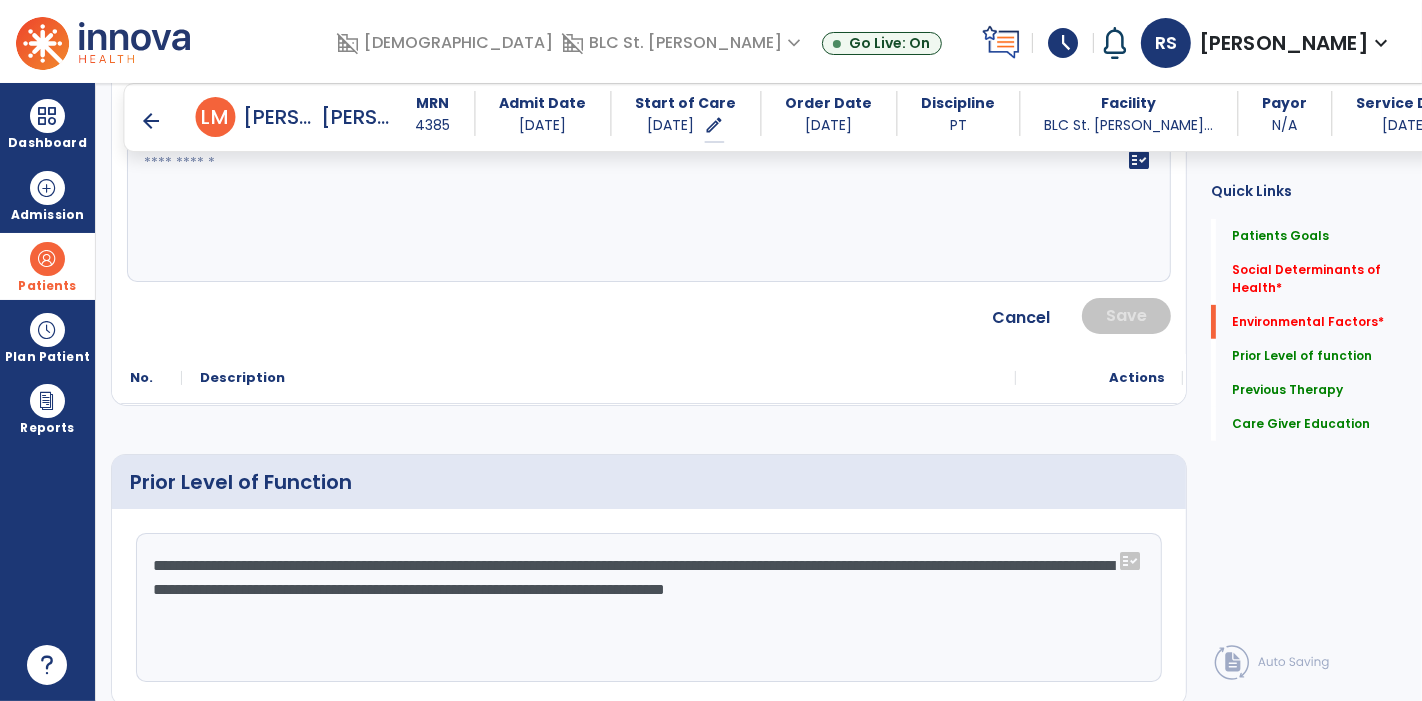 scroll, scrollTop: 775, scrollLeft: 0, axis: vertical 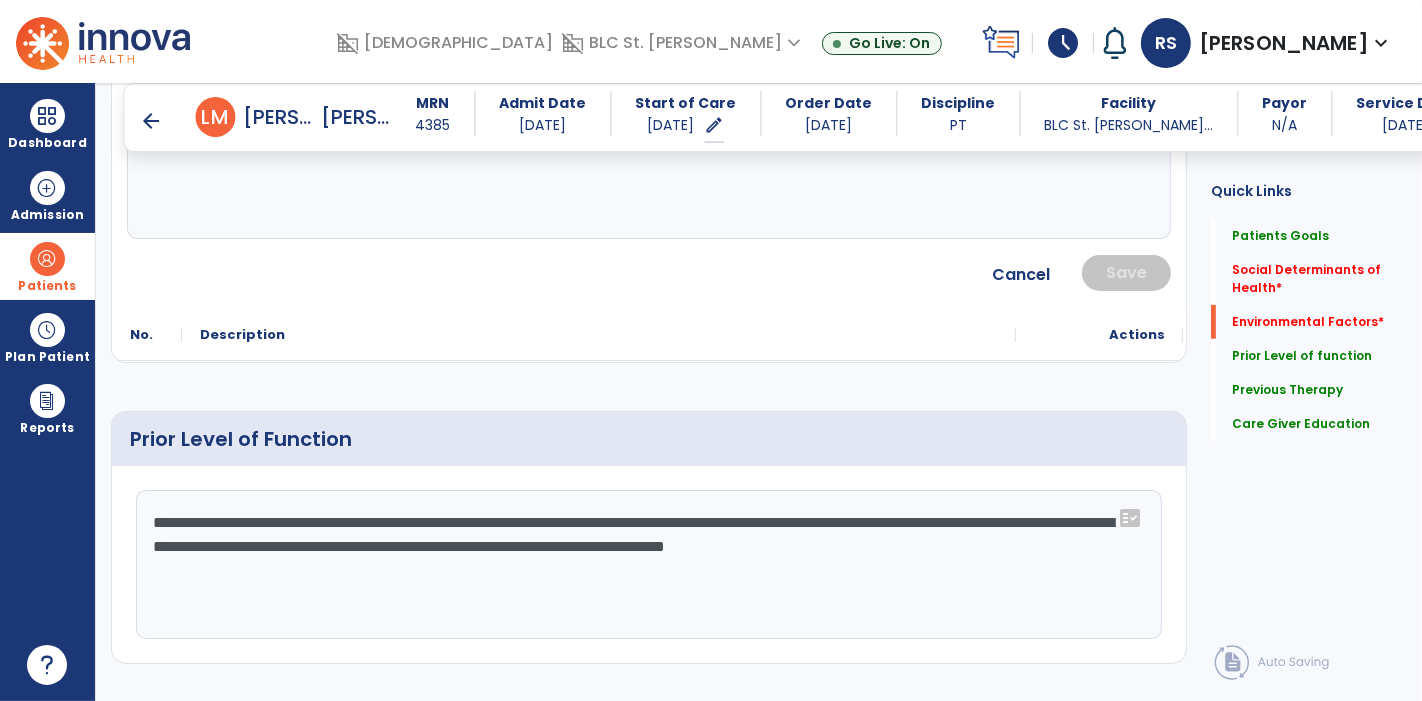 click on "**********" 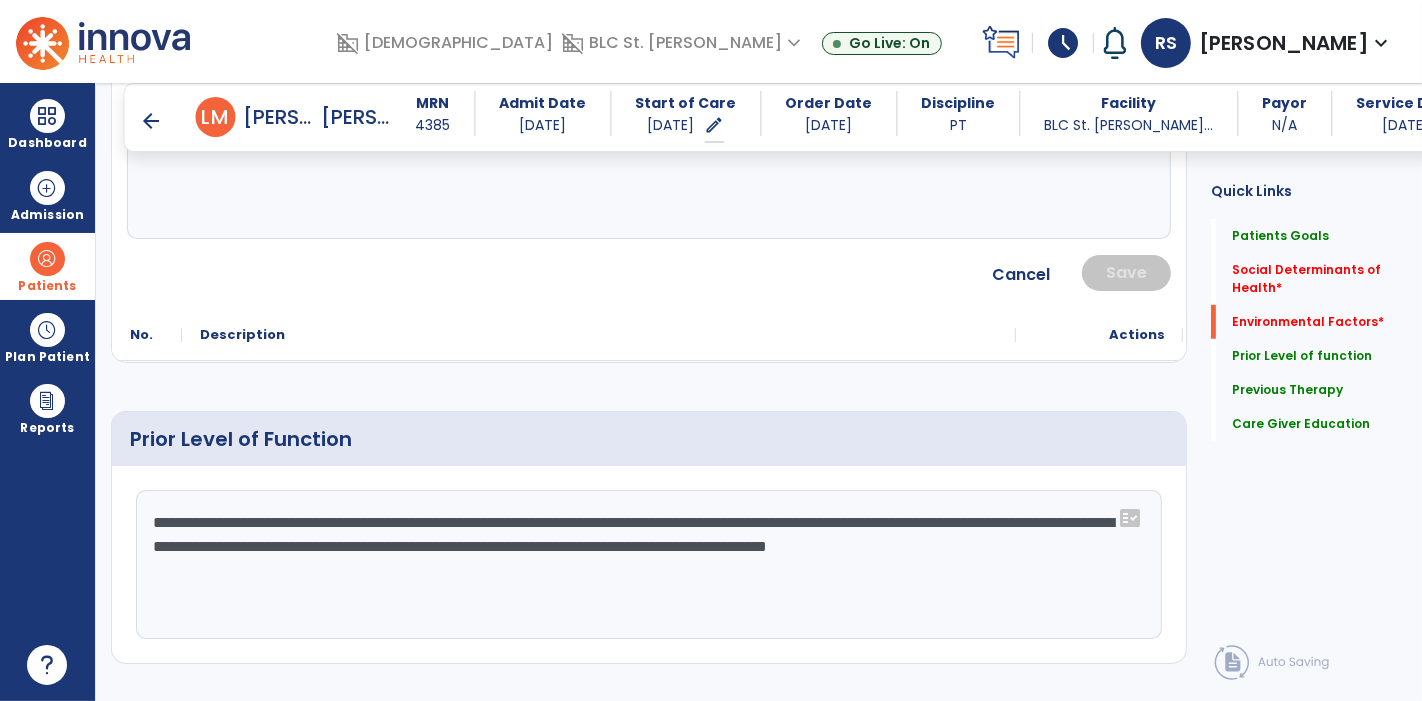 click on "**********" 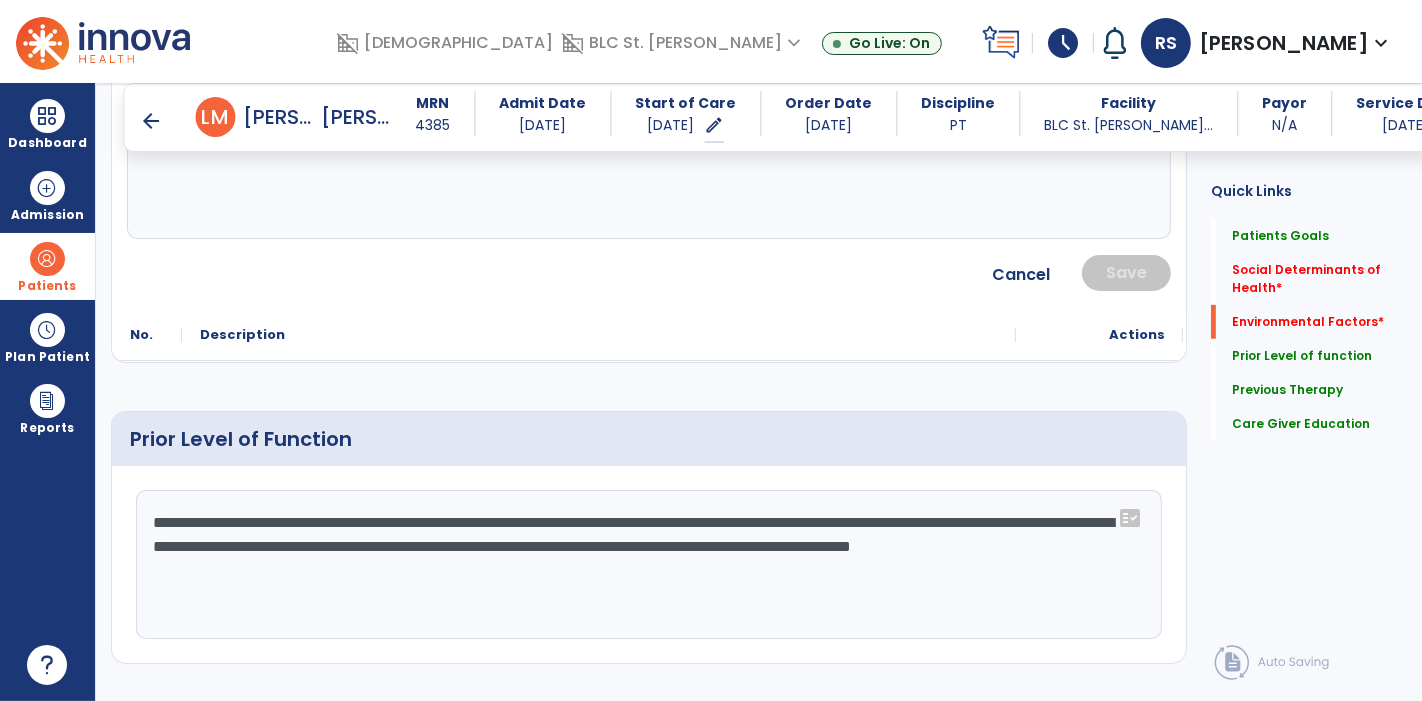 click on "**********" 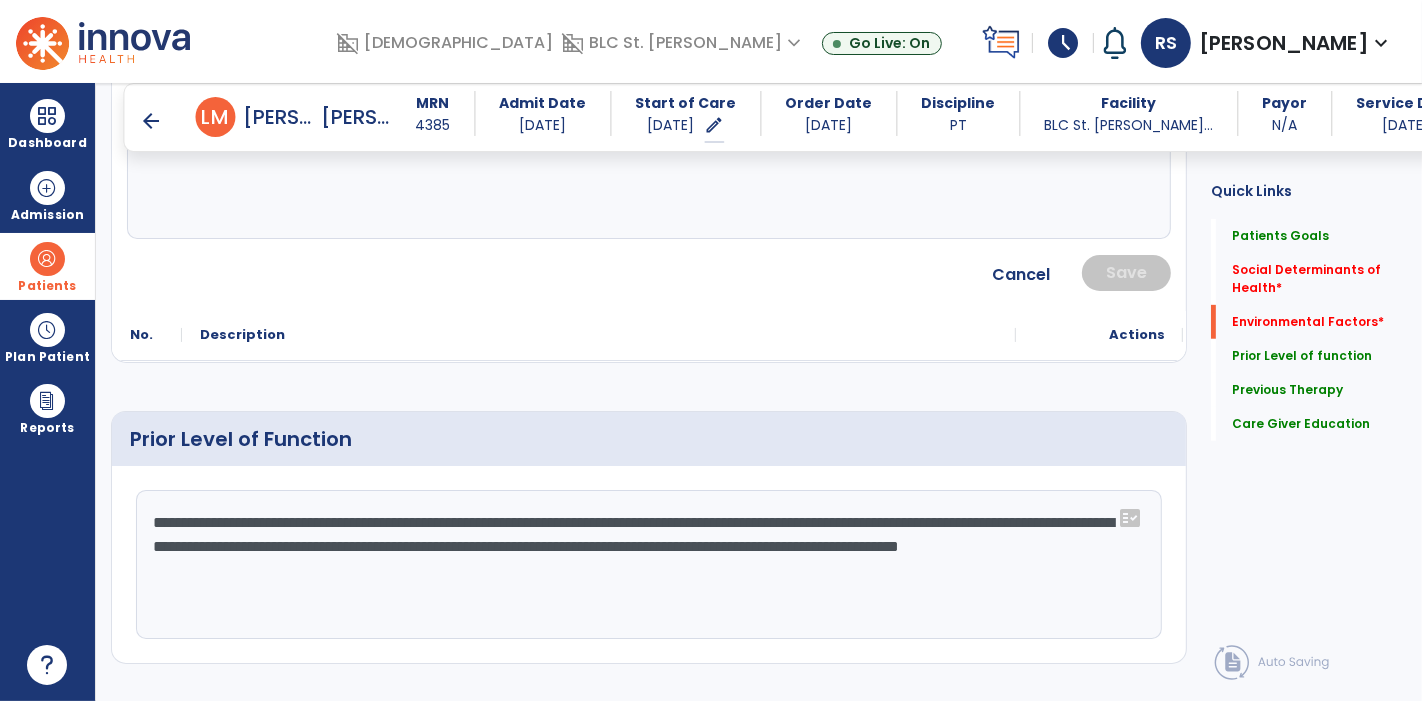click on "**********" 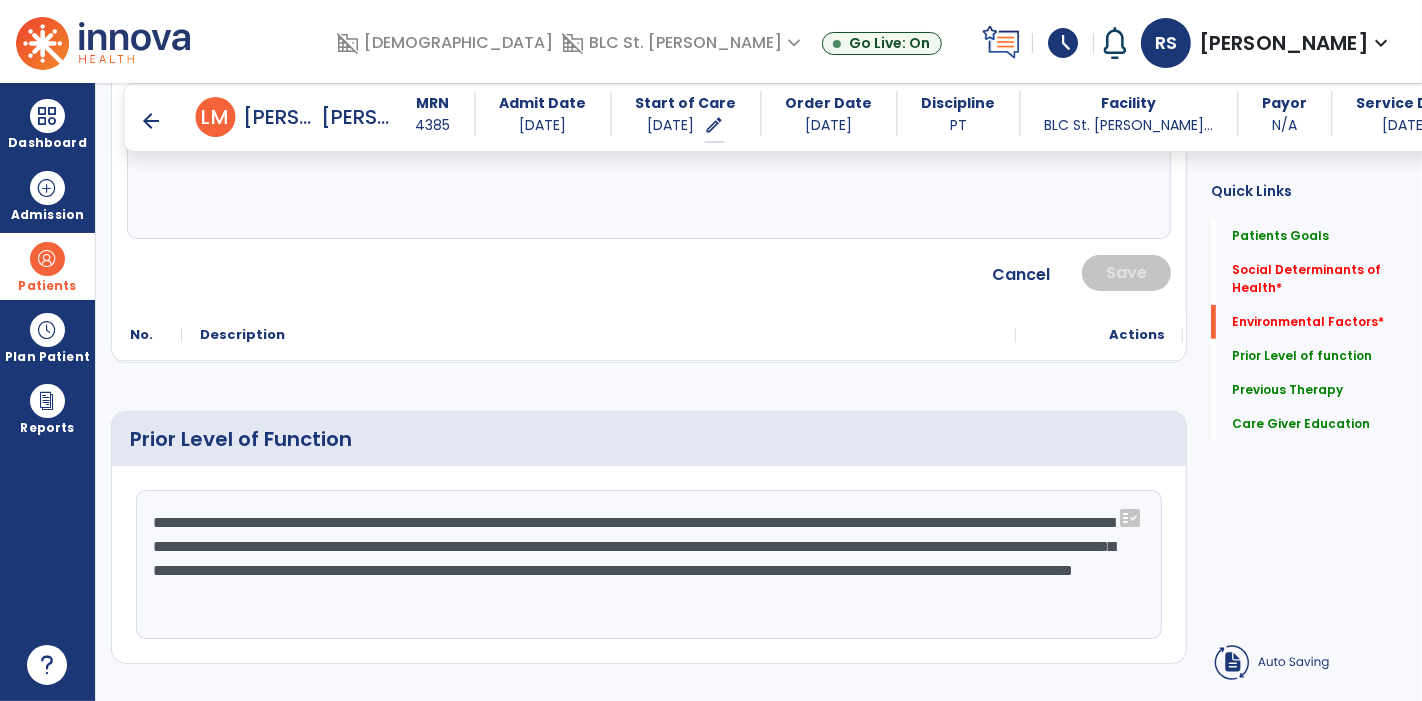 click on "**********" 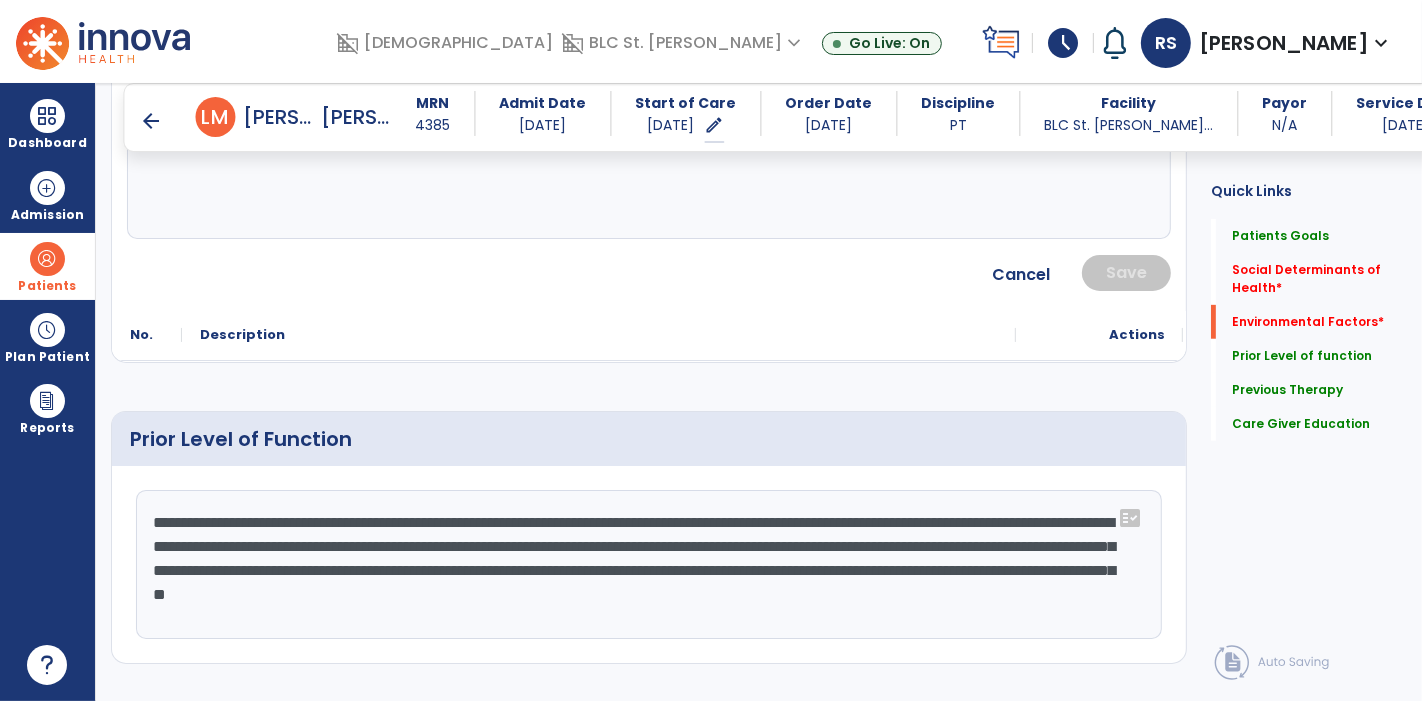 click on "**********" 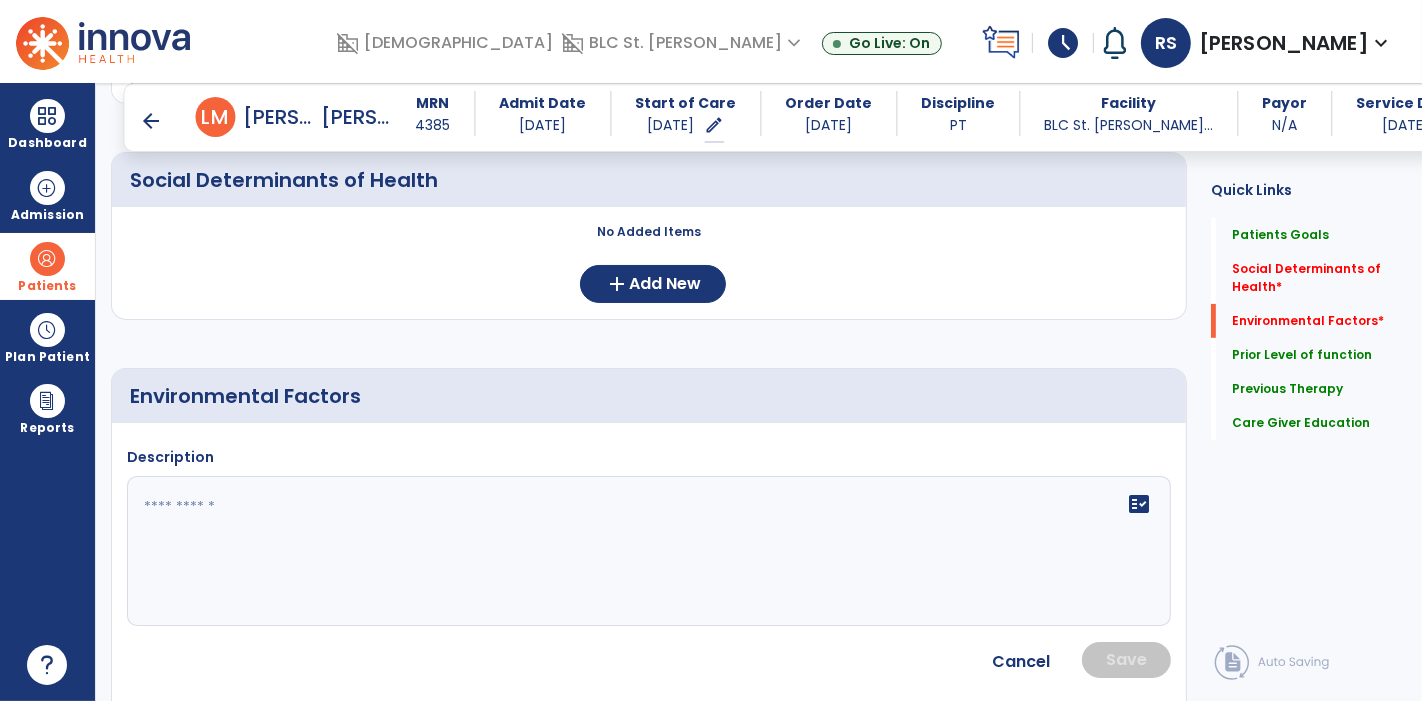 scroll, scrollTop: 393, scrollLeft: 0, axis: vertical 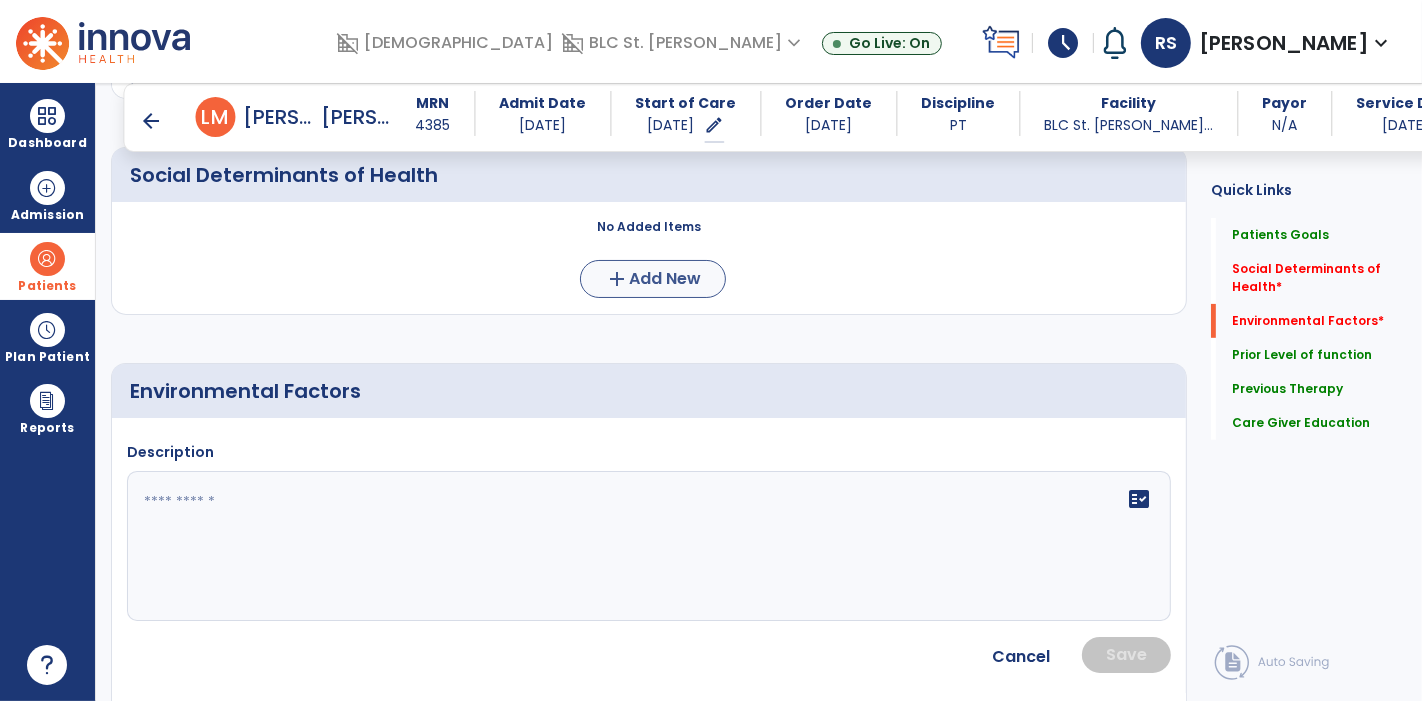 type on "**********" 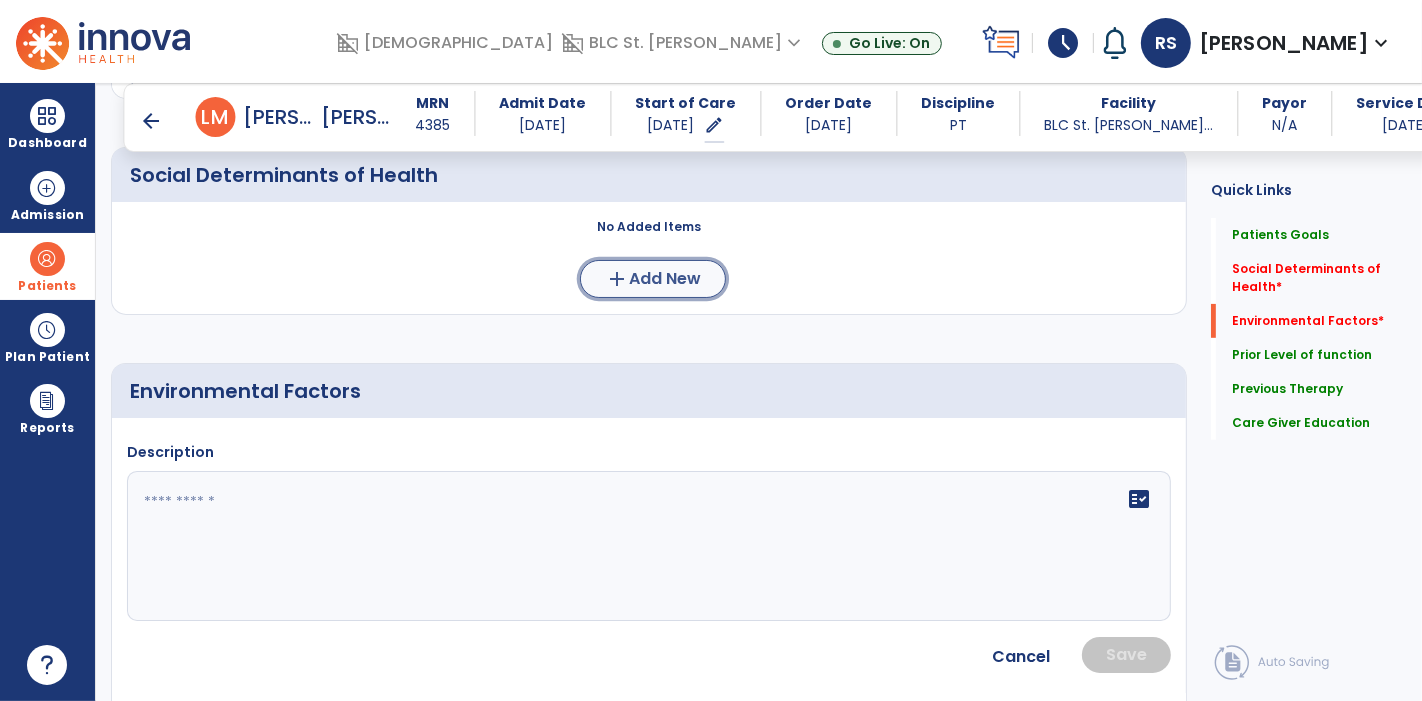 click on "Add New" 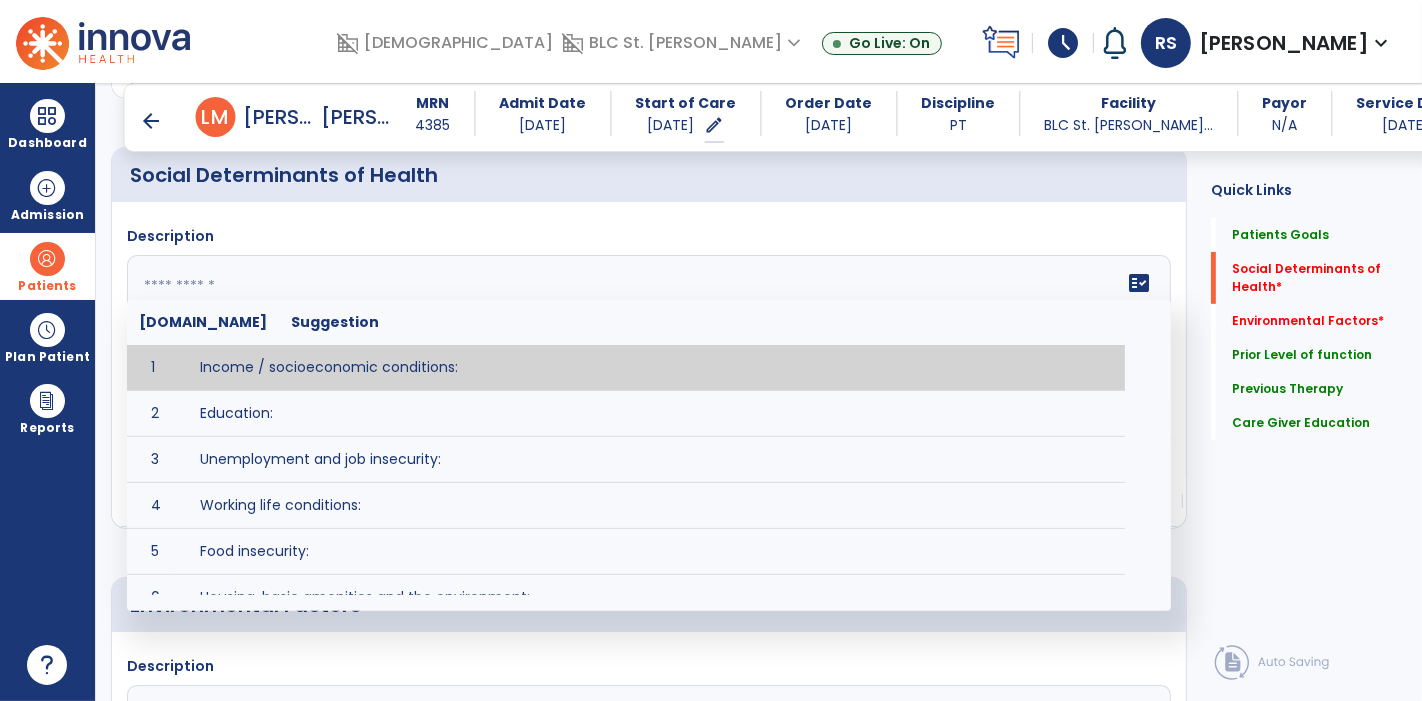 click on "fact_check  [DOMAIN_NAME] Suggestion 1 Income / socioeconomic conditions:  2 Education:  3 Unemployment and job insecurity:  4 Working life conditions:  5 Food insecurity:  6 Housing, basic amenities and the environment:  7 Early childhood development:  8 Social inclusion and non-discrimination: 9 Structural conflict: 10 Access to affordable health services of decent quality:" 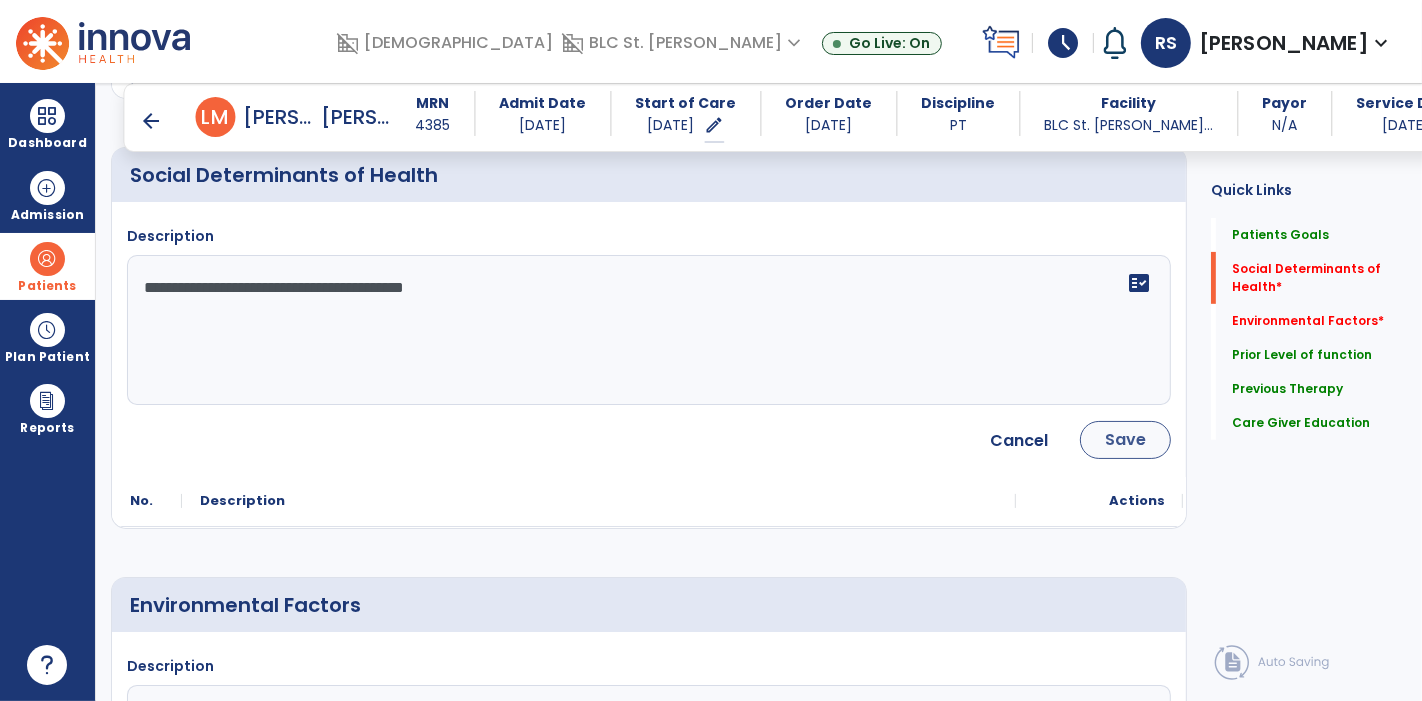 type on "**********" 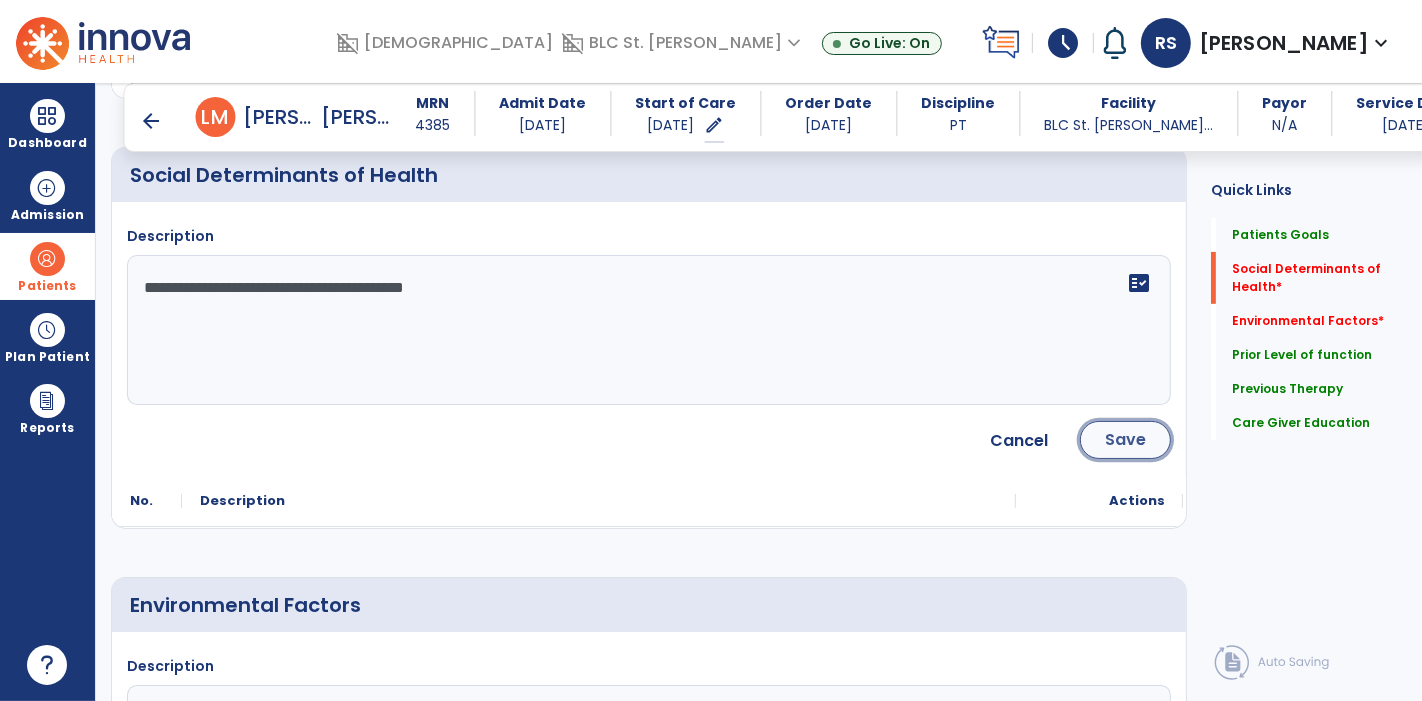 click on "Save" 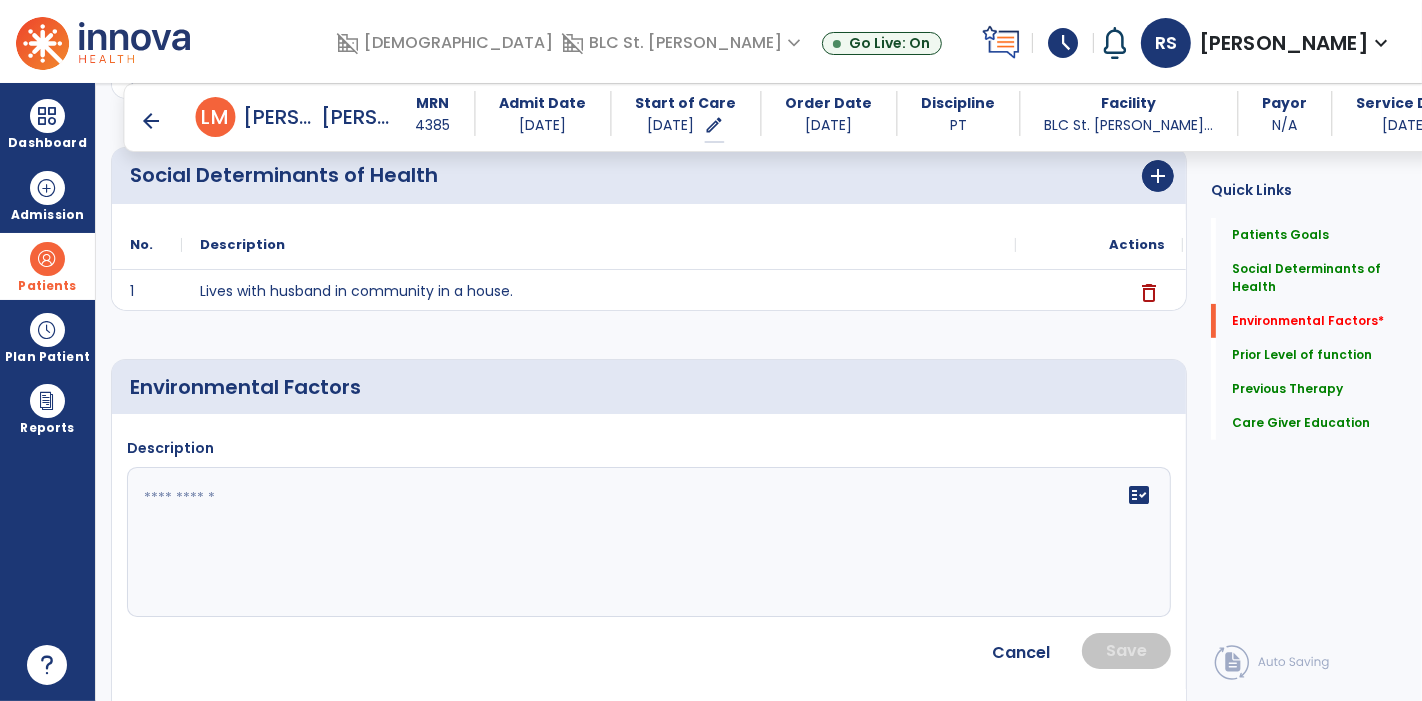 click 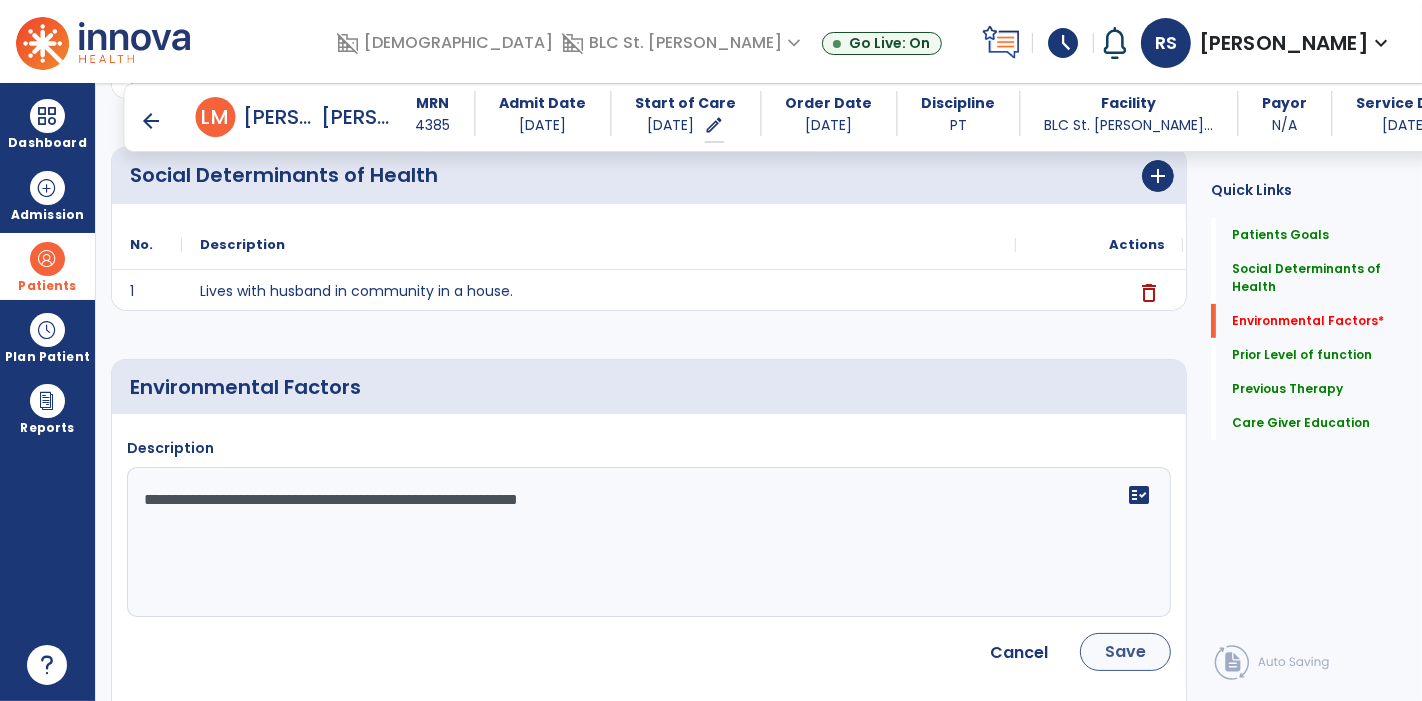 type on "**********" 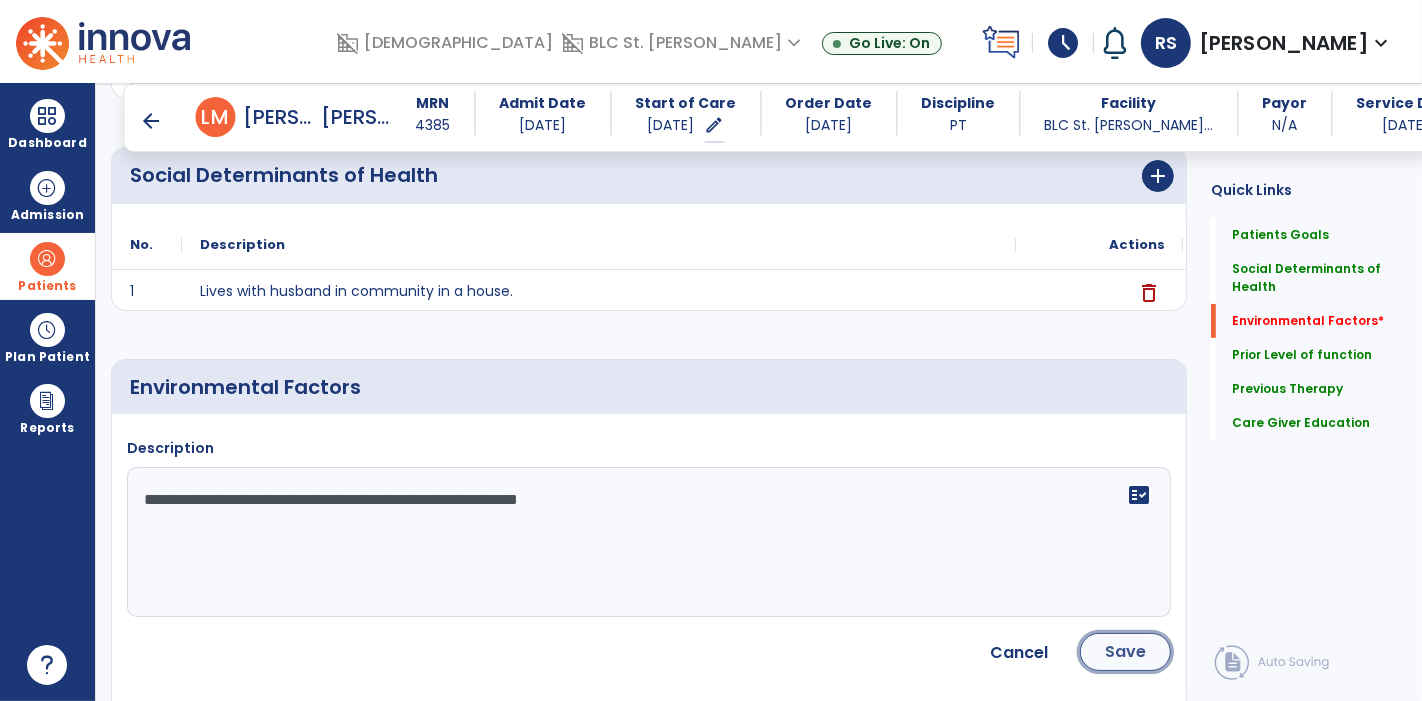 click on "Save" 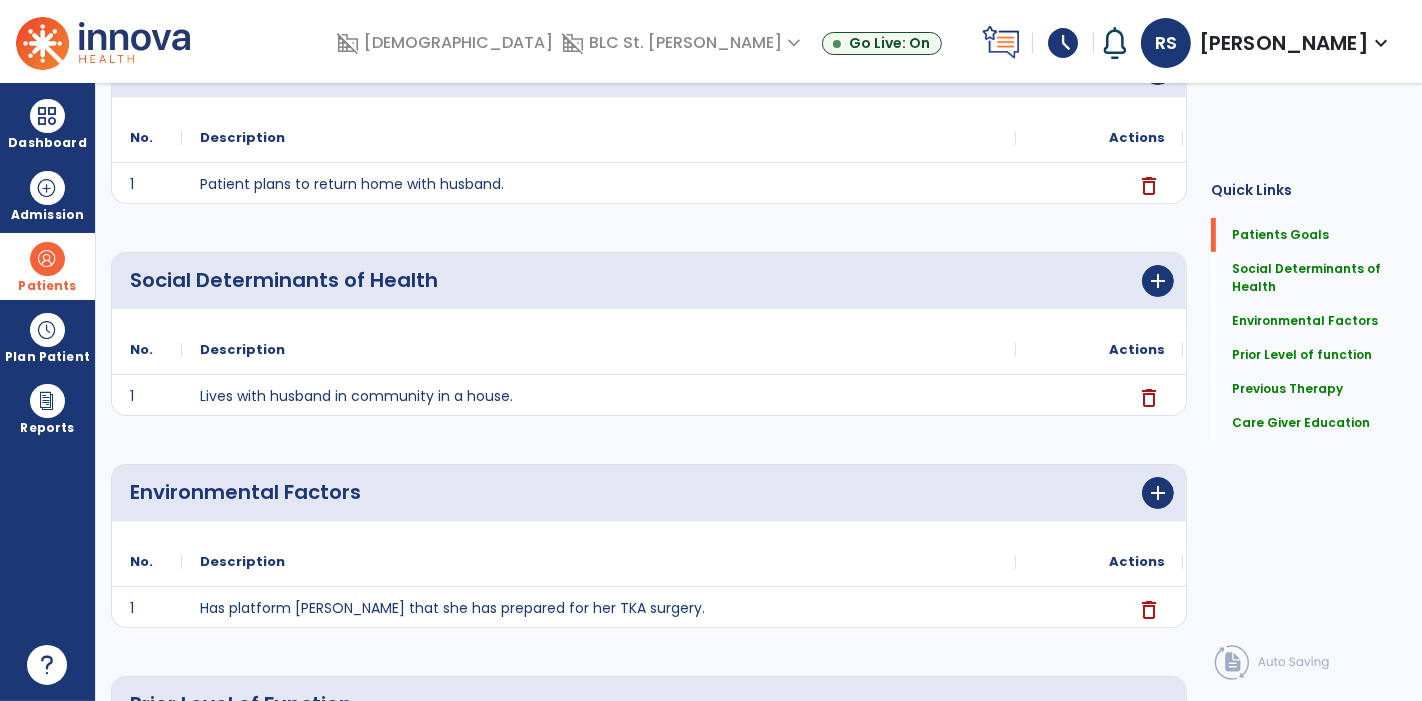 scroll, scrollTop: 0, scrollLeft: 0, axis: both 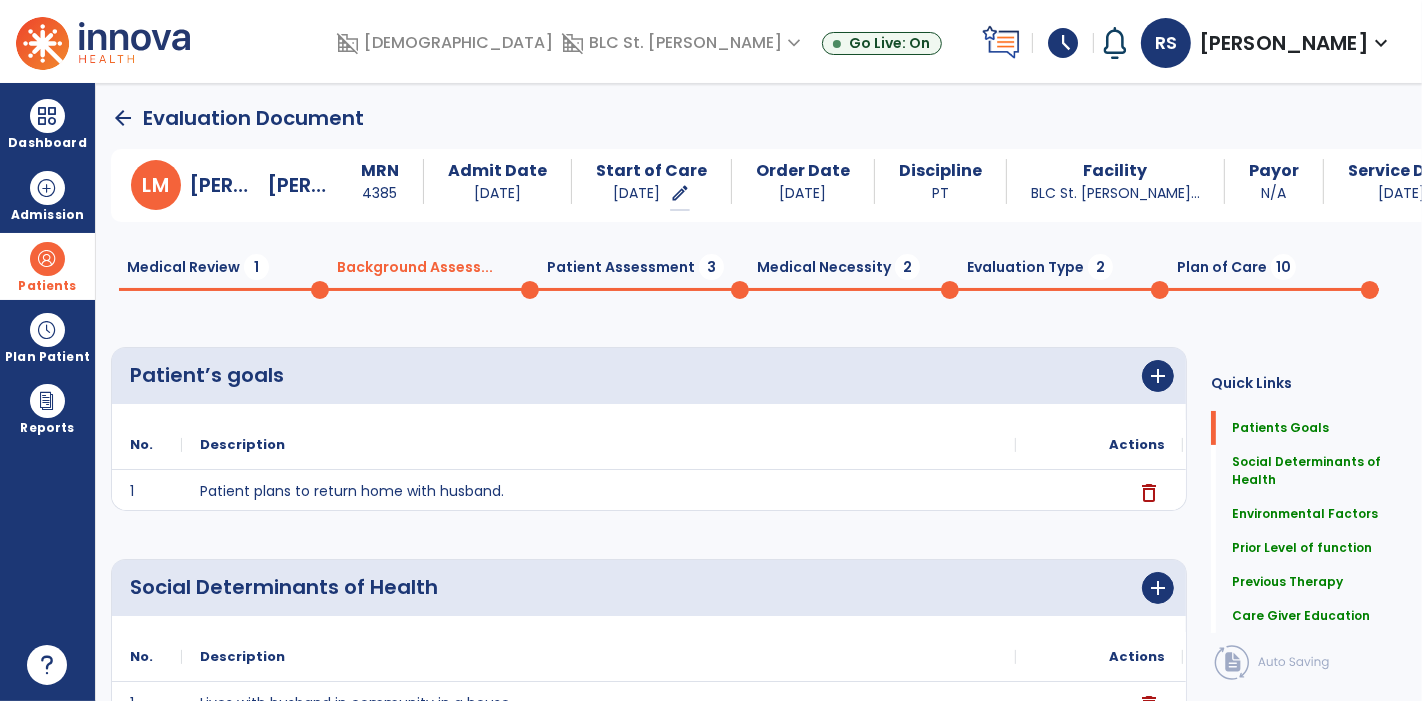click on "Medical Review  1" 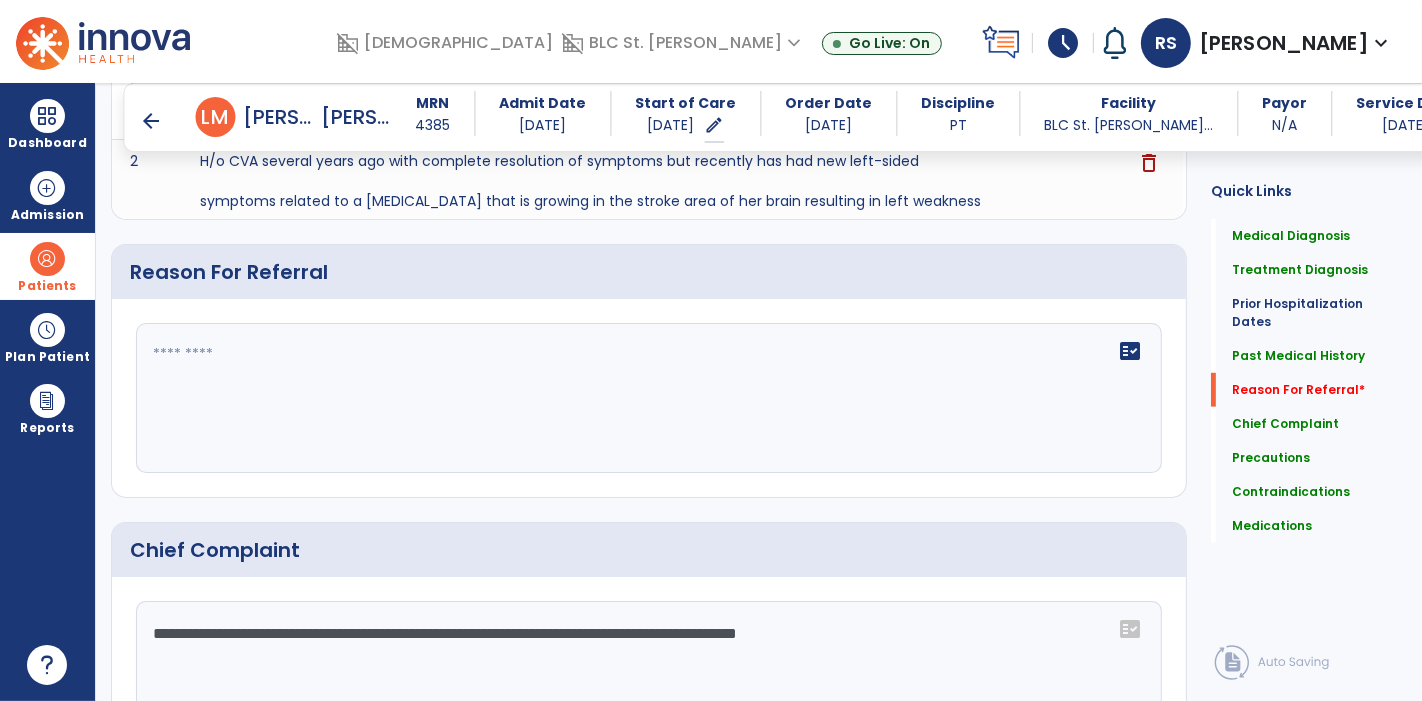 scroll, scrollTop: 1048, scrollLeft: 0, axis: vertical 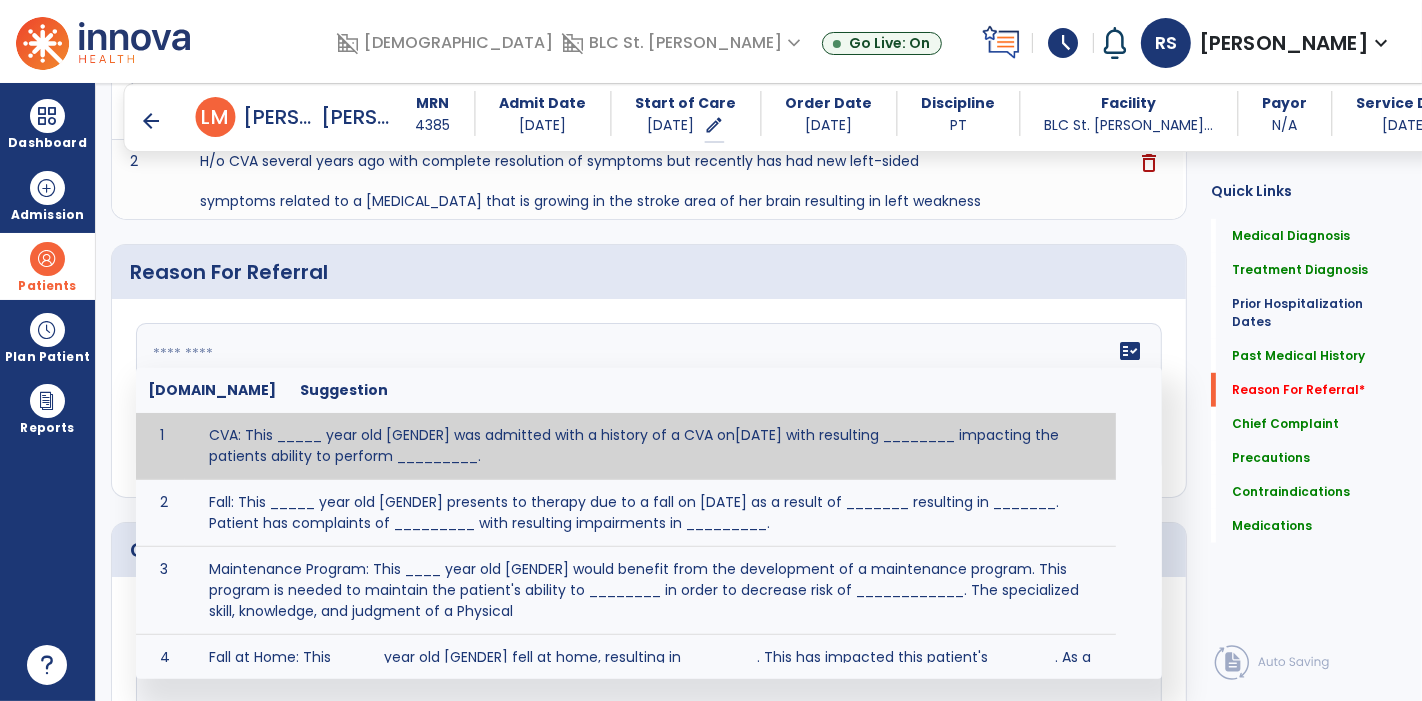 click on "fact_check  [DOMAIN_NAME] Suggestion 1 CVA: This _____ year old [GENDER] was admitted with a history of a CVA on[DATE] with resulting ________ impacting the patients ability to perform _________. 2 Fall: This _____ year old [GENDER] presents to therapy due to a fall on [DATE] as a result of _______ resulting in _______.  Patient has complaints of _________ with resulting impairments in _________. 3 Maintenance Program: This ____ year old [GENDER] would benefit from the development of a maintenance program.  This program is needed to maintain the patient's ability to ________ in order to decrease risk of ____________.  The specialized skill, knowledge, and judgment of a Physical  4 Fall at Home: This _____ year old [GENDER] fell at home, resulting  in ________.  This has impacted this patient's _______.  As a result of these noted limitations in functional activities, this patient is unable to safely return to home.  This patient requires skilled therapy in order to improve safety and function. 5 6 7 8 9 10" 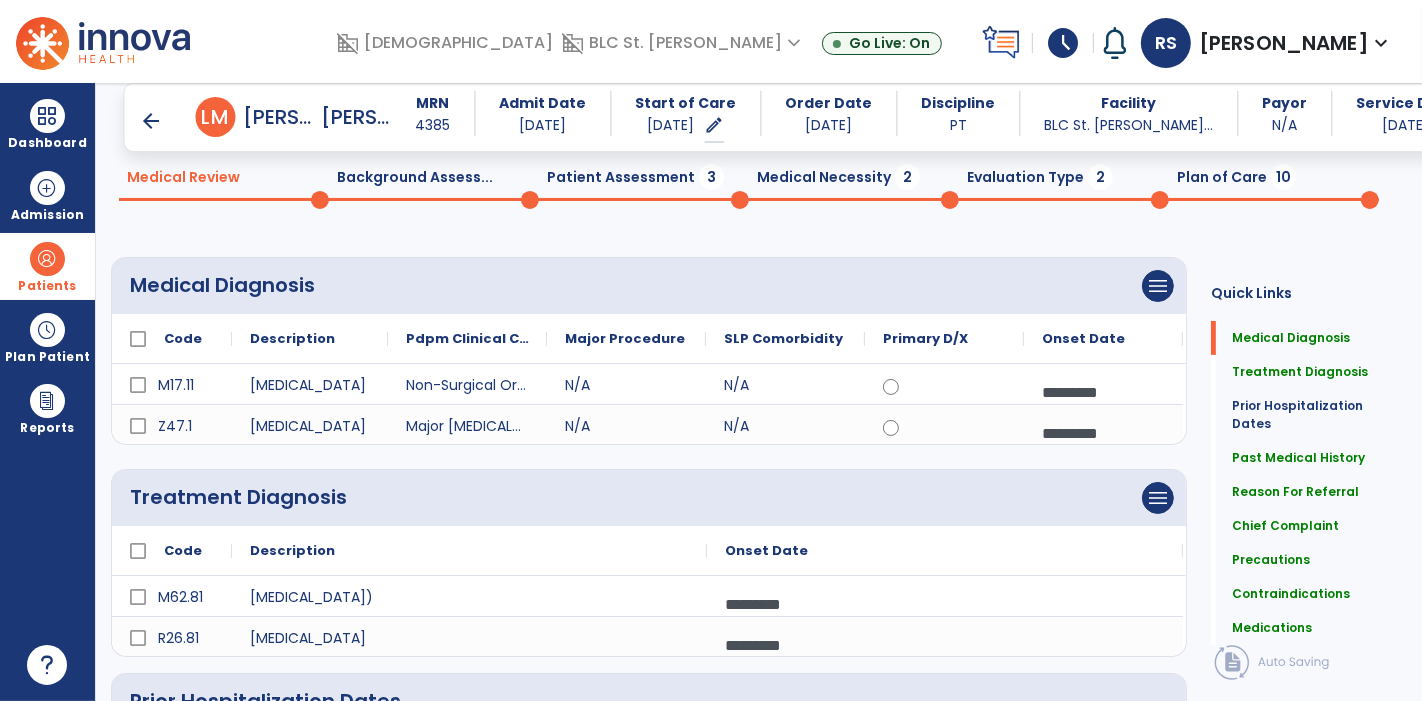 scroll, scrollTop: 0, scrollLeft: 0, axis: both 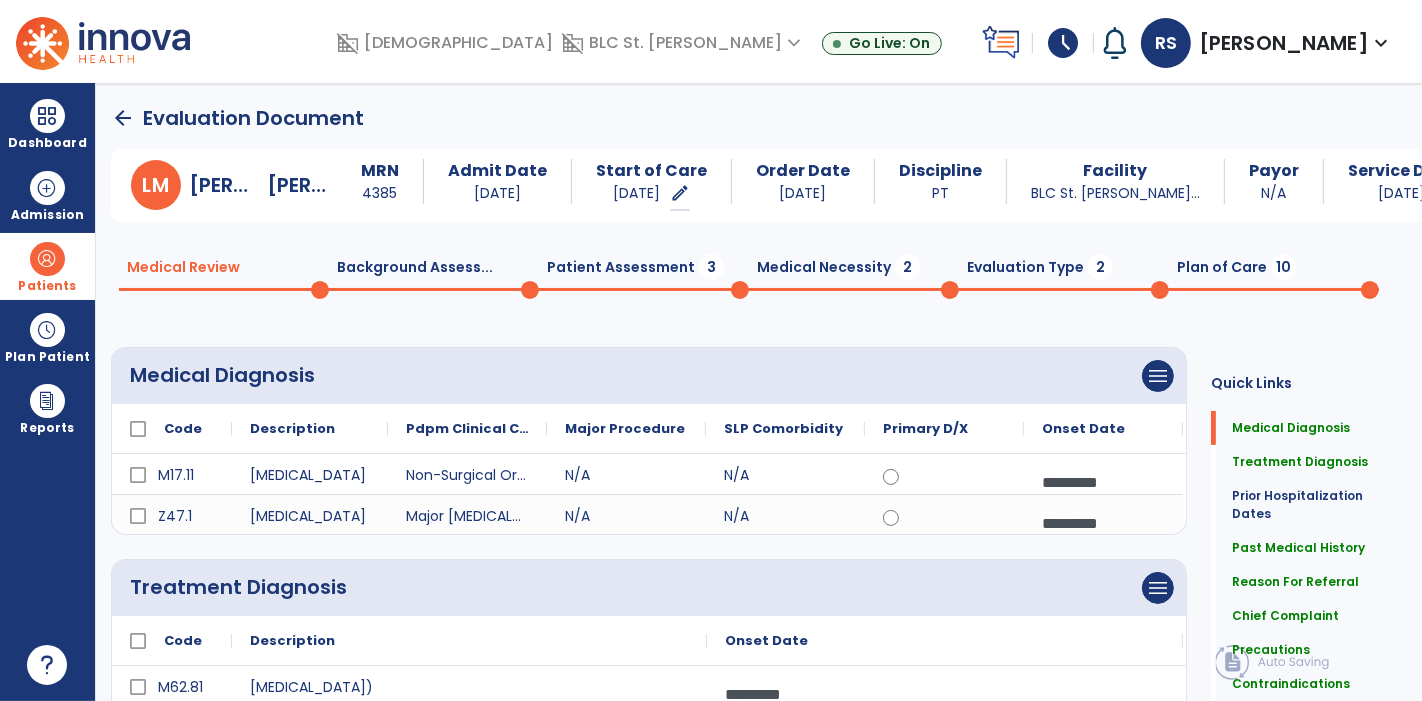 type on "**********" 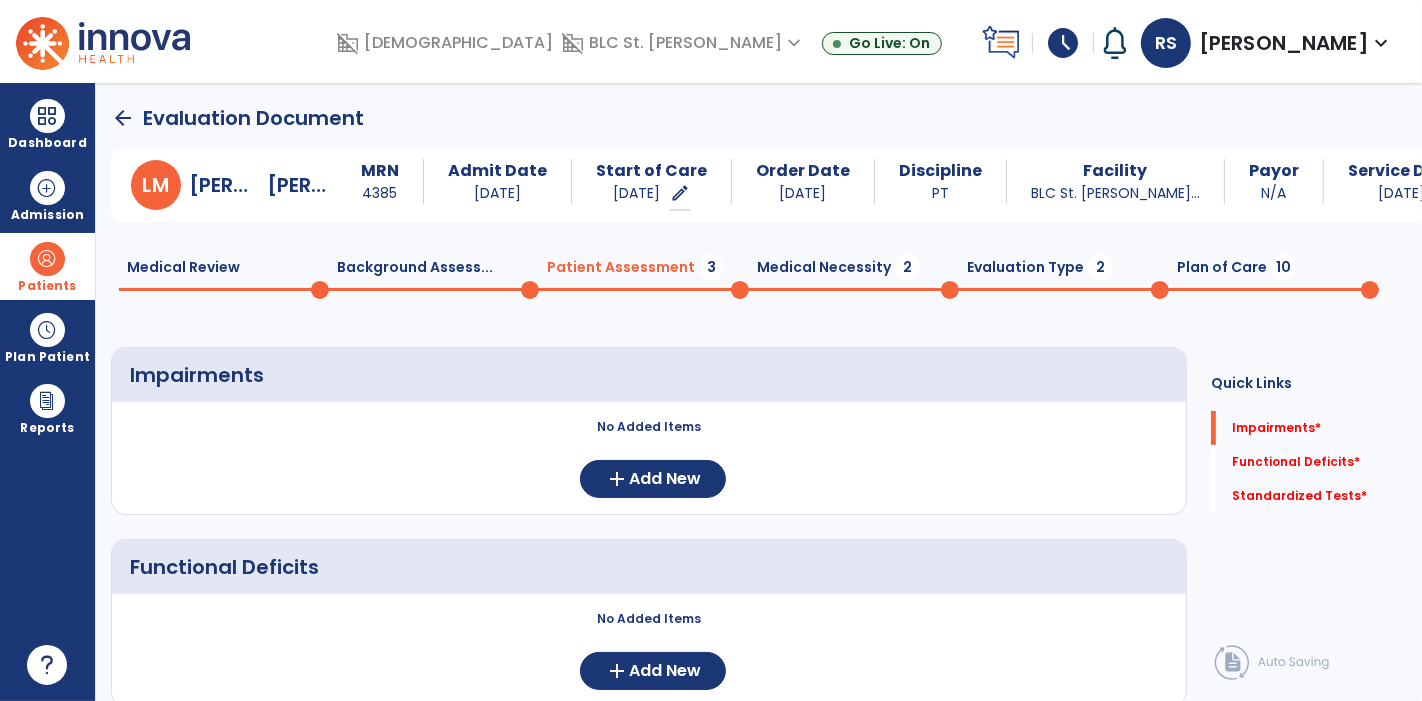 click on "Medical Necessity  2" 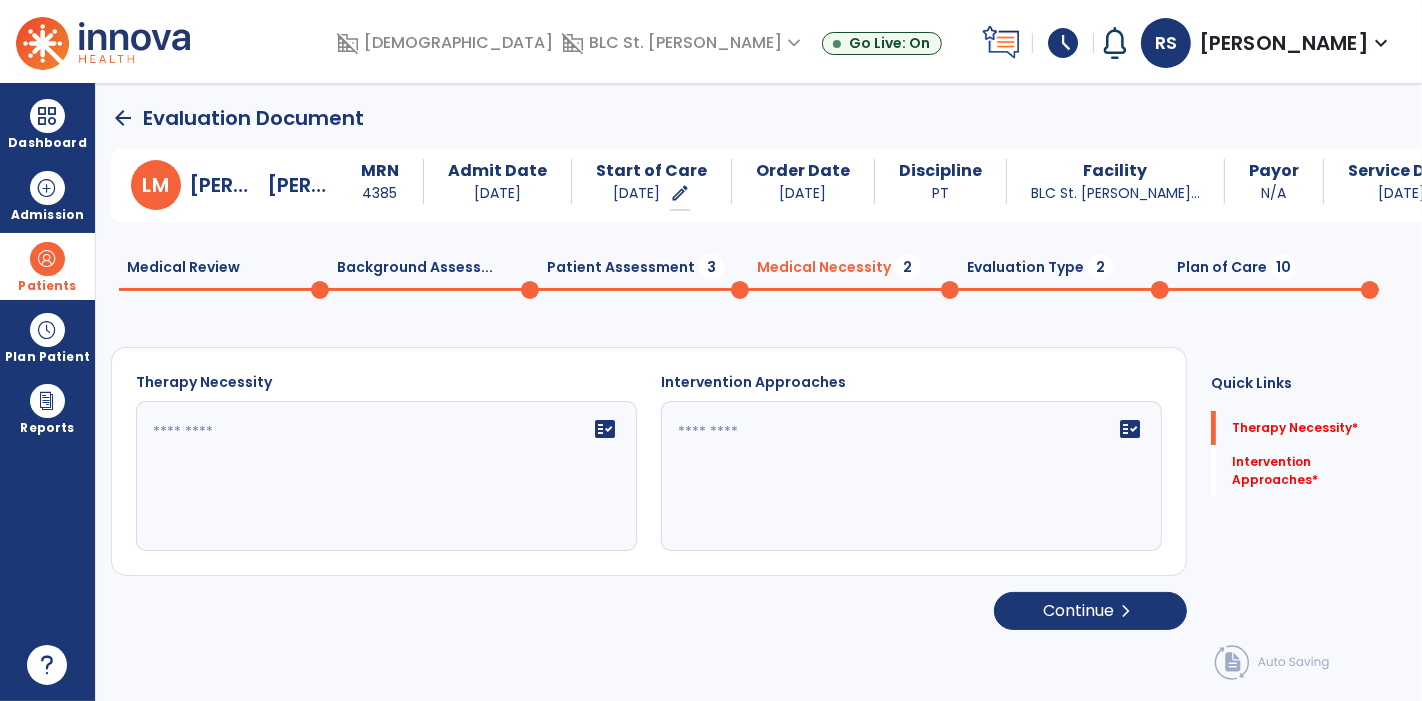 click 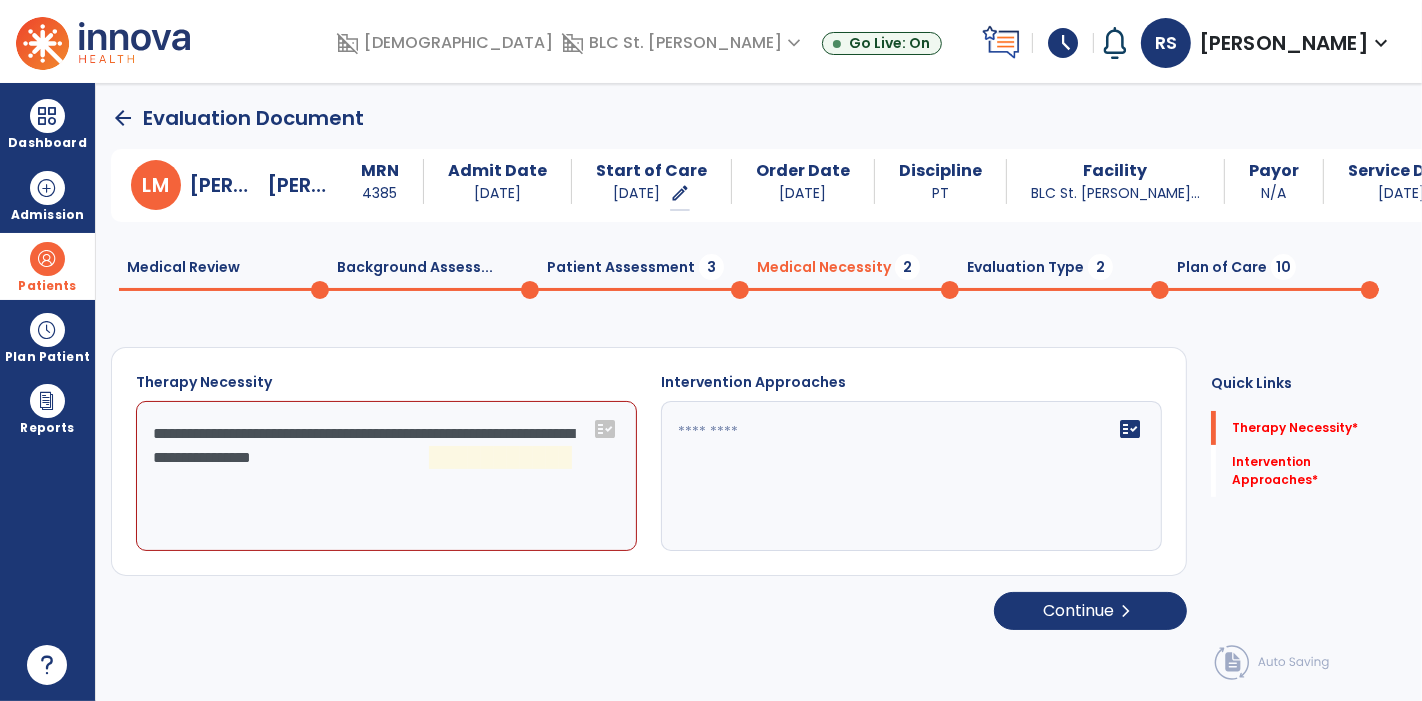 click on "**********" 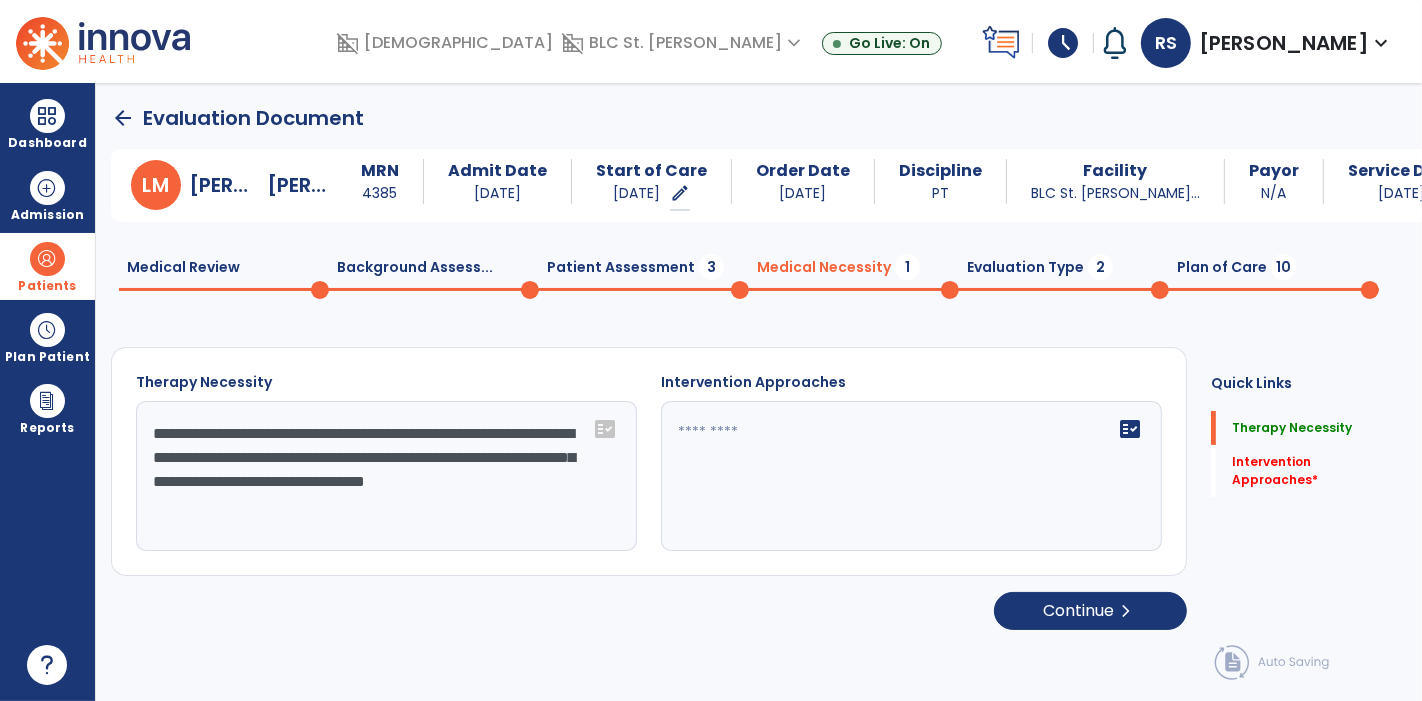 type on "**********" 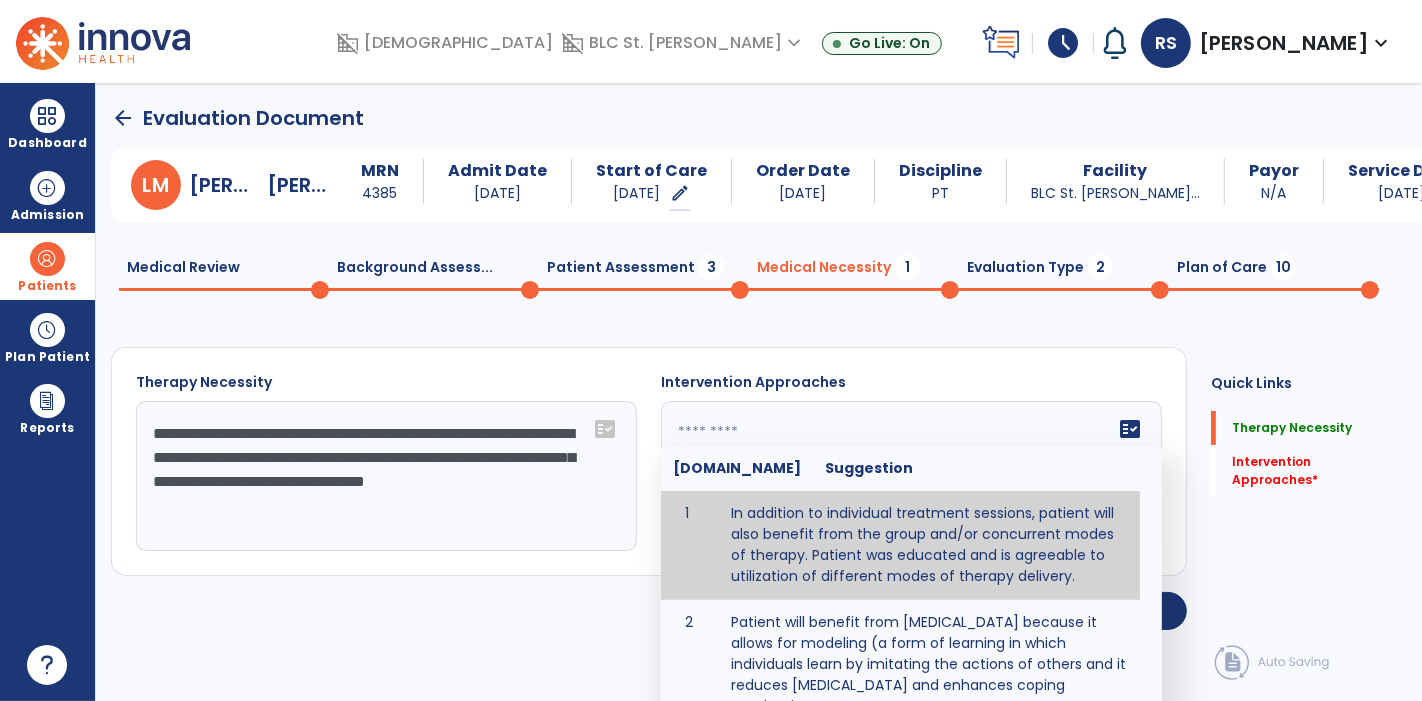 type on "**********" 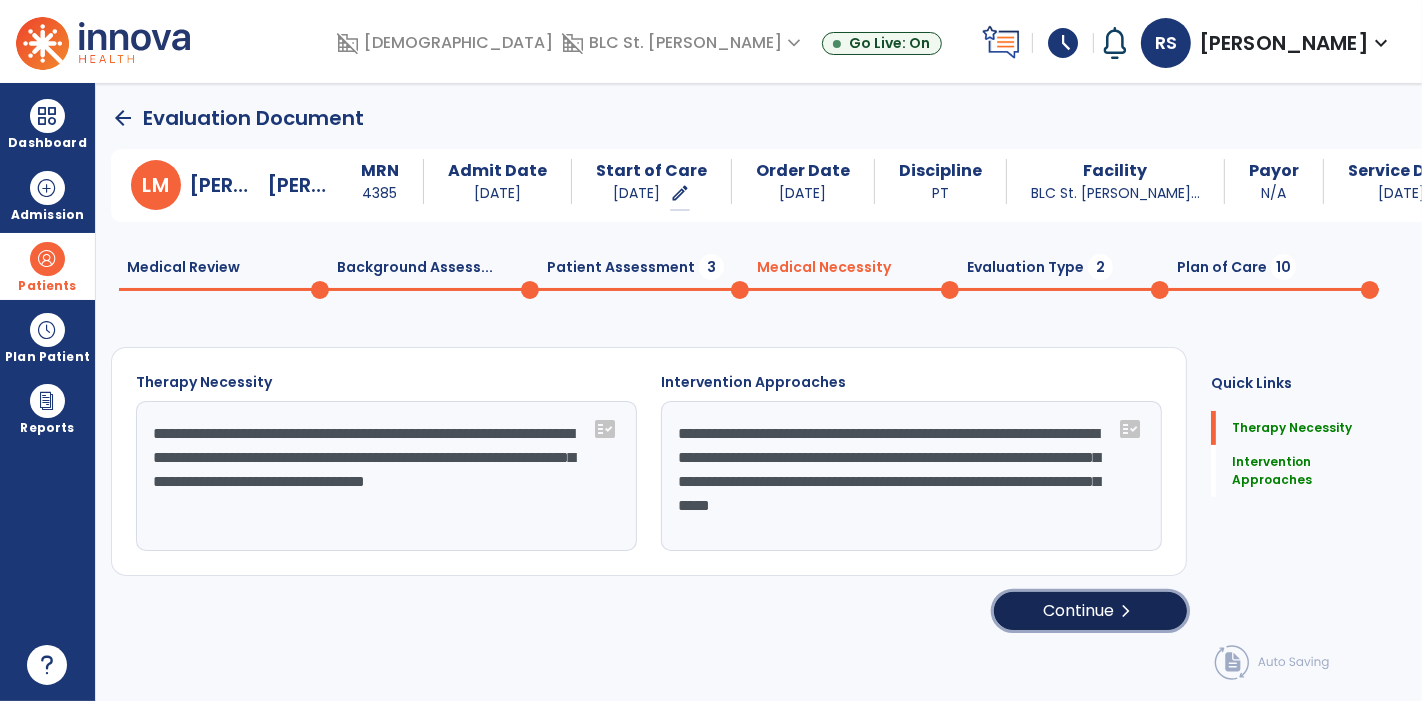click on "Continue  chevron_right" 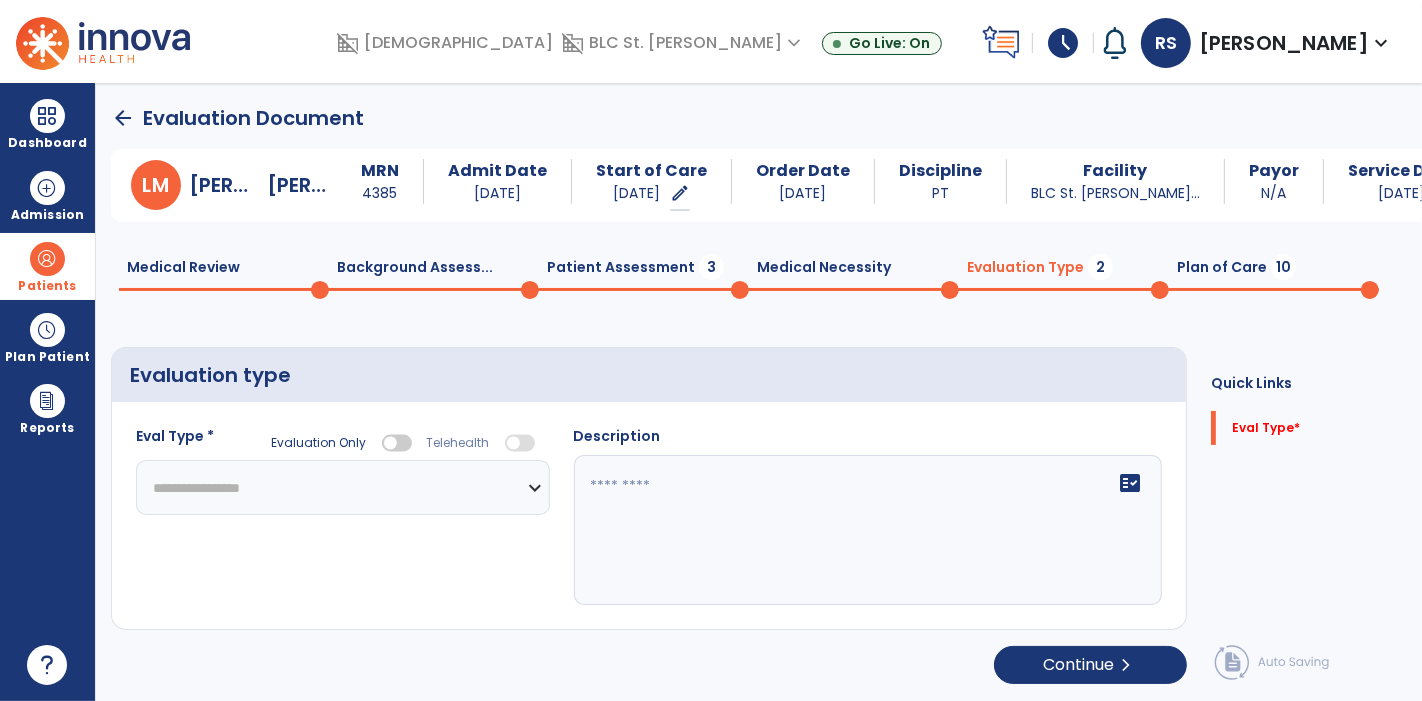 click on "**********" 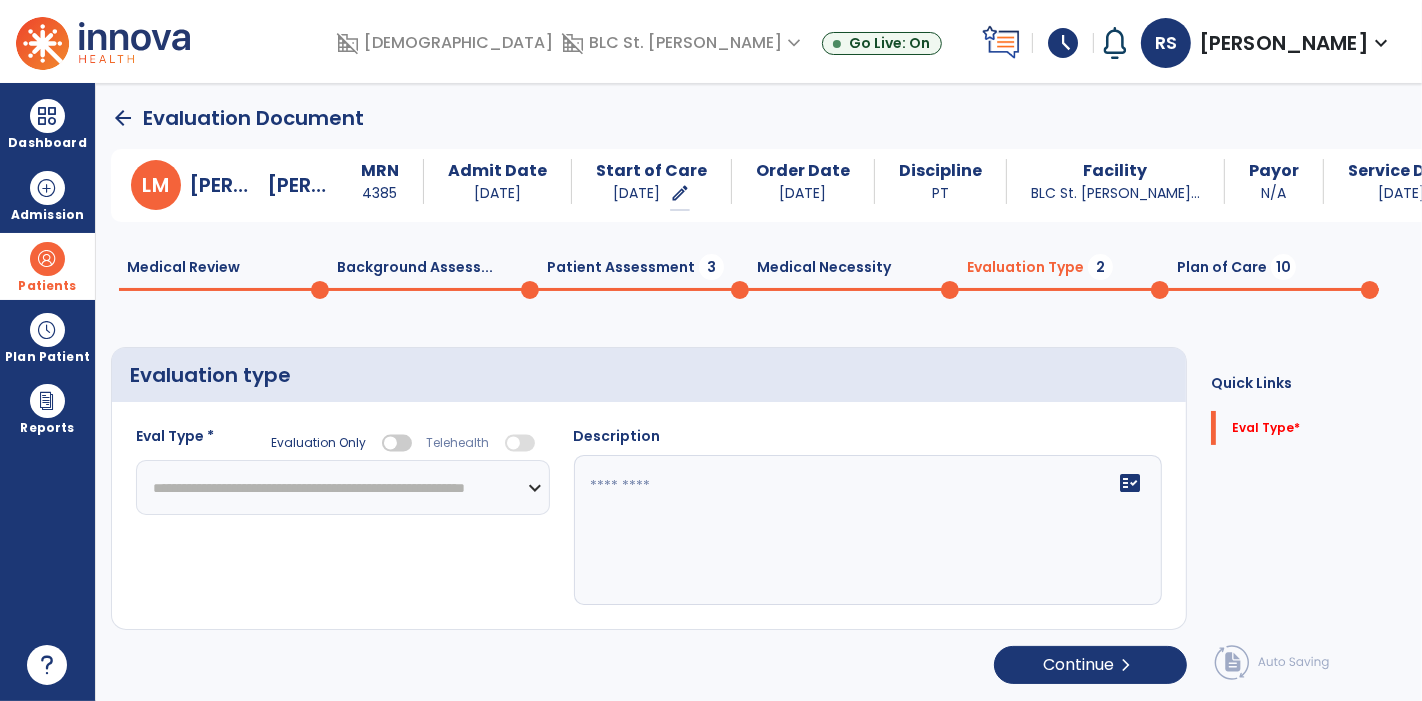click on "**********" 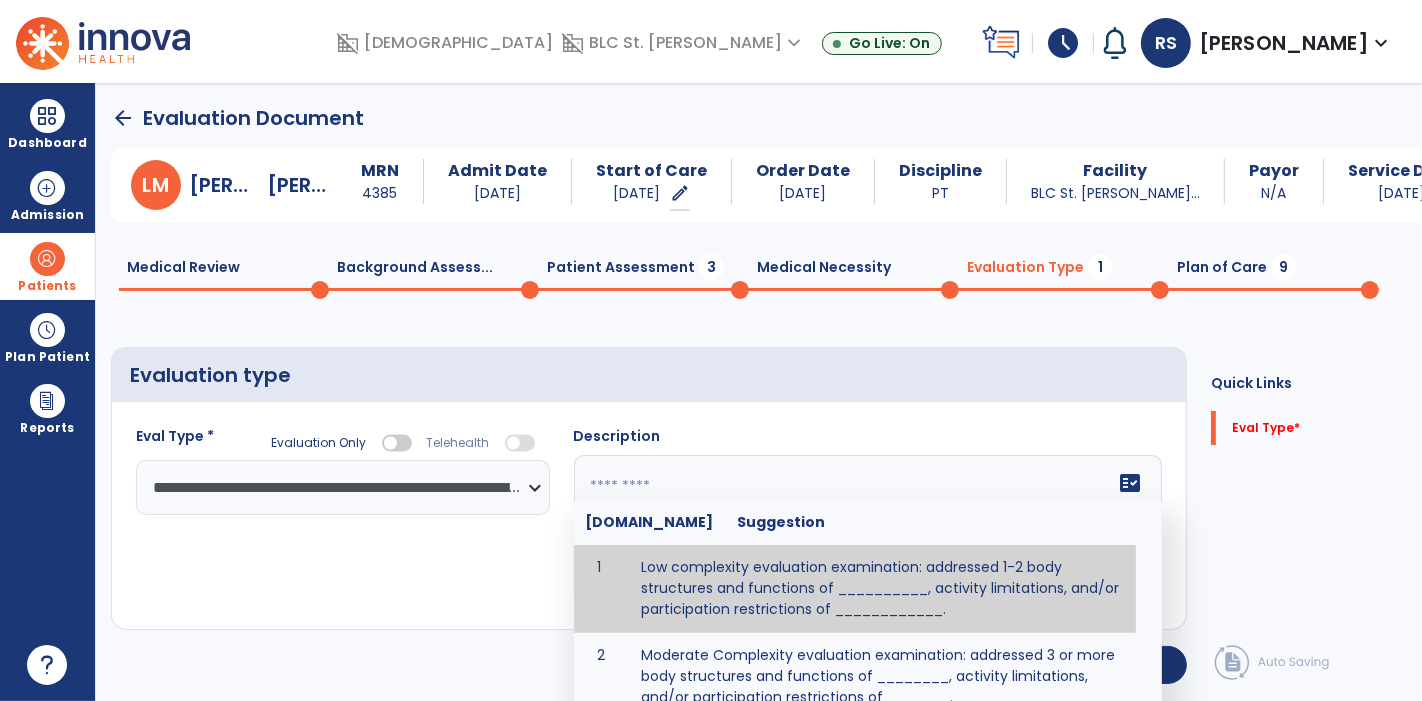 click 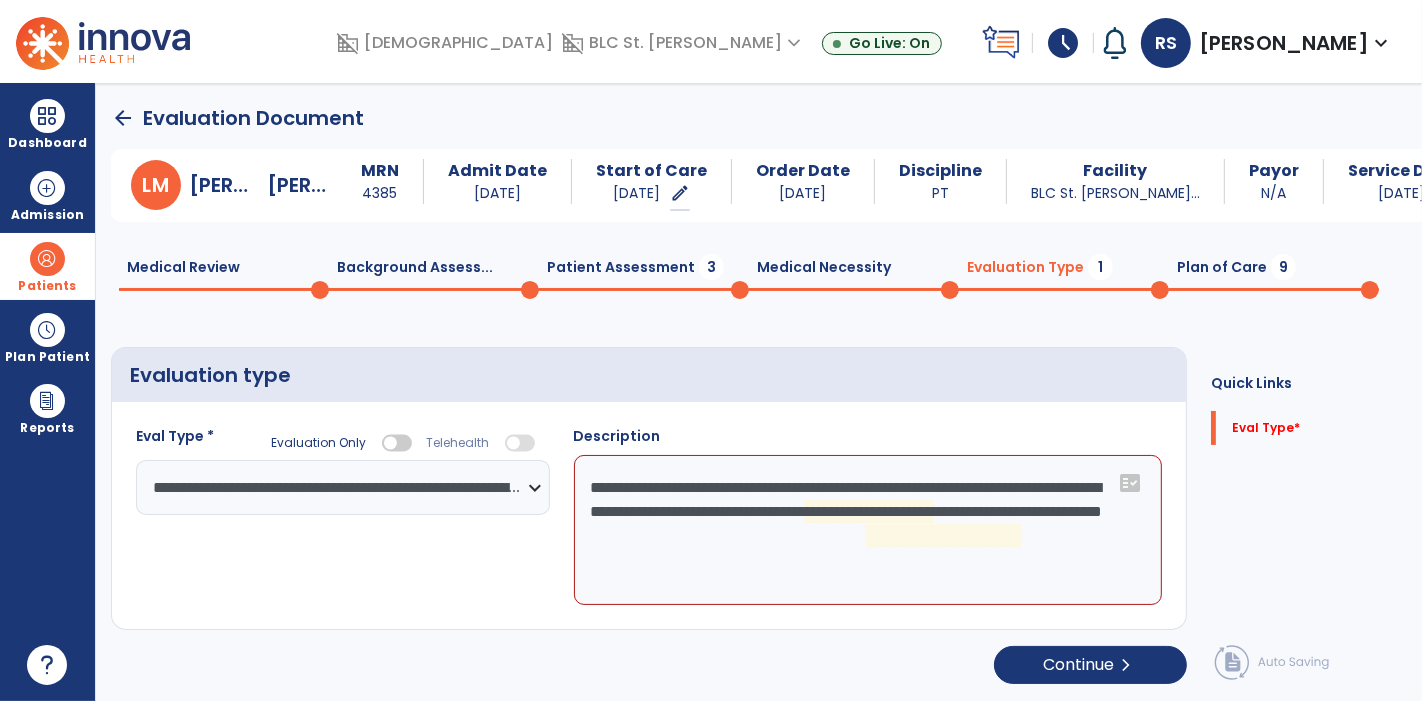click on "**********" 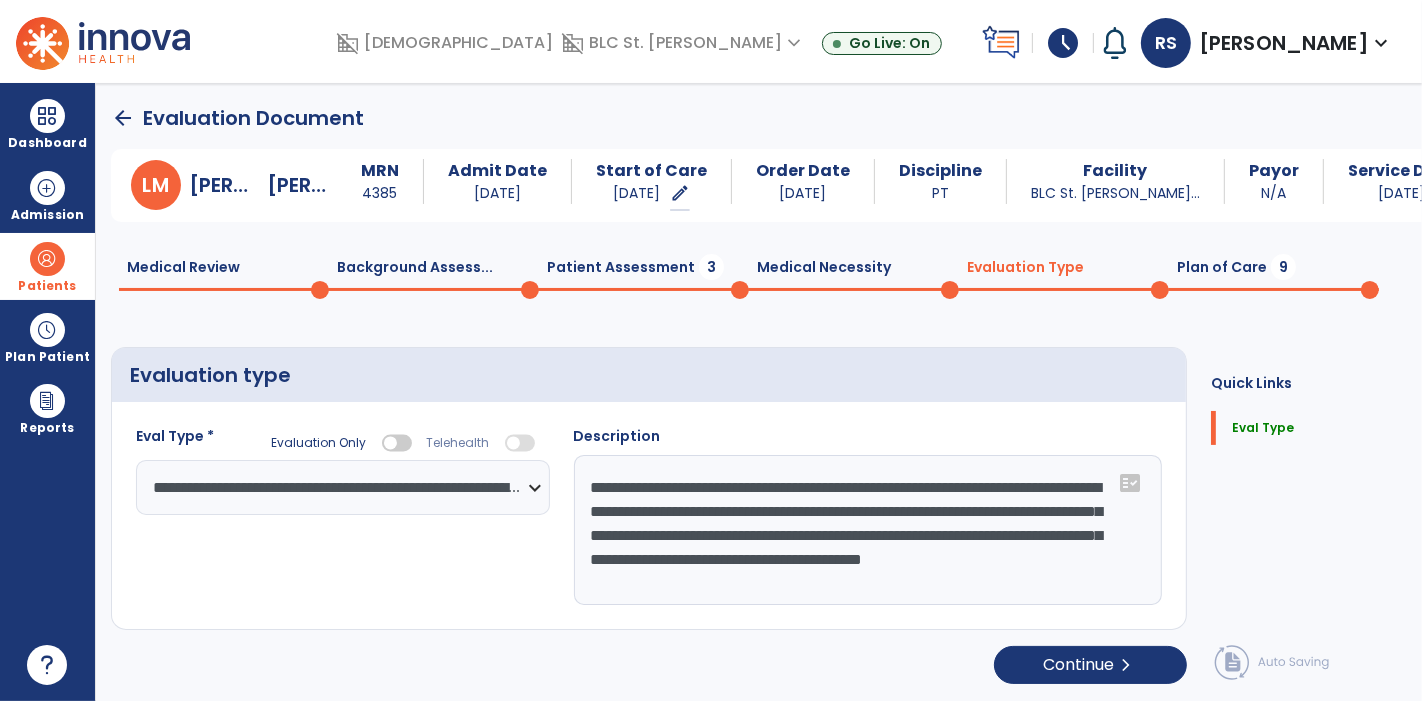 type on "**********" 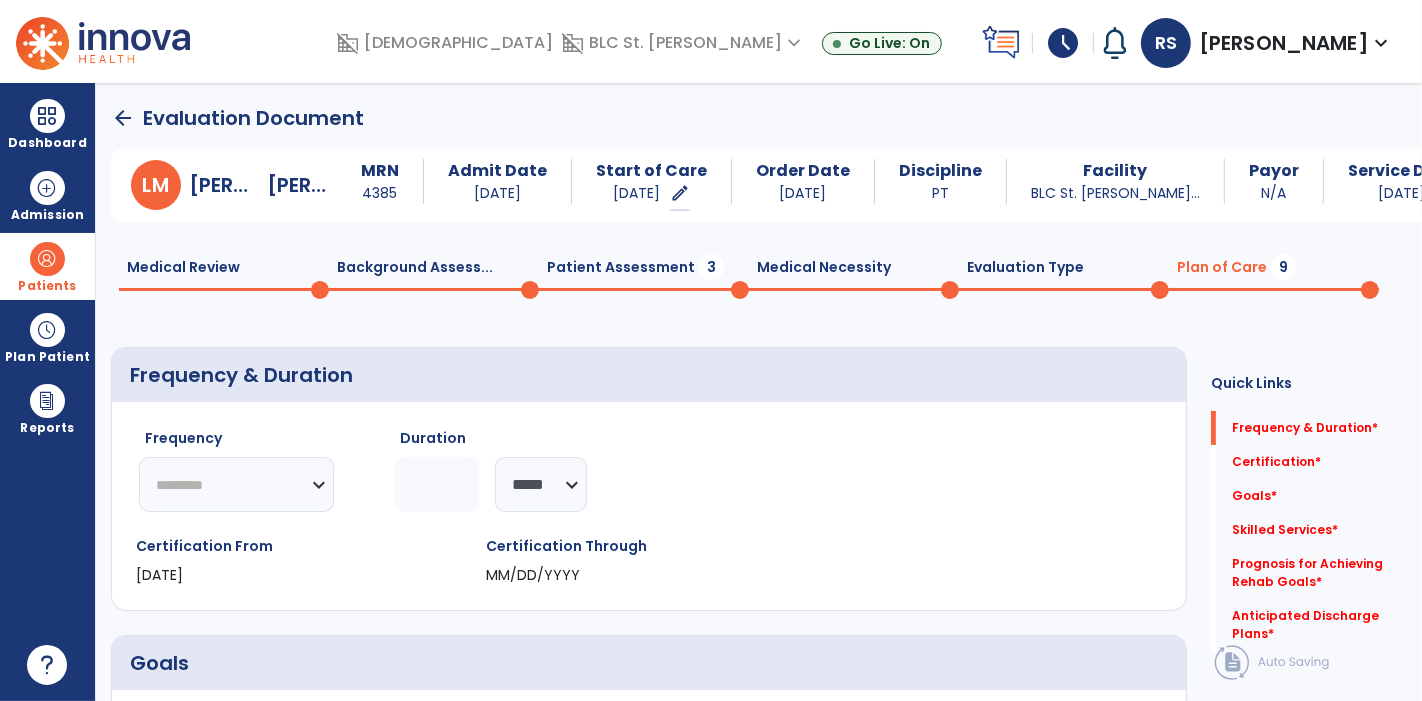 click on "********* ** ** ** ** ** ** **" 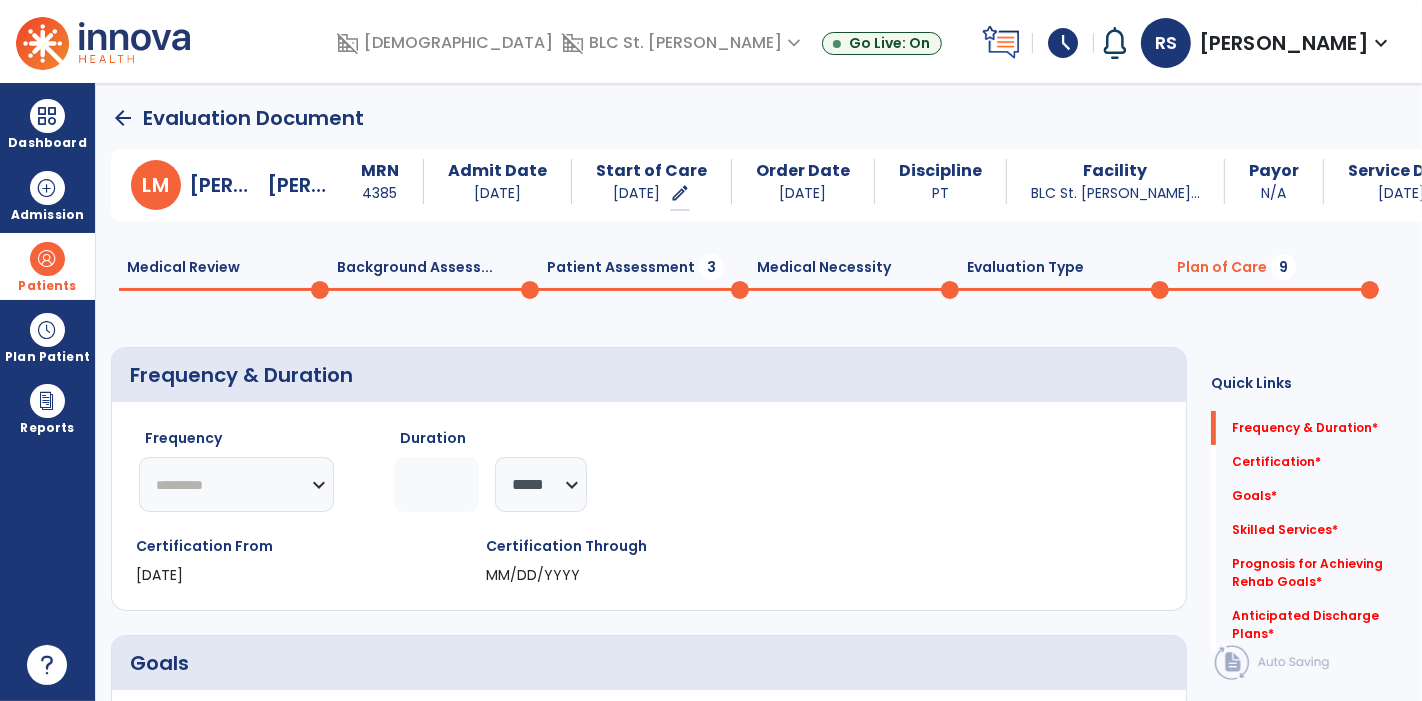 select on "**" 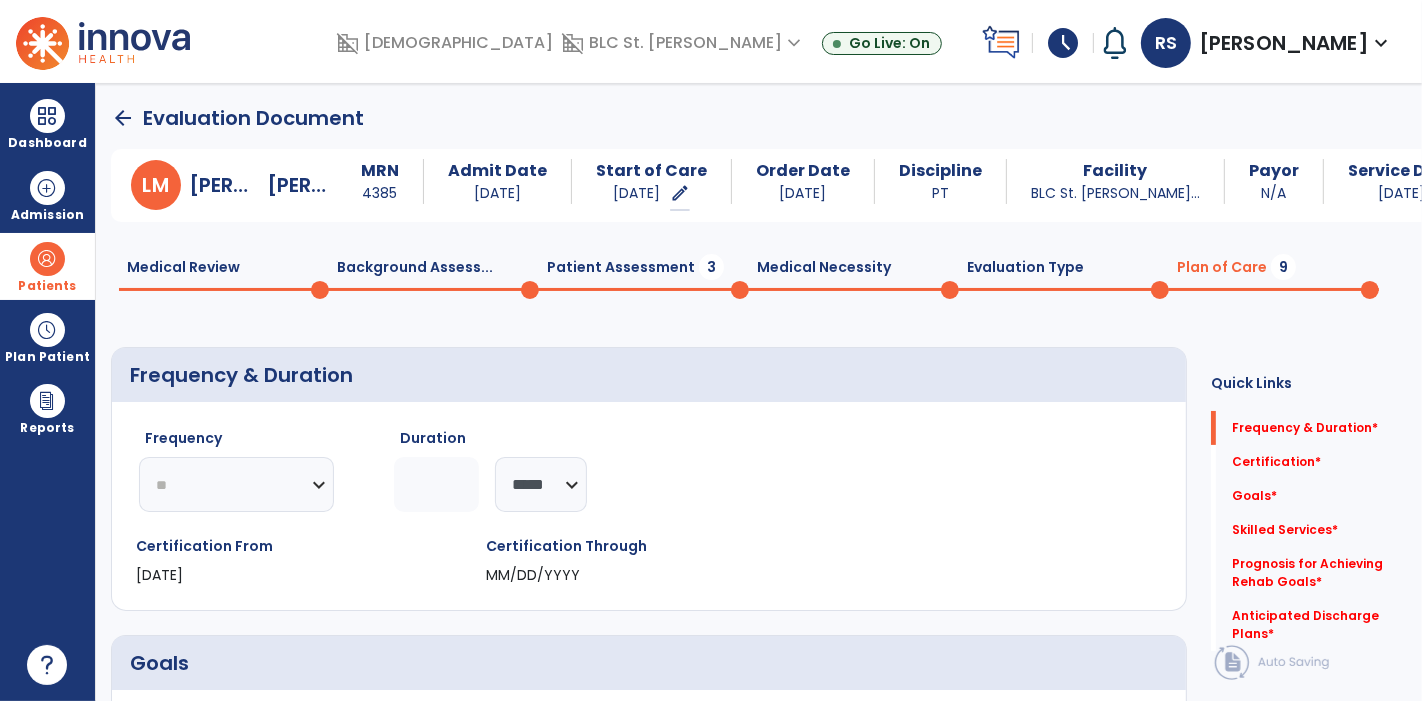 click on "********* ** ** ** ** ** ** **" 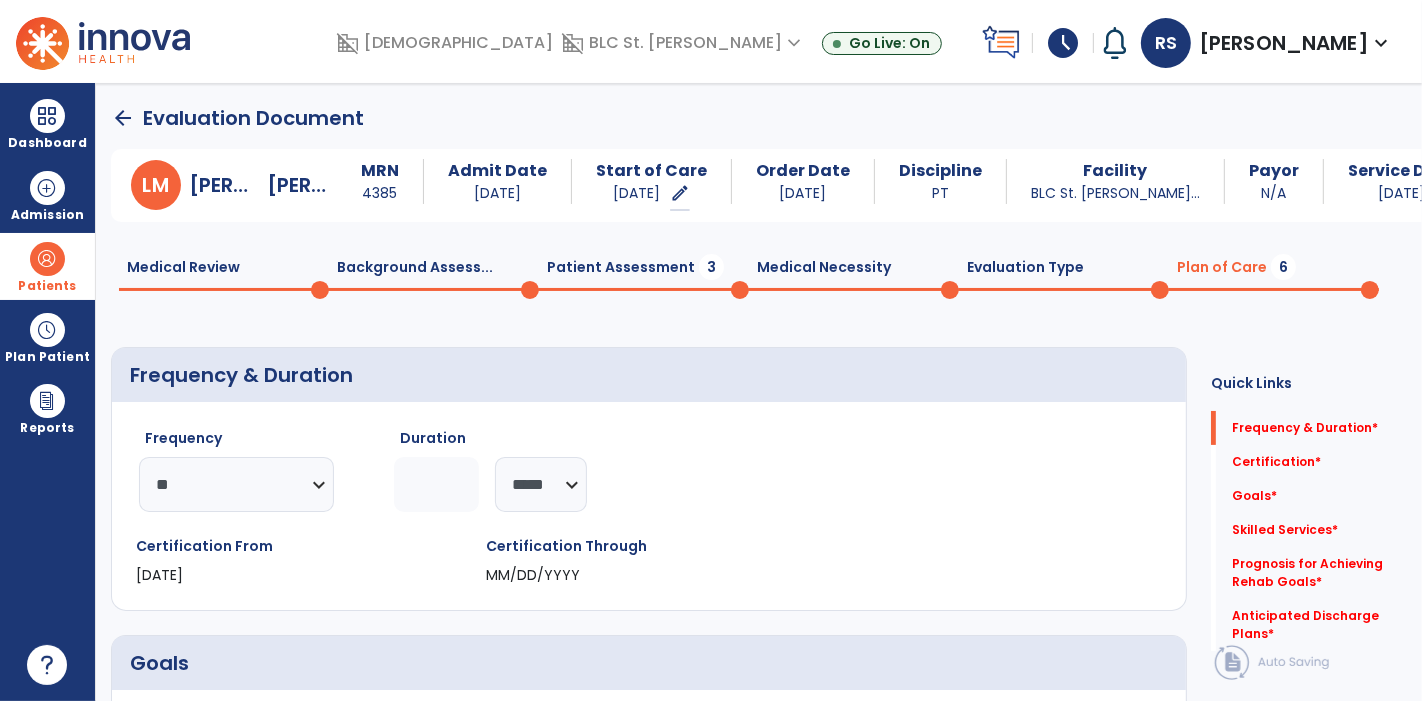 click 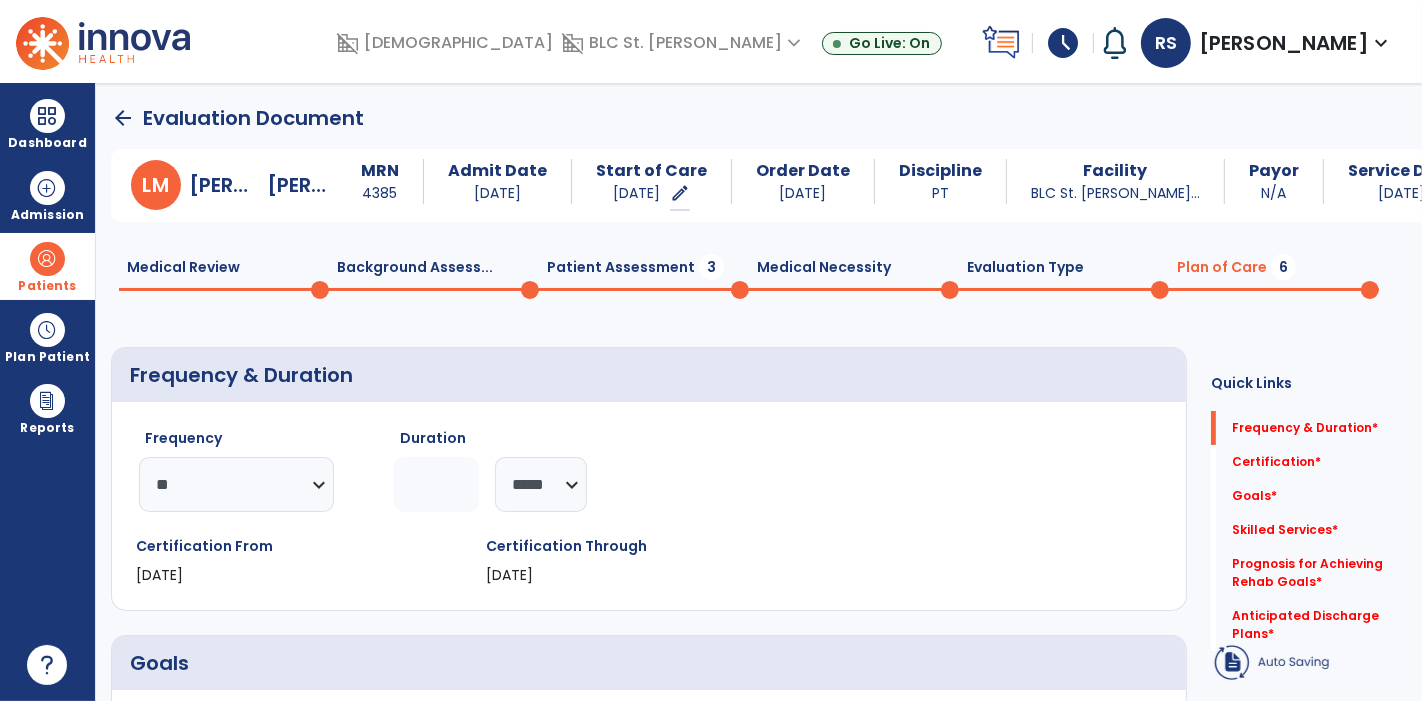 click on "Frequency  ********* ** ** ** ** ** ** **  Duration  ** ******** *****" 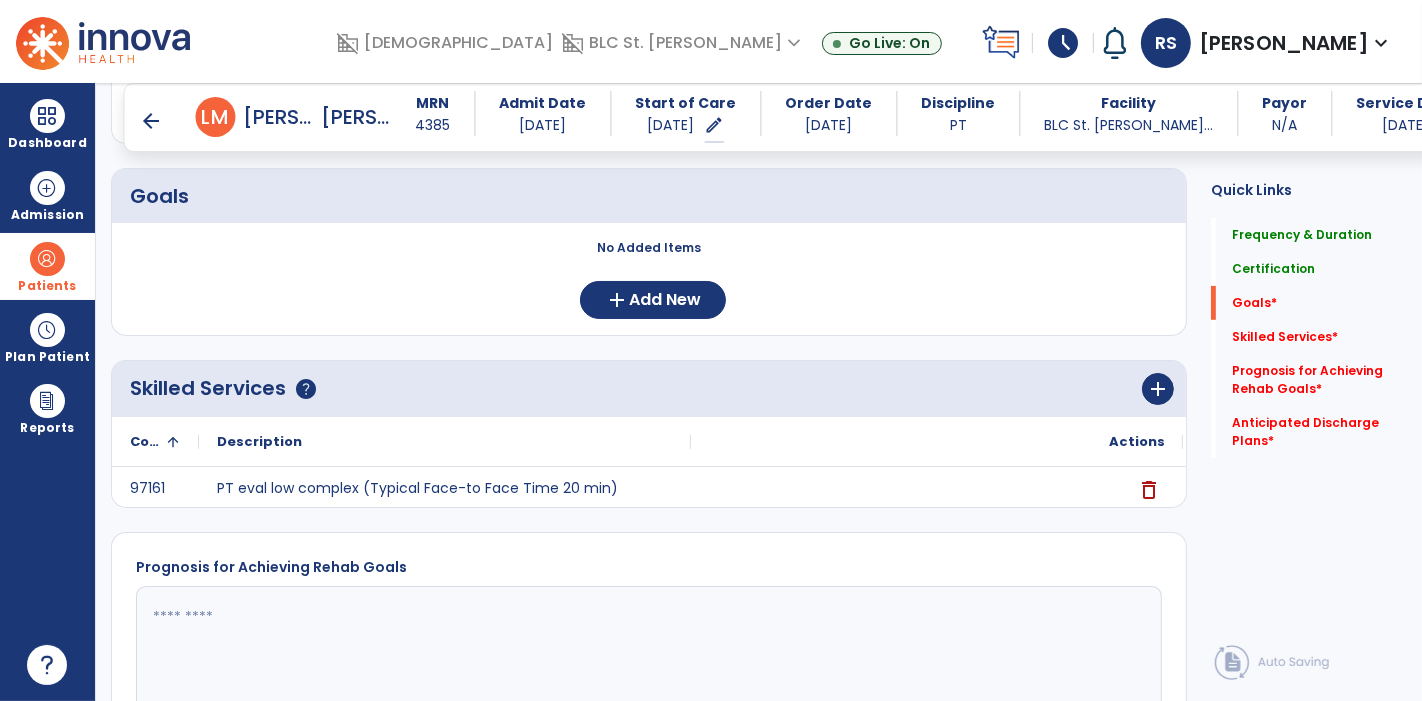 scroll, scrollTop: 519, scrollLeft: 0, axis: vertical 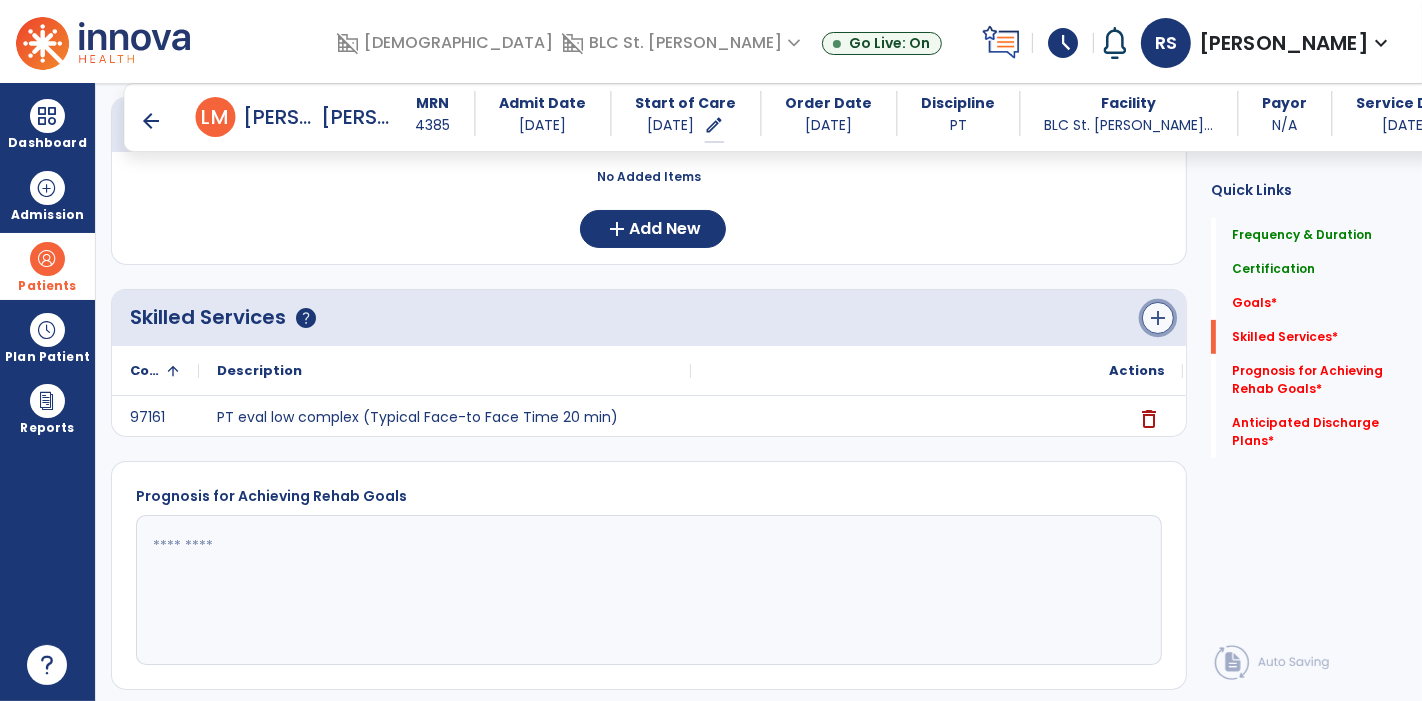 click on "add" 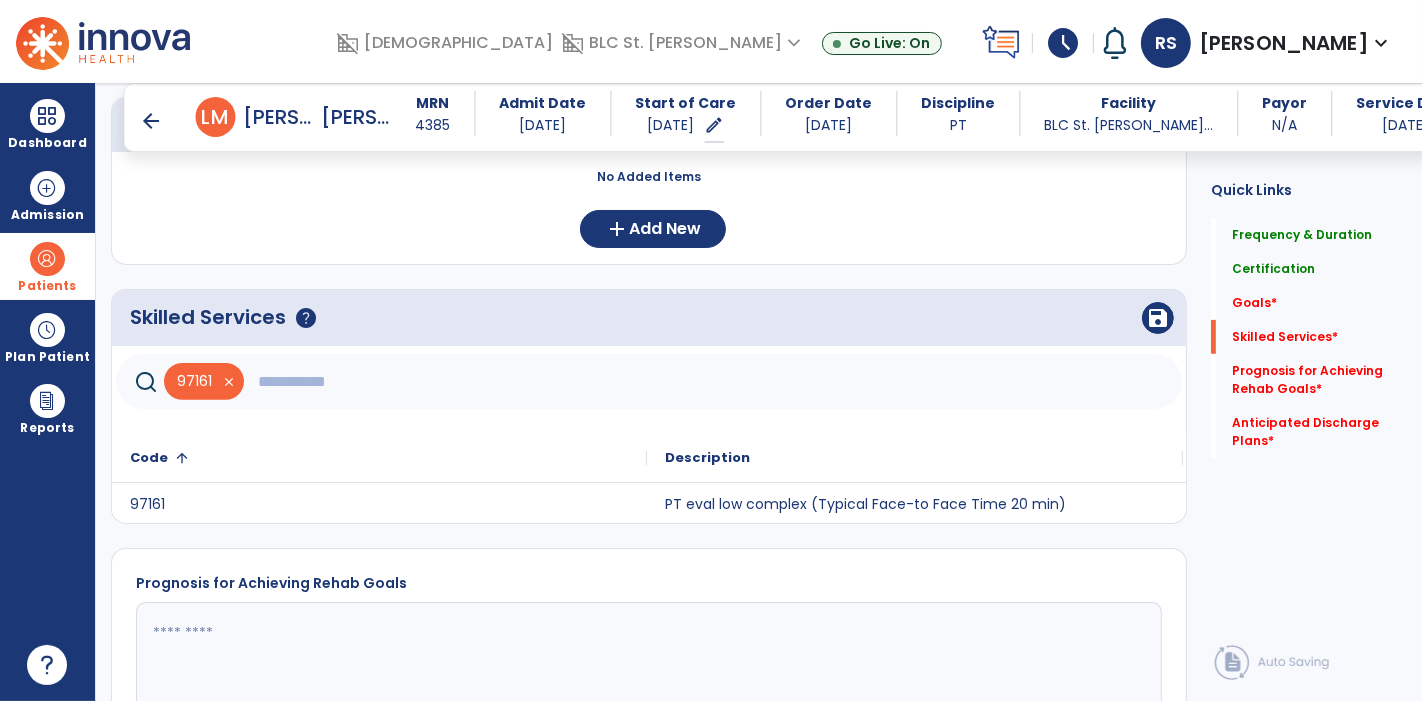 click 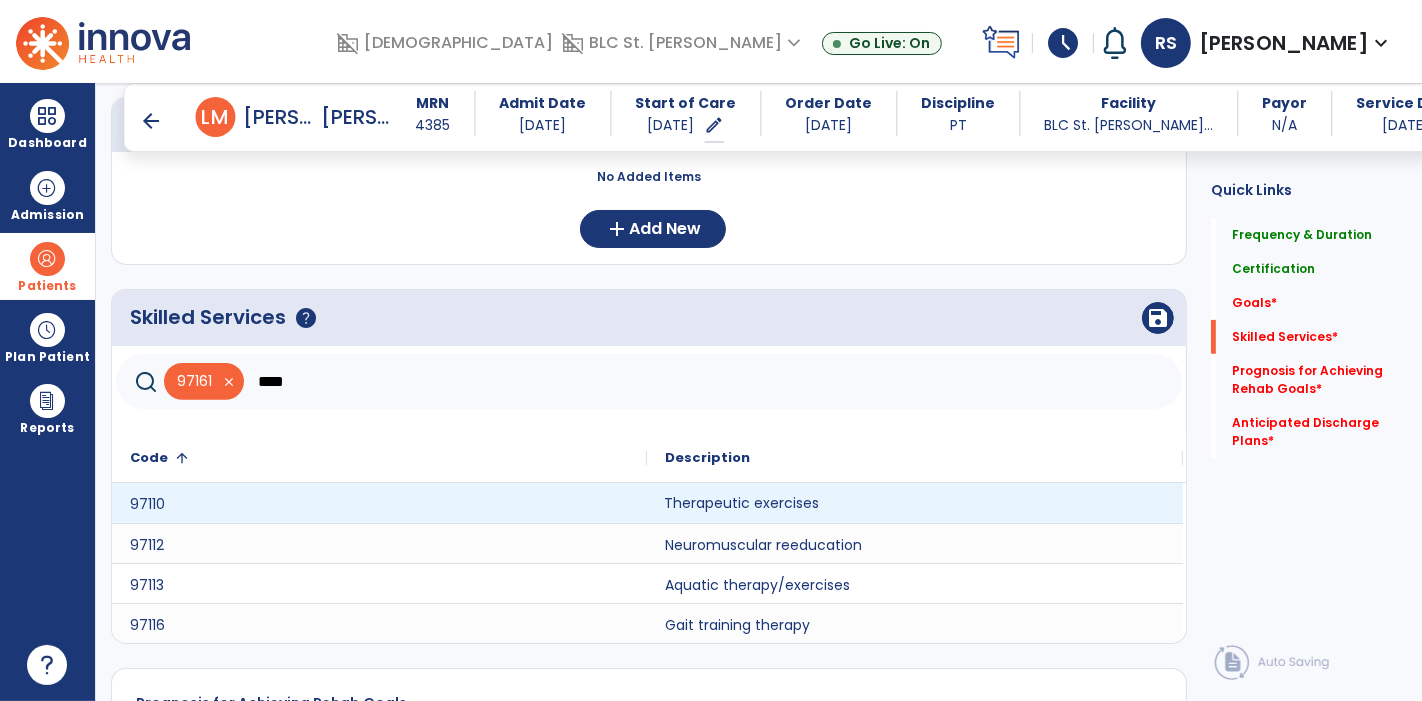 click on "Therapeutic exercises" 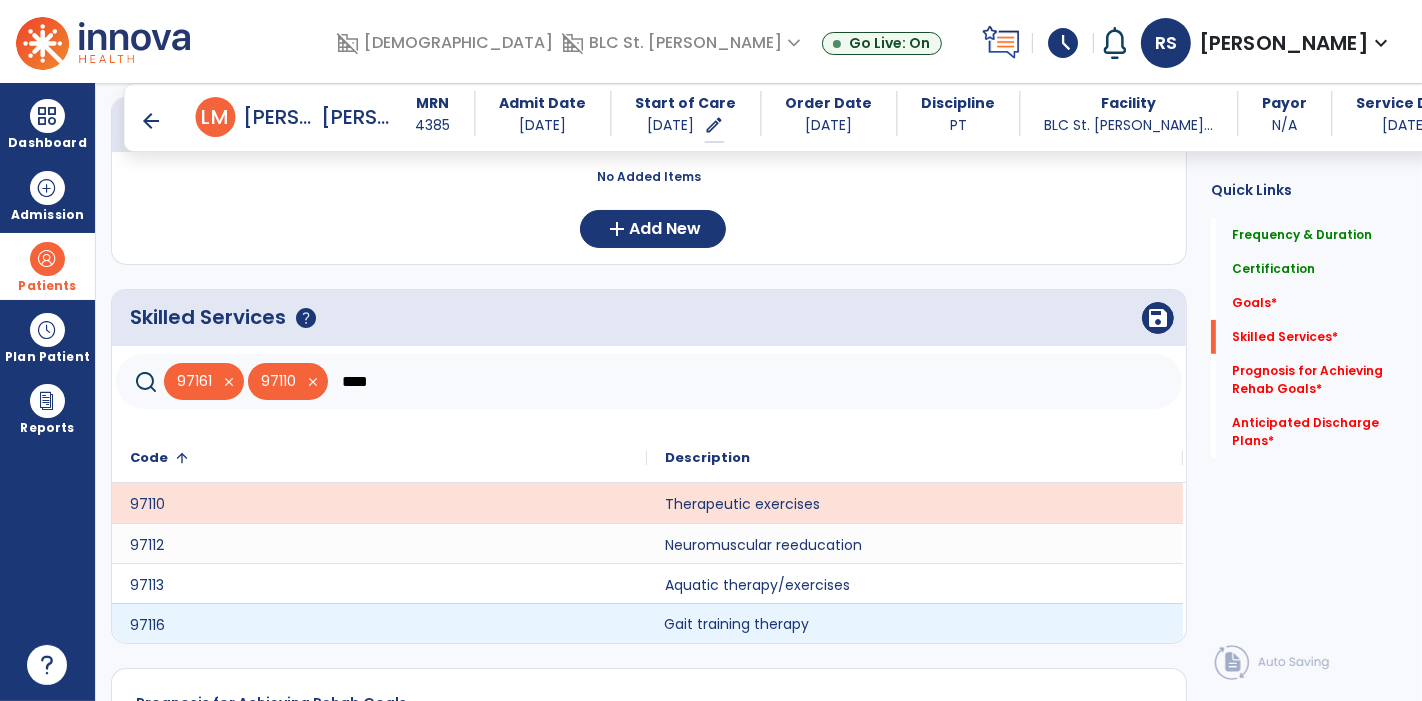 click on "Gait training therapy" 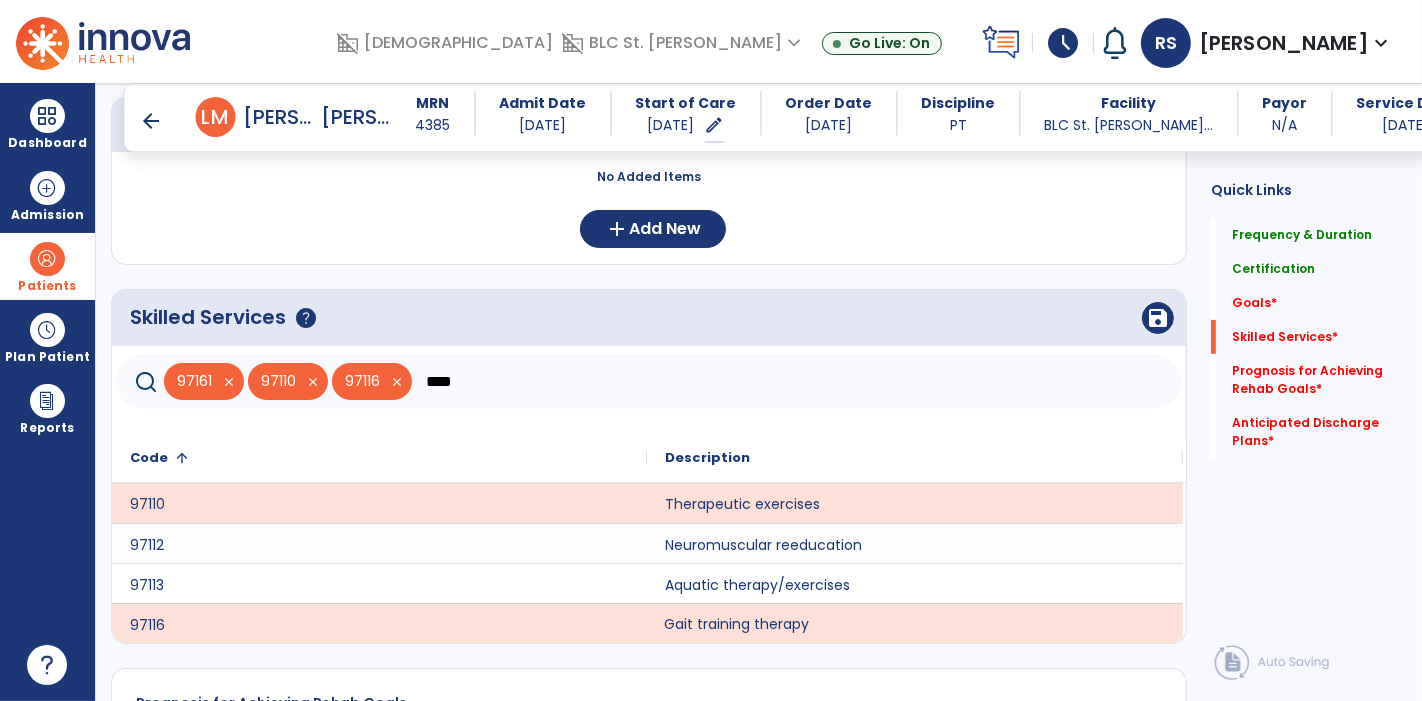 click on "****" 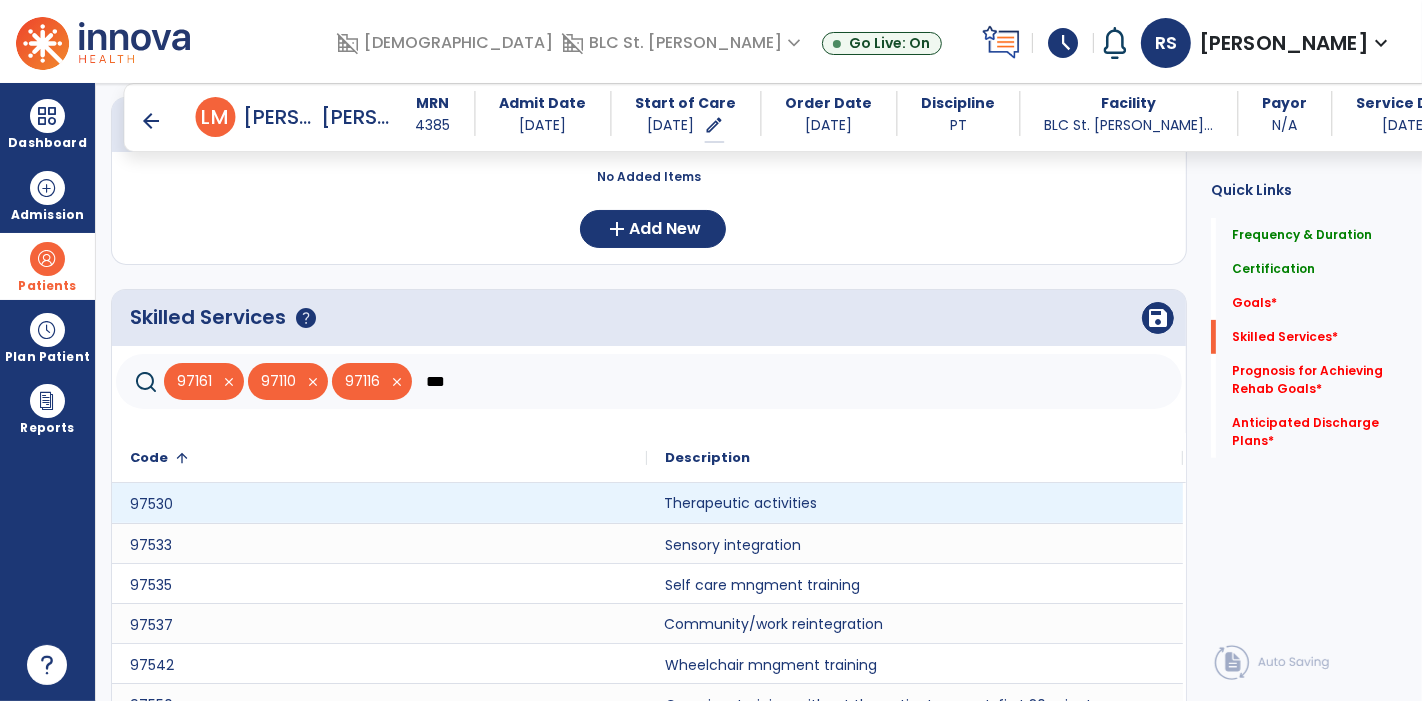 click on "Therapeutic activities" 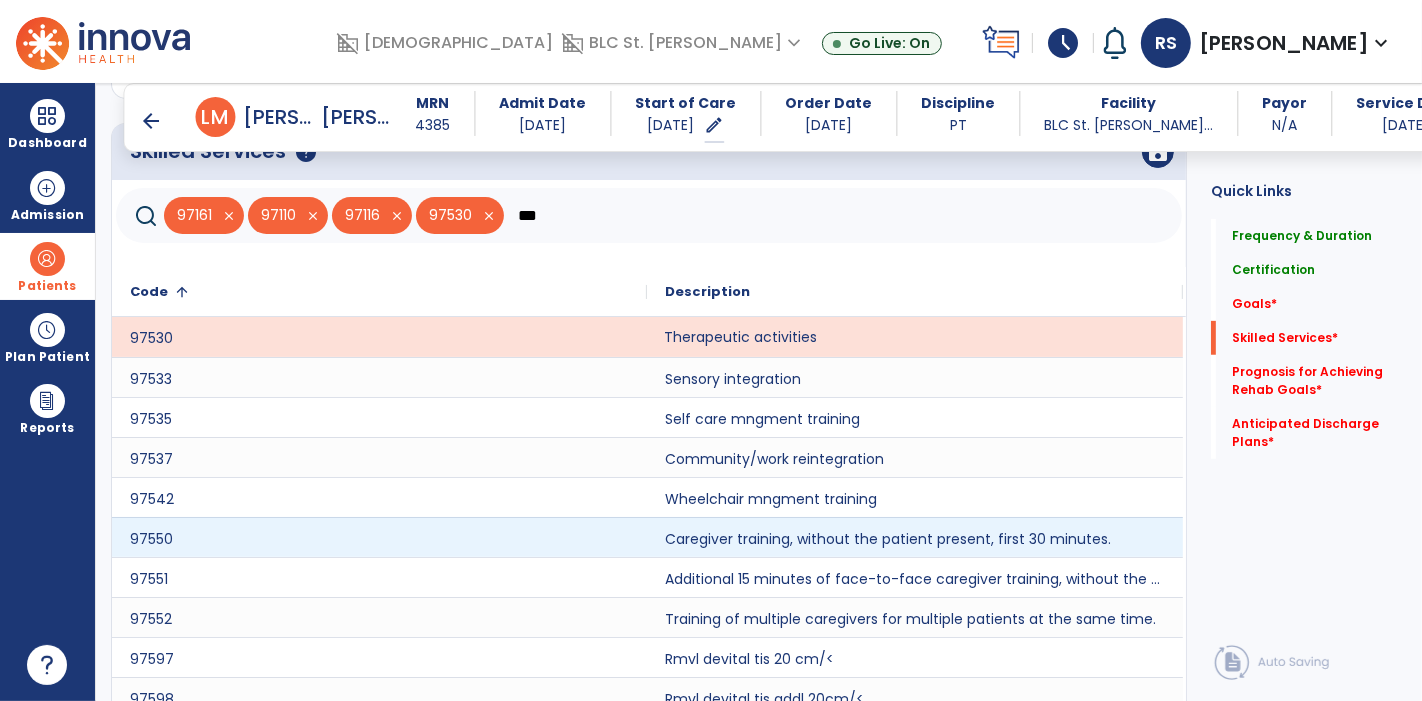 scroll, scrollTop: 744, scrollLeft: 0, axis: vertical 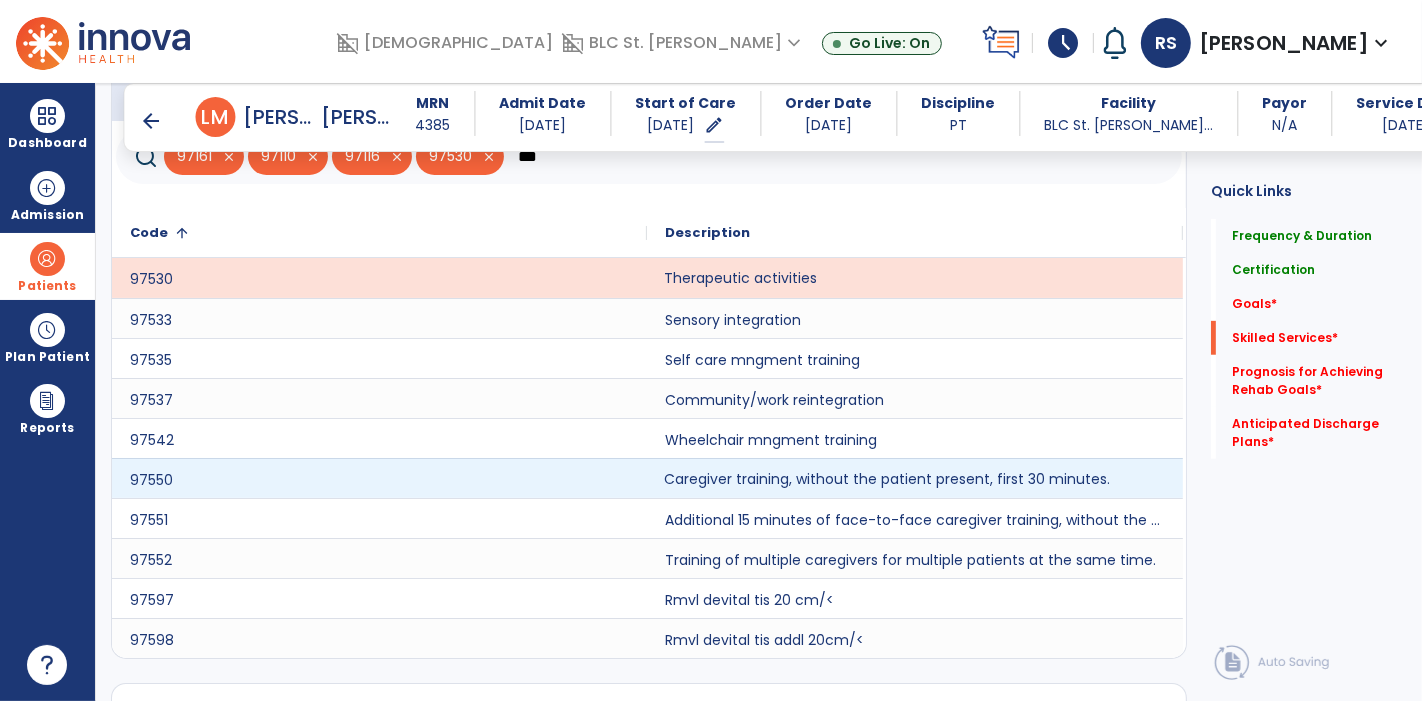 click on "Caregiver training, without the patient present, first 30 minutes." 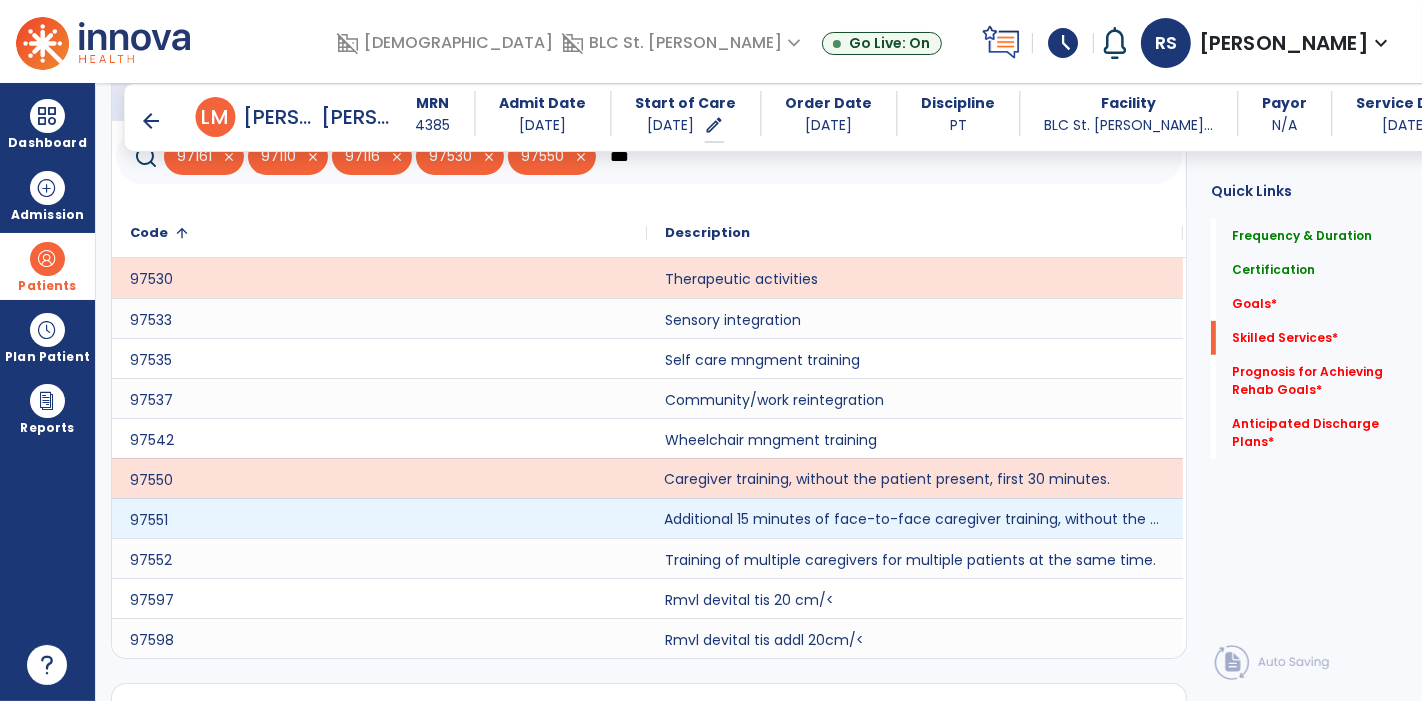 click on "Additional 15 minutes of face-to-face caregiver training, without the patient present, after 97550 is billed." 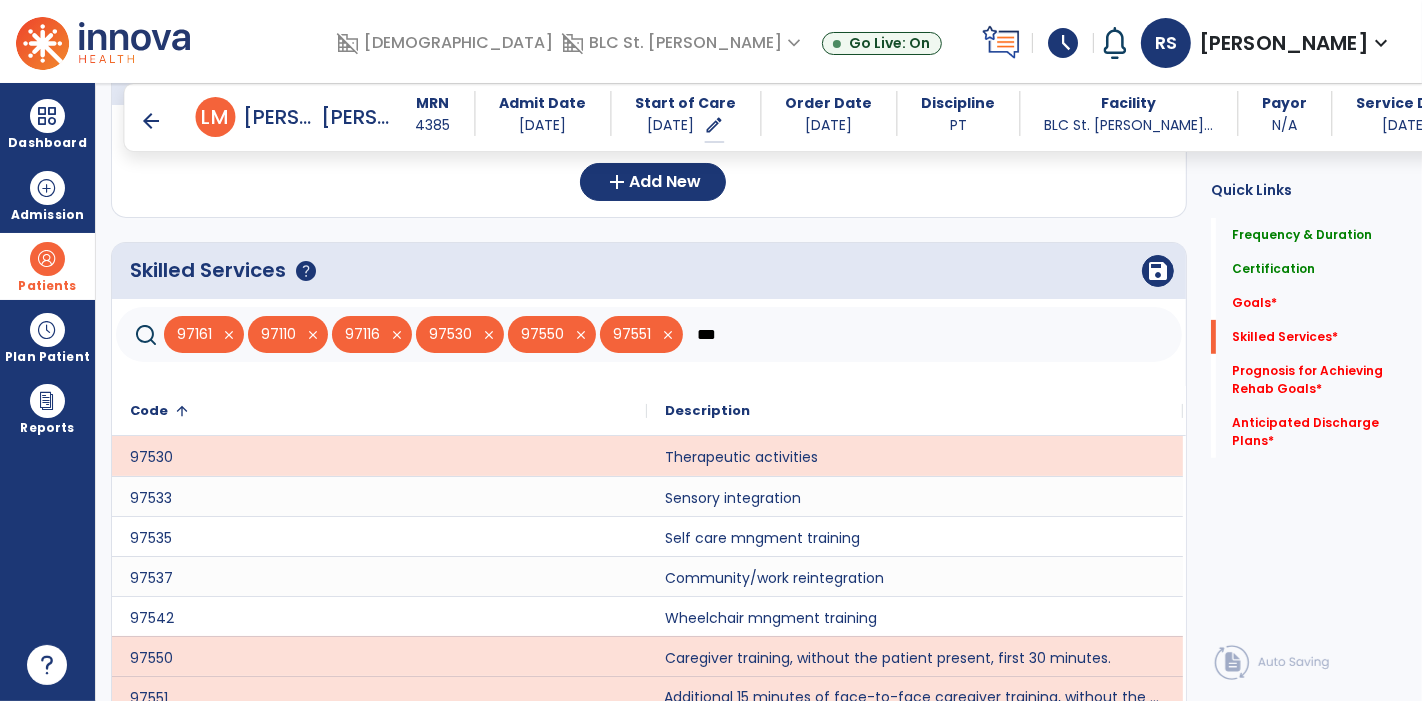 scroll, scrollTop: 565, scrollLeft: 0, axis: vertical 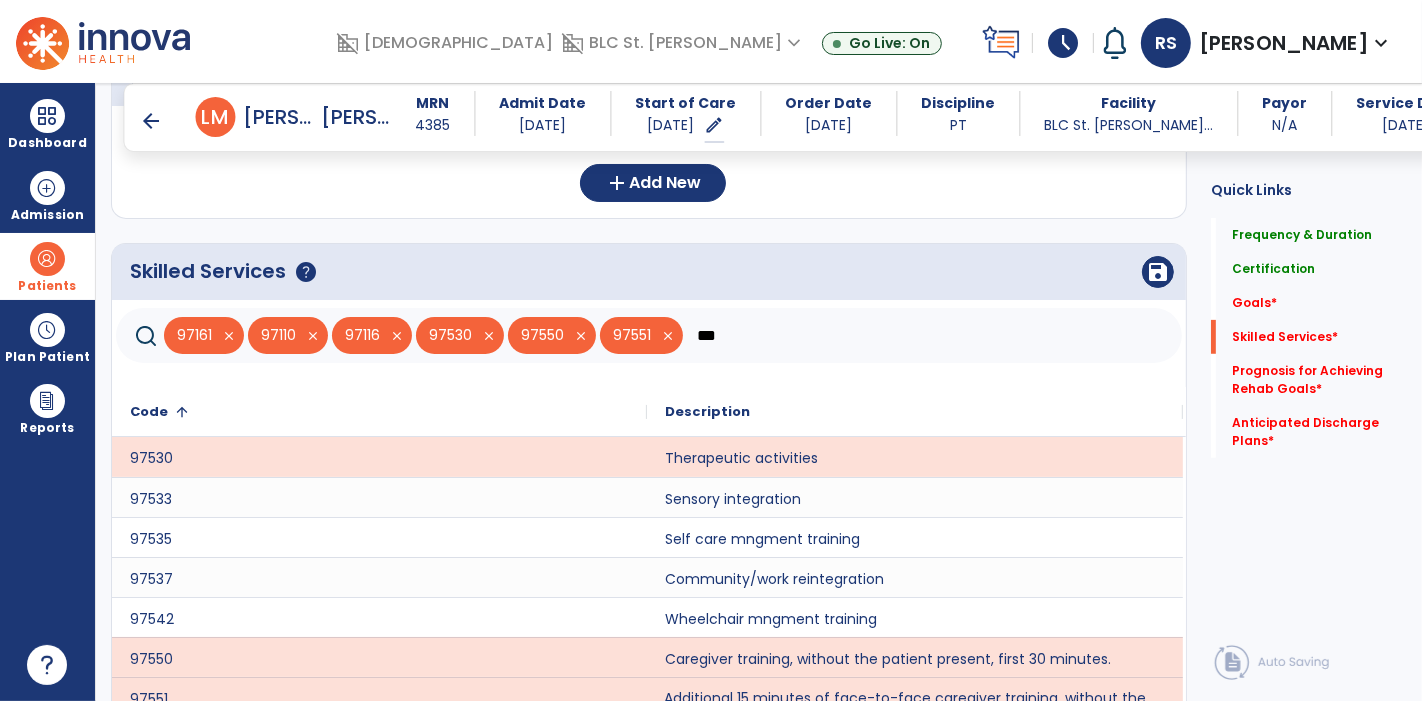 click on "***" 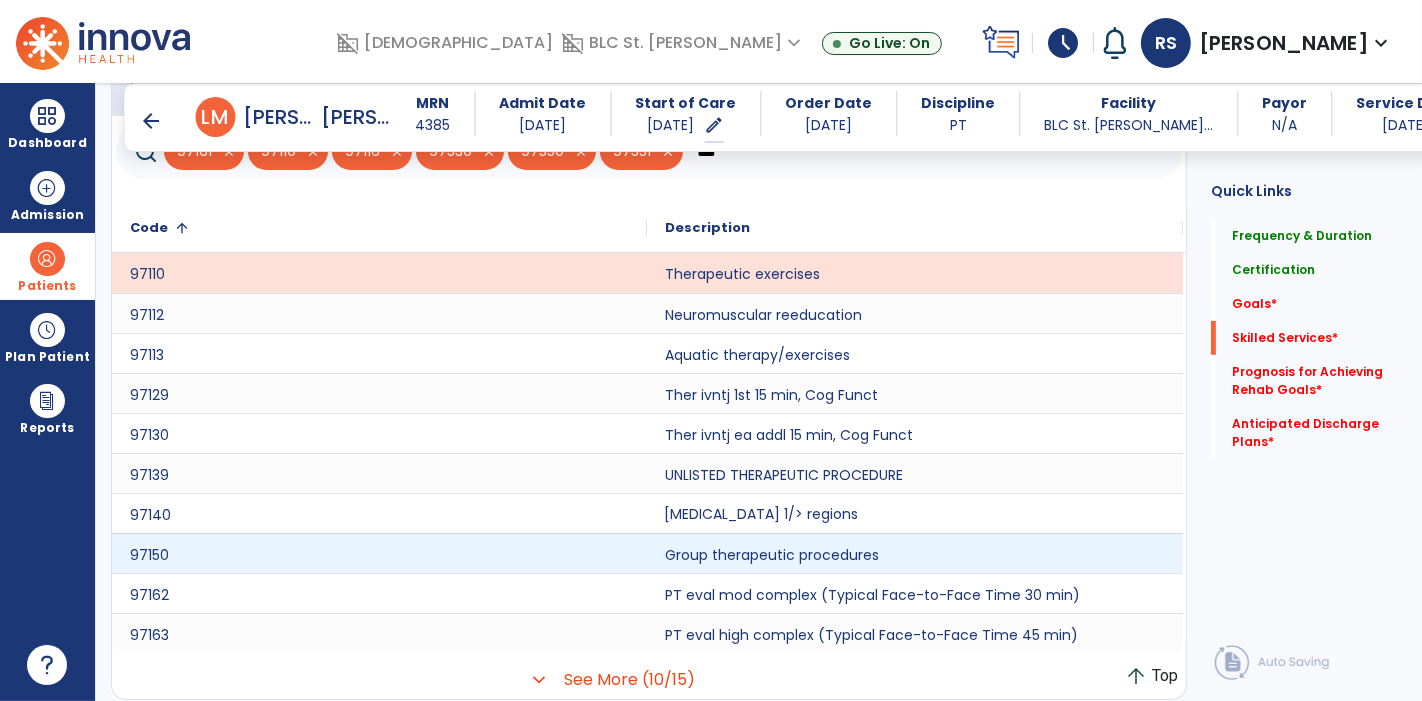 scroll, scrollTop: 750, scrollLeft: 0, axis: vertical 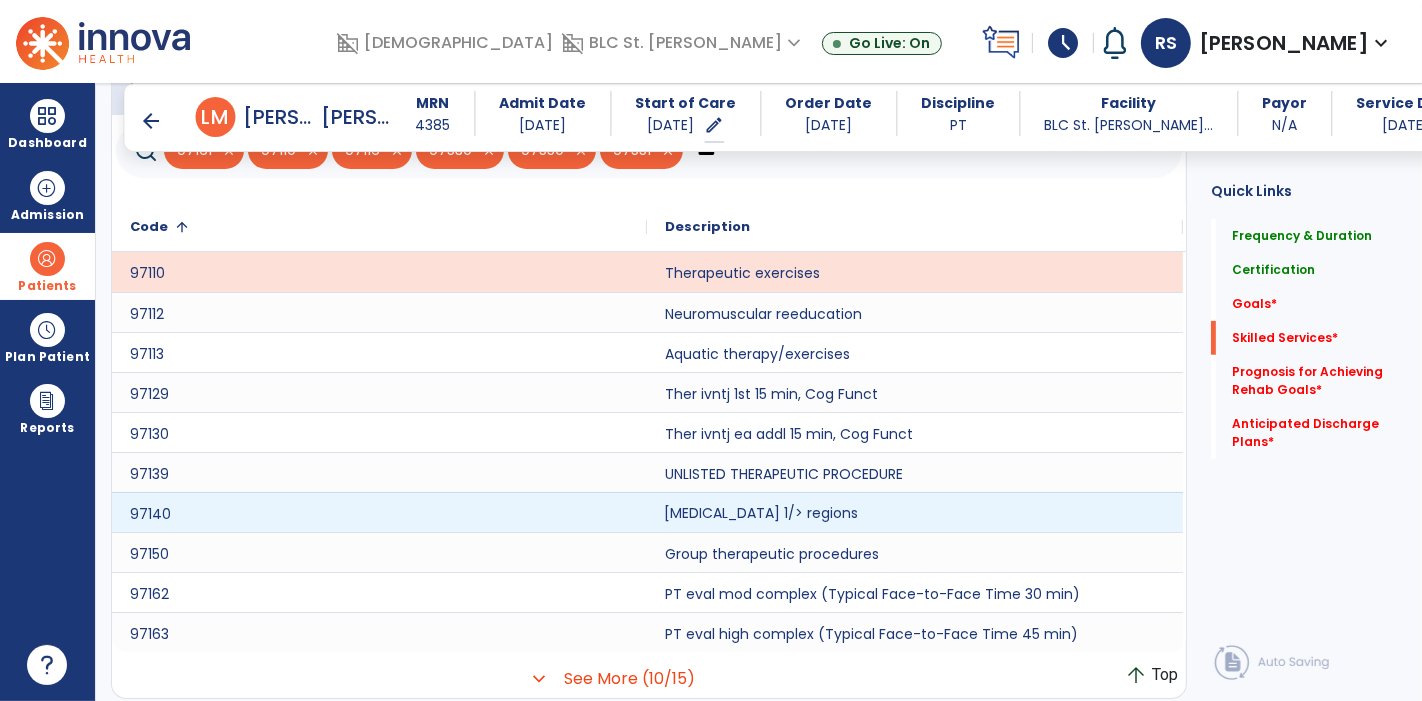 click on "[MEDICAL_DATA] 1/> regions" 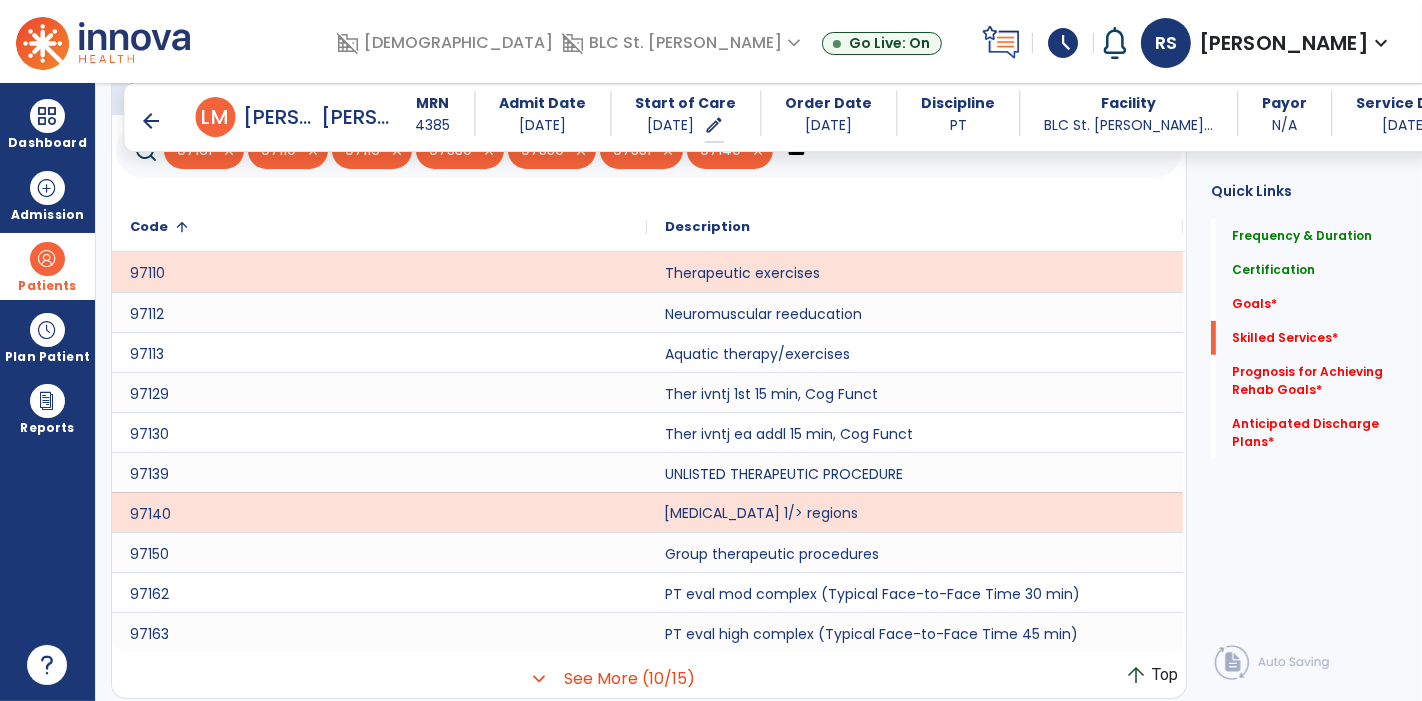 scroll, scrollTop: 528, scrollLeft: 0, axis: vertical 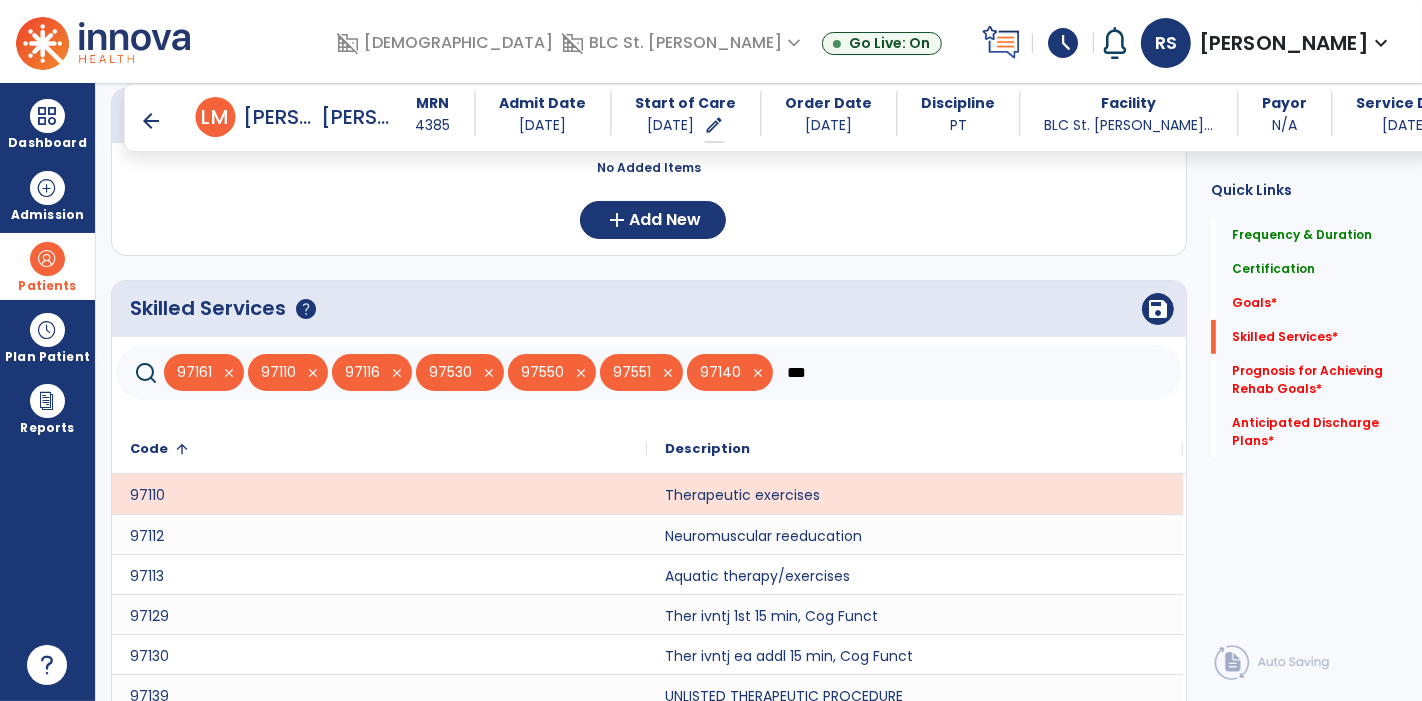click on "***" 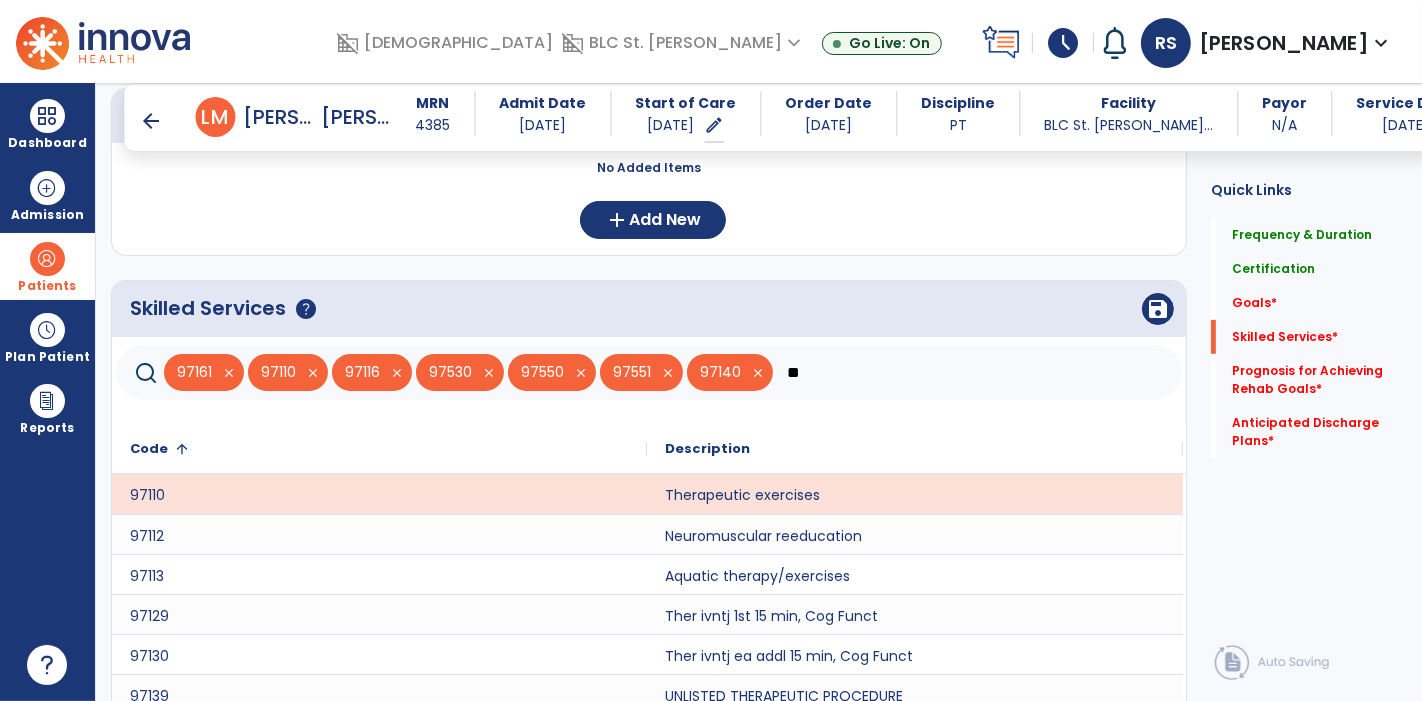 type on "*" 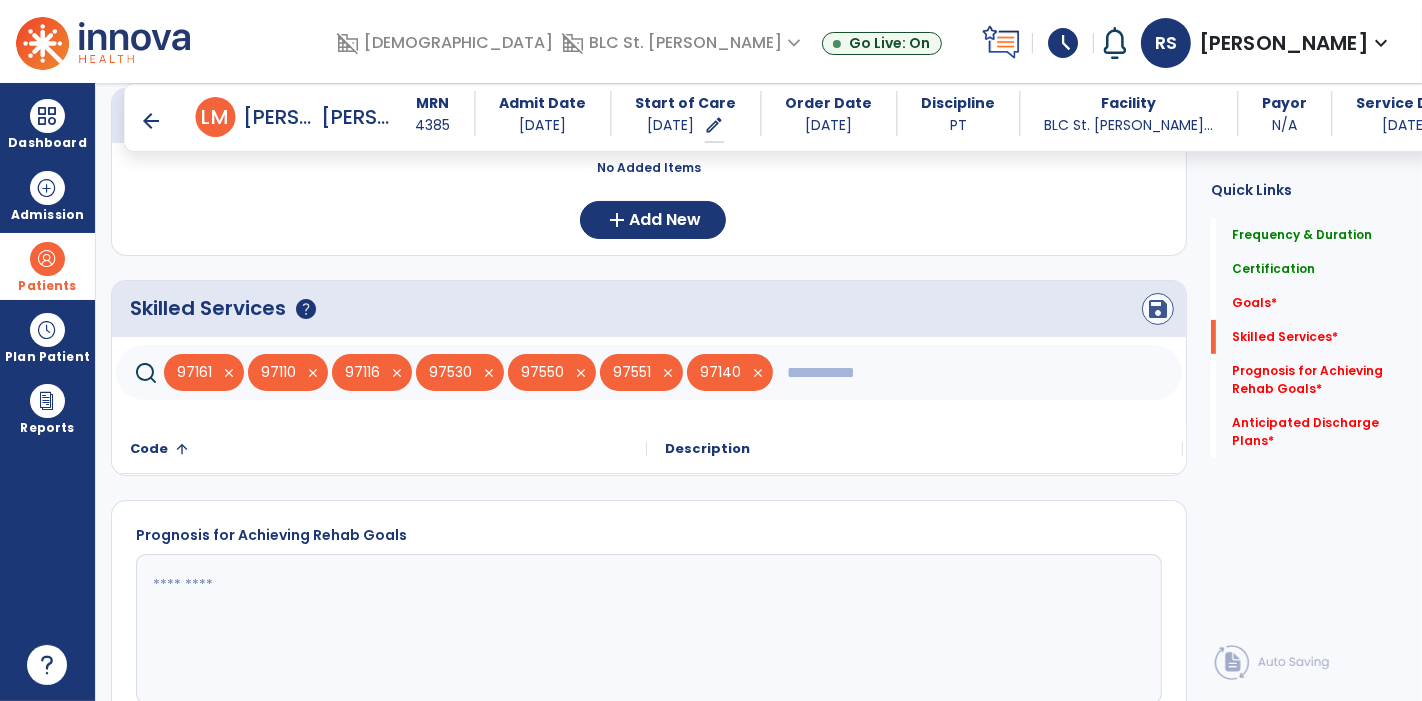 type 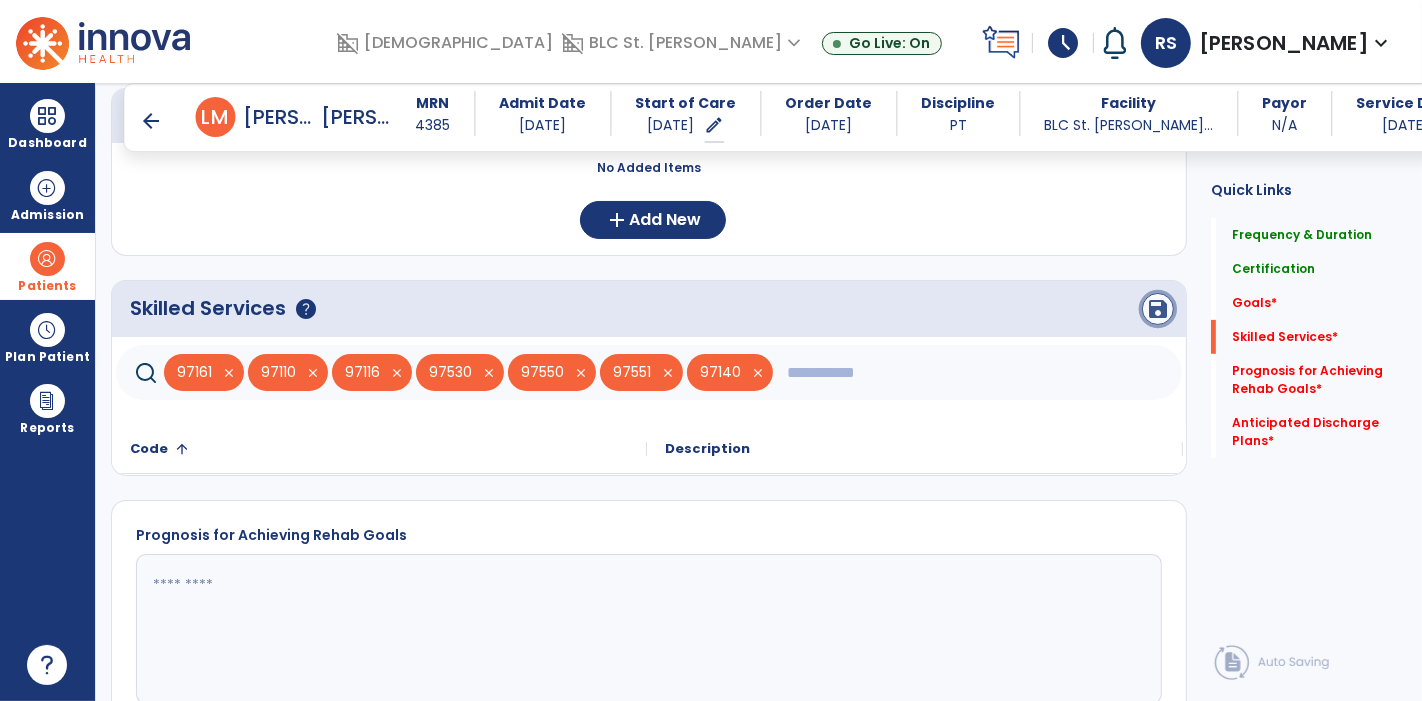 click on "save" 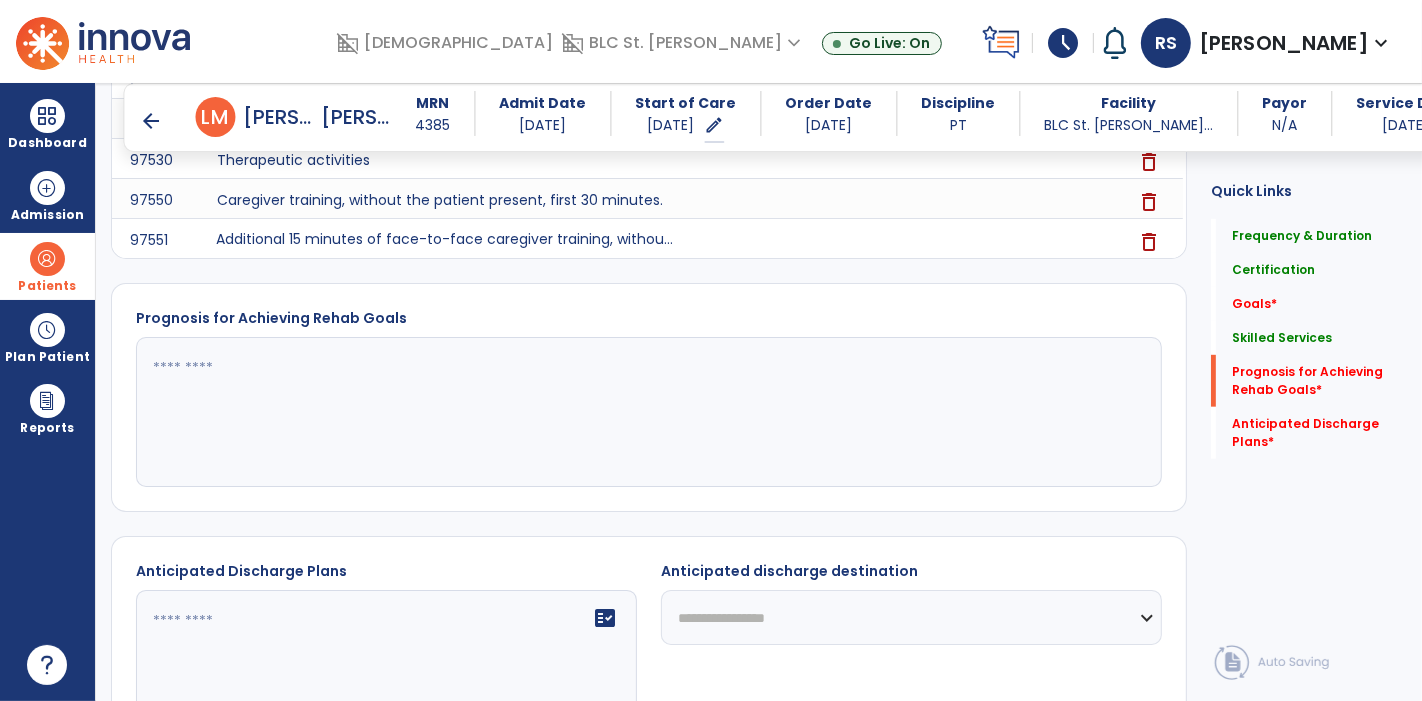 scroll, scrollTop: 938, scrollLeft: 0, axis: vertical 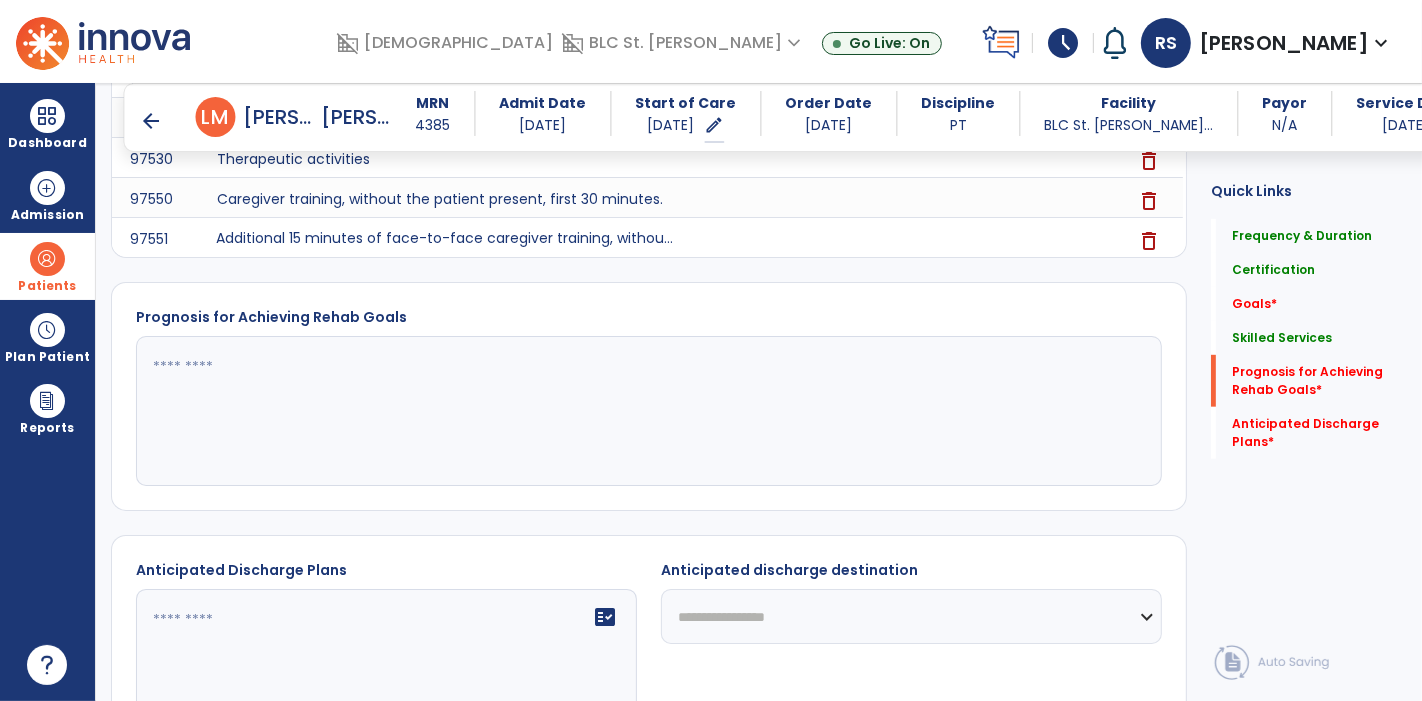 click 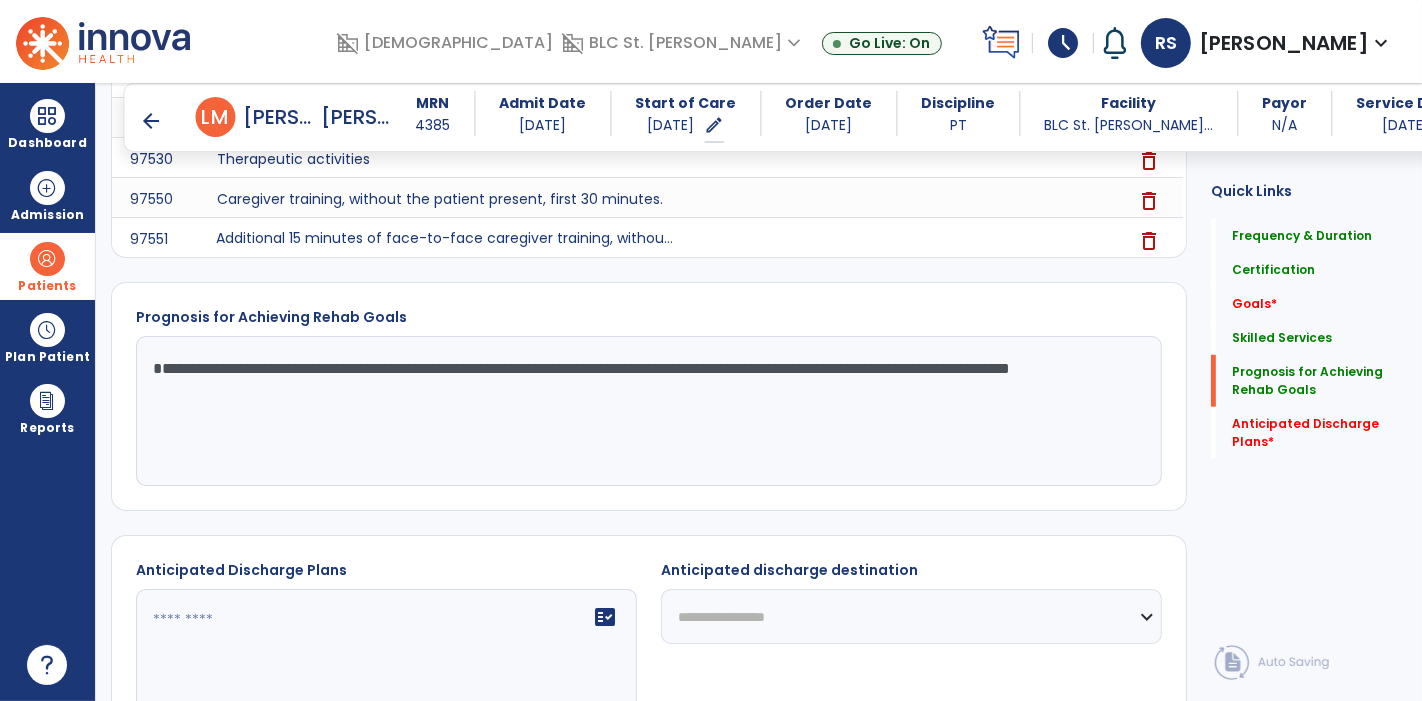 click on "**********" 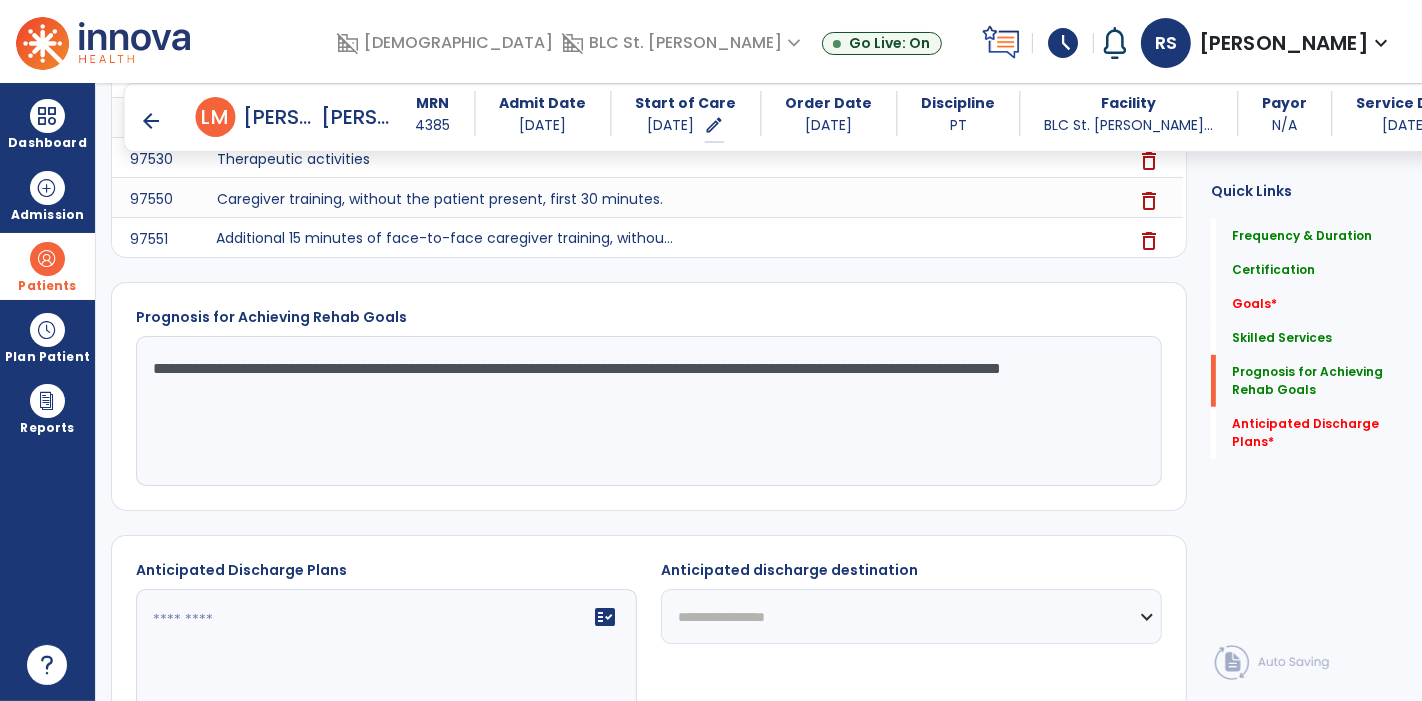 type on "**********" 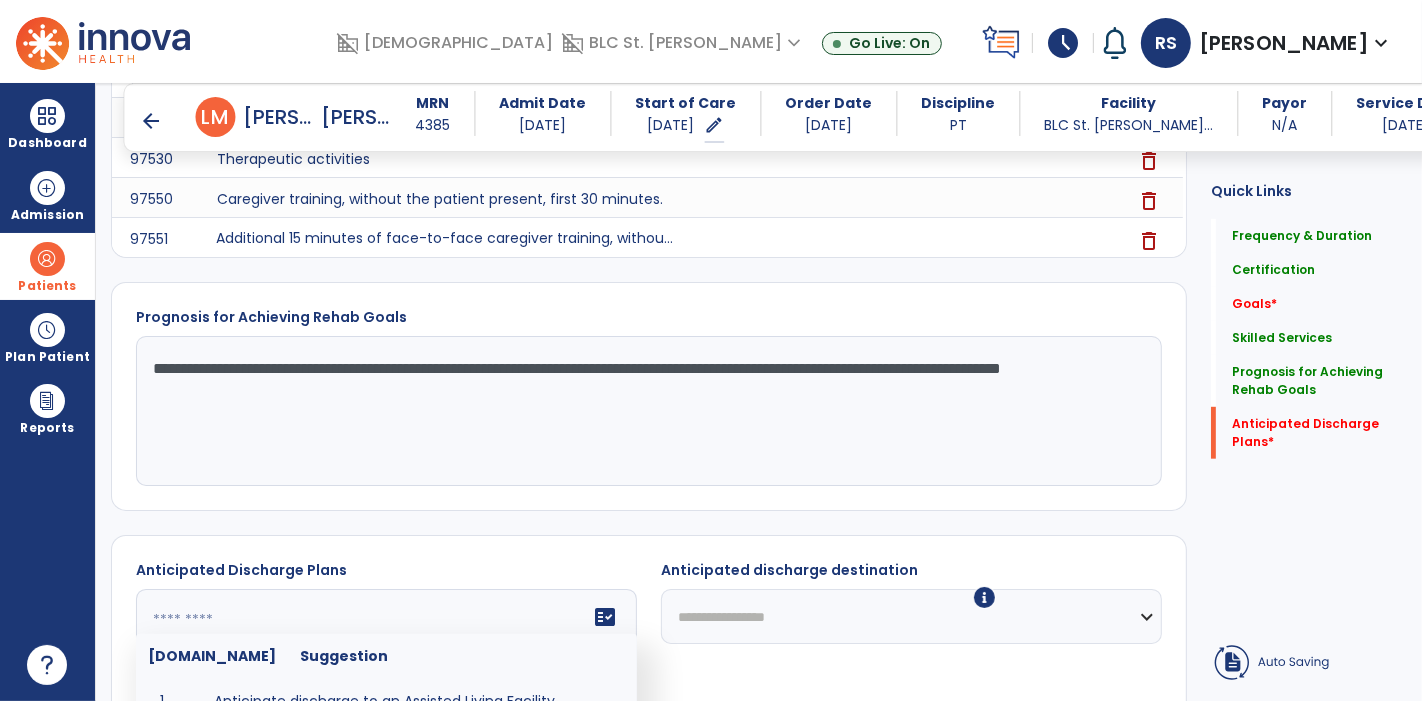 scroll, scrollTop: 1180, scrollLeft: 0, axis: vertical 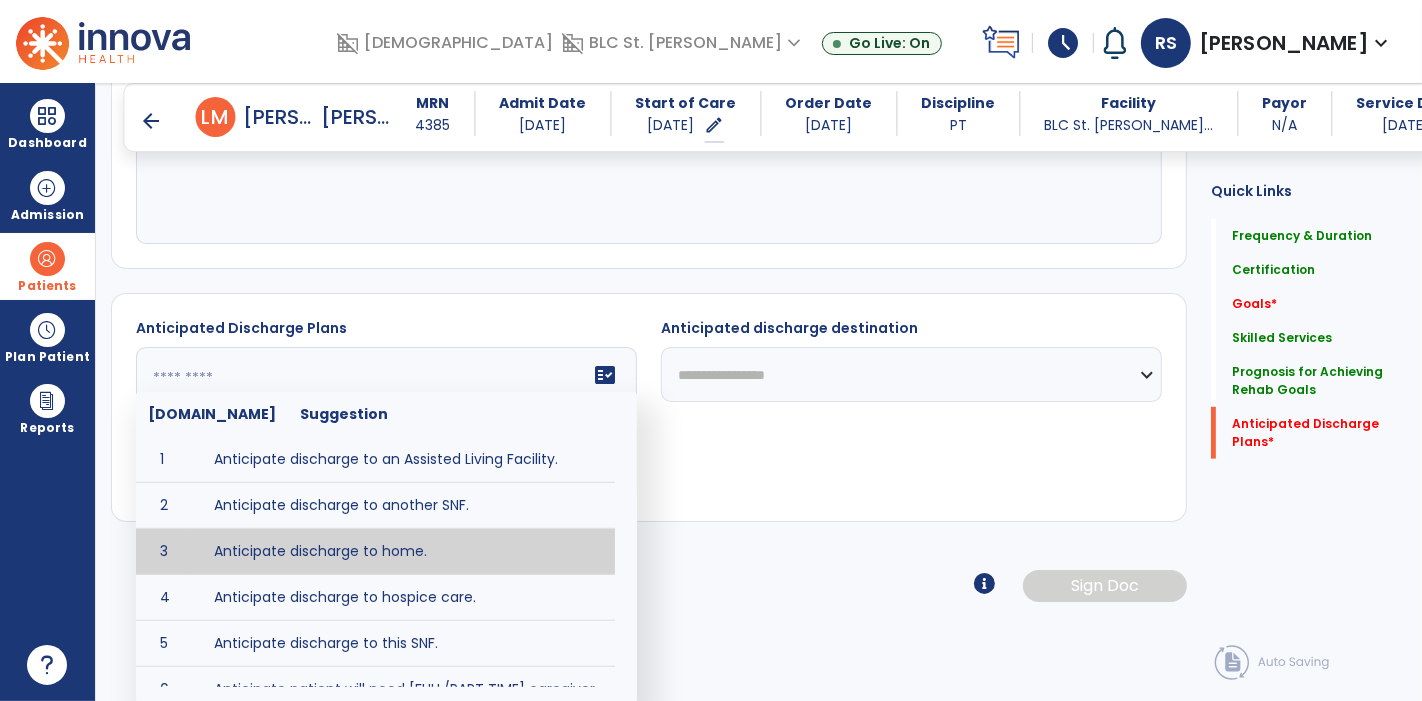 type on "**********" 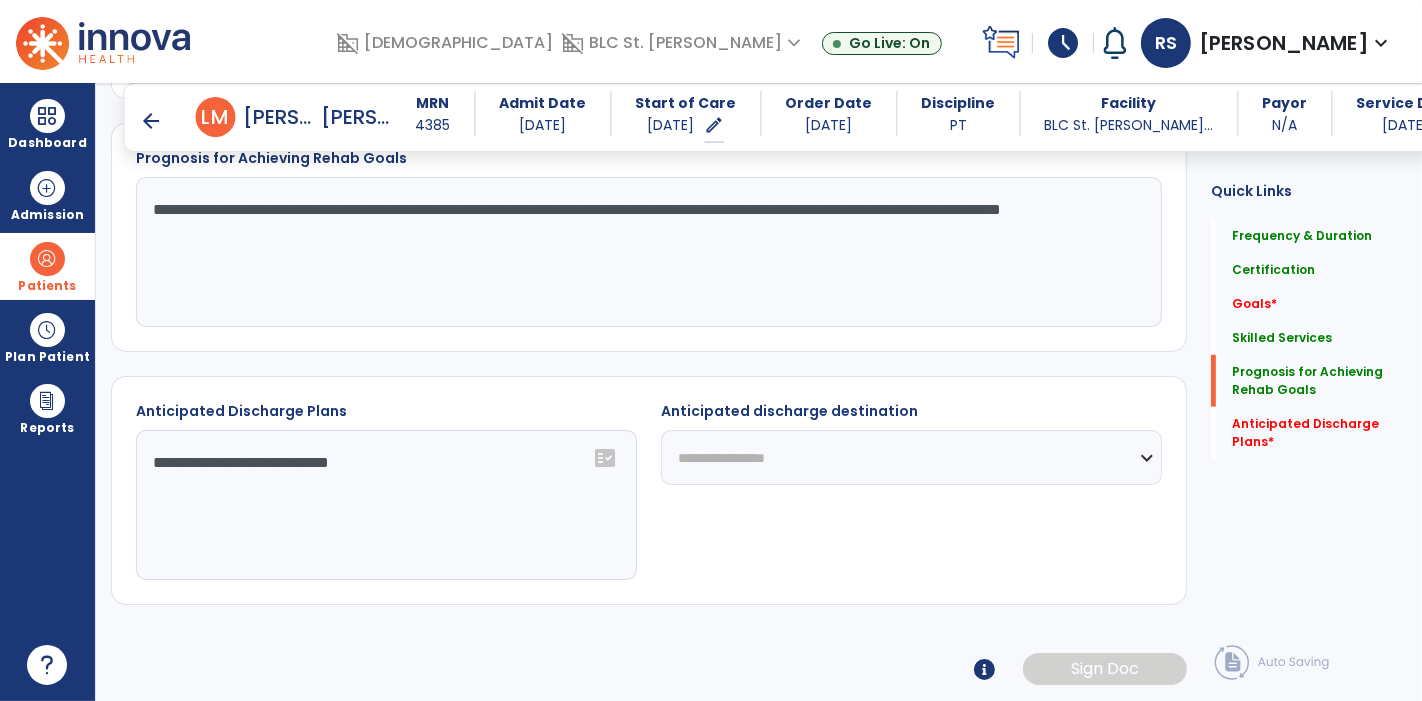 scroll, scrollTop: 1094, scrollLeft: 0, axis: vertical 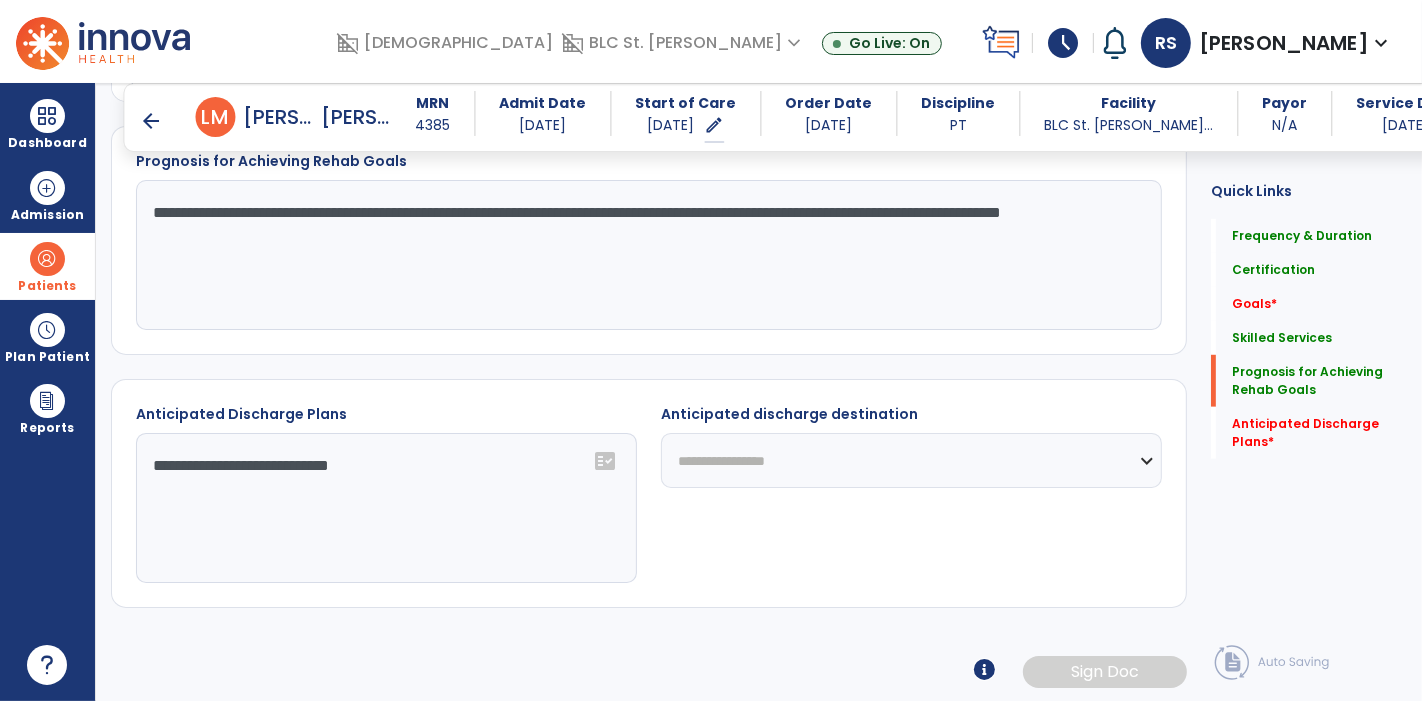 click on "**********" 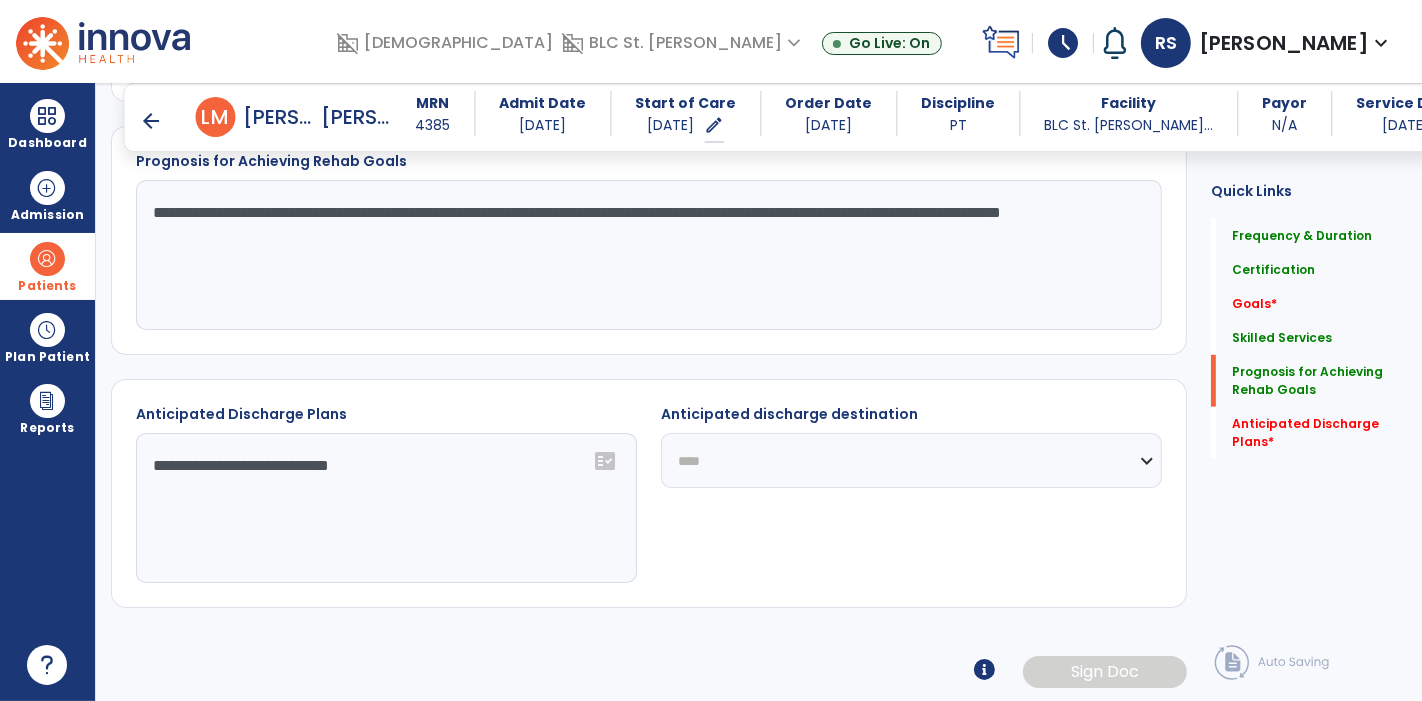 click on "**********" 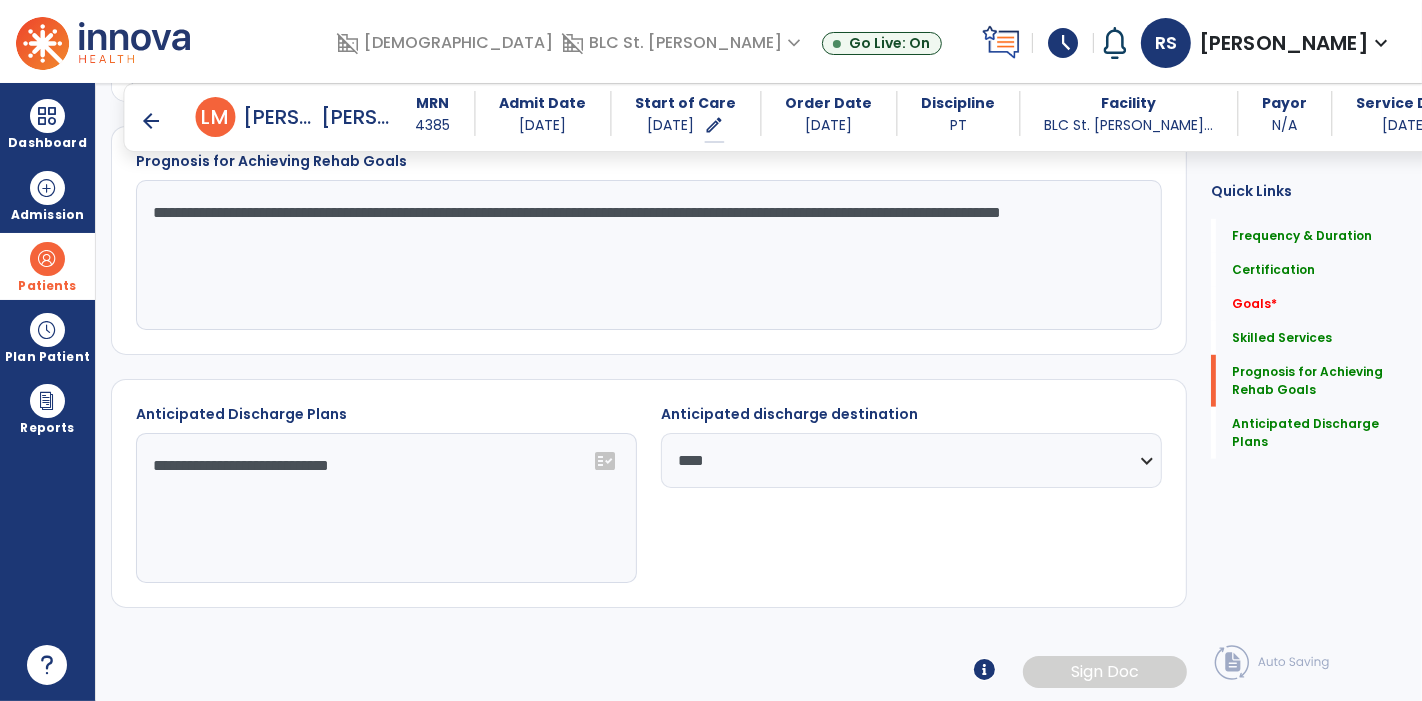 click on "**********" 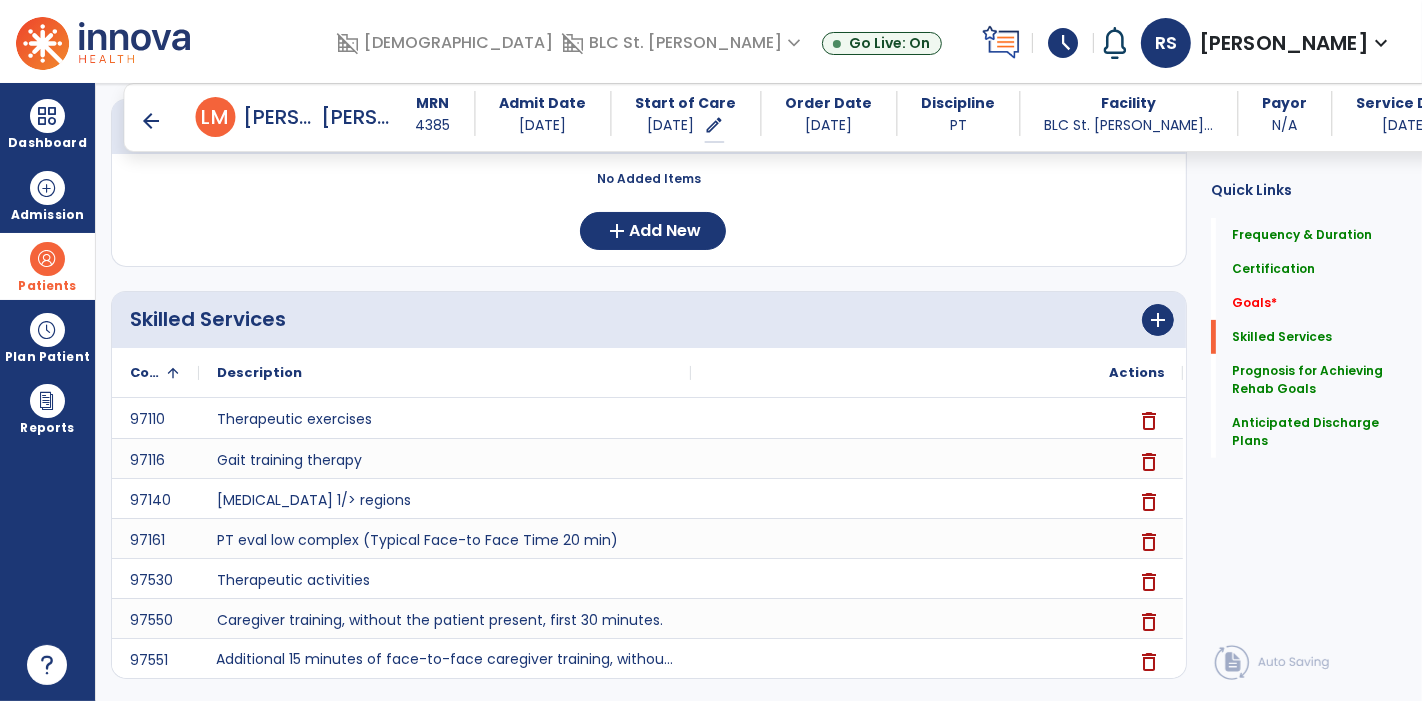 scroll, scrollTop: 0, scrollLeft: 0, axis: both 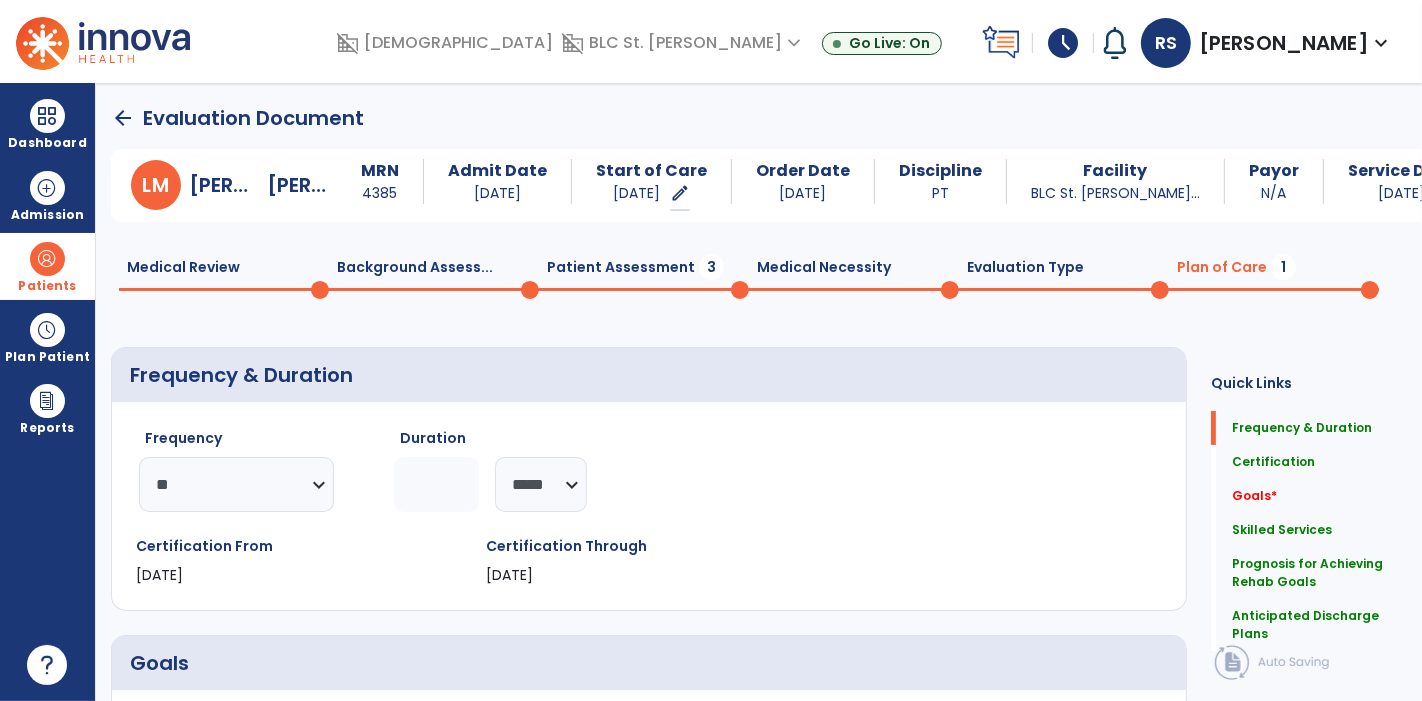 click on "Background Assess...  0" 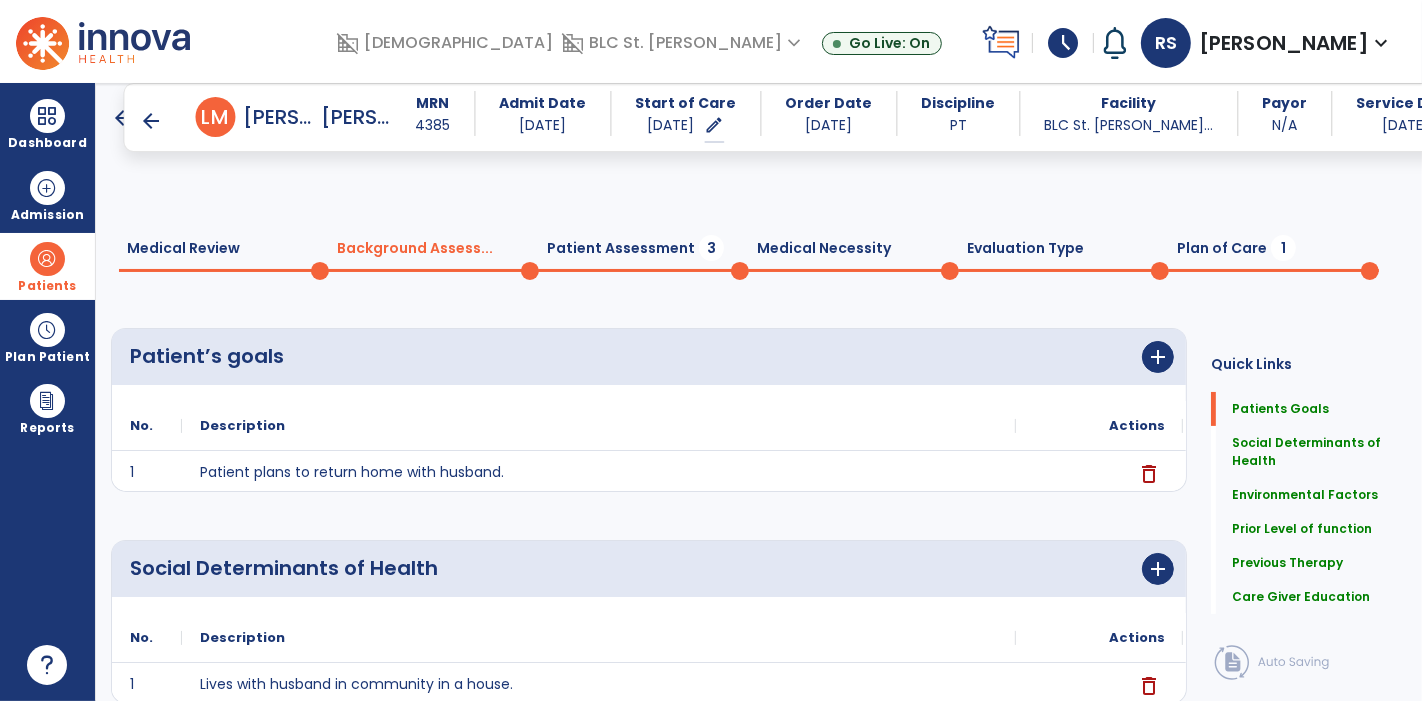 scroll, scrollTop: 755, scrollLeft: 0, axis: vertical 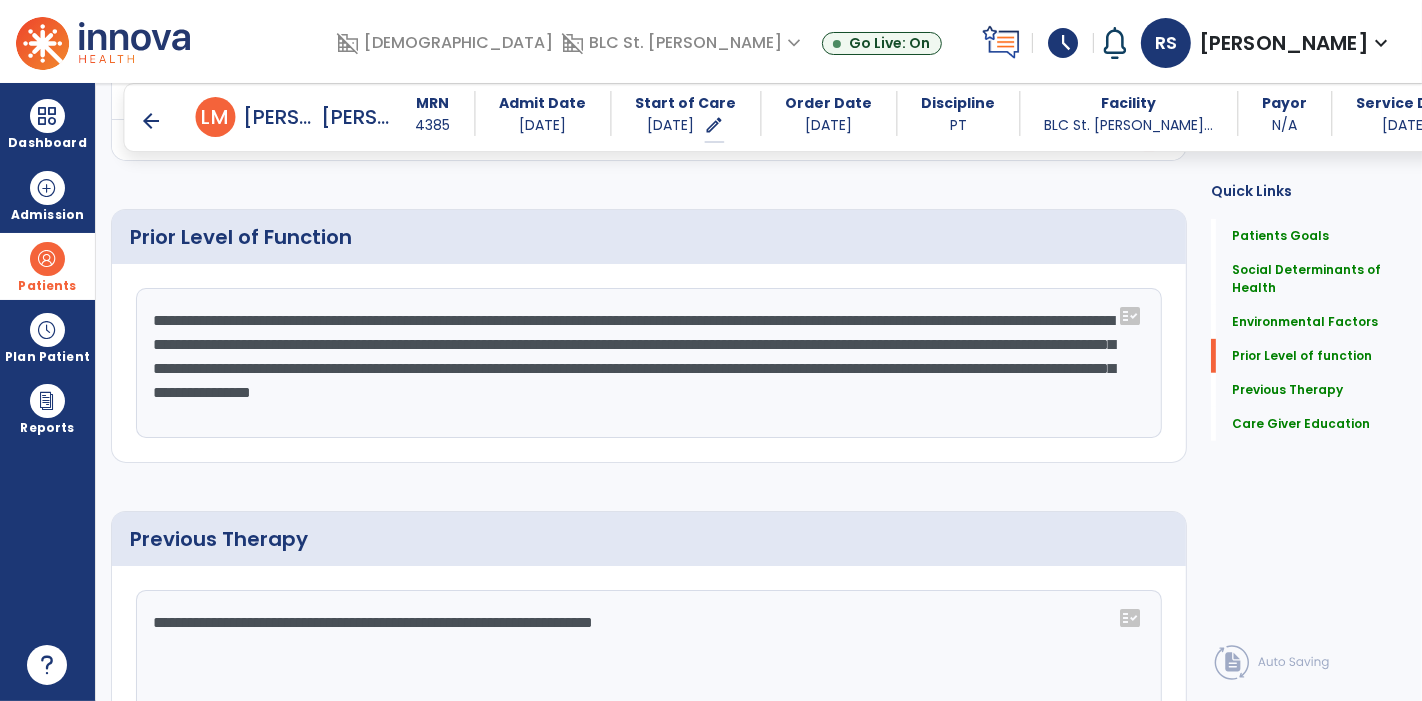 click on "**********" 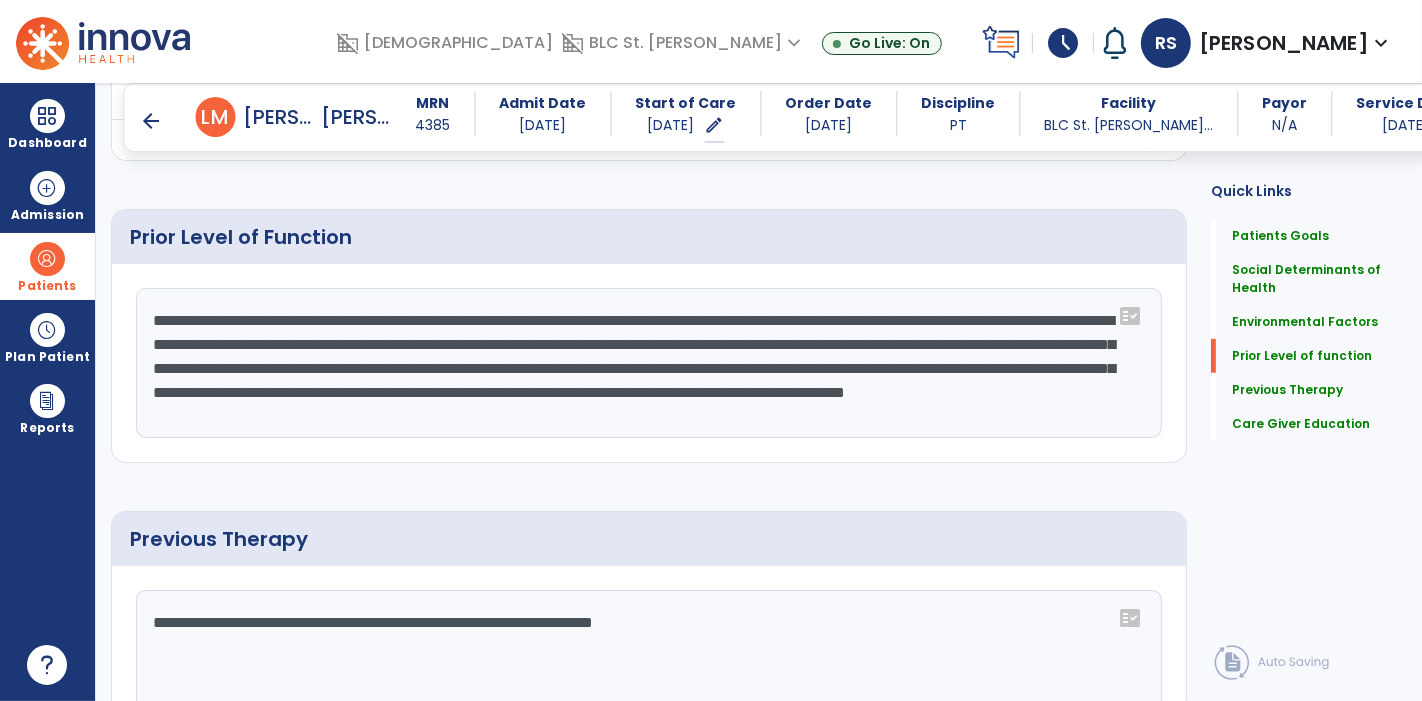 scroll, scrollTop: 15, scrollLeft: 0, axis: vertical 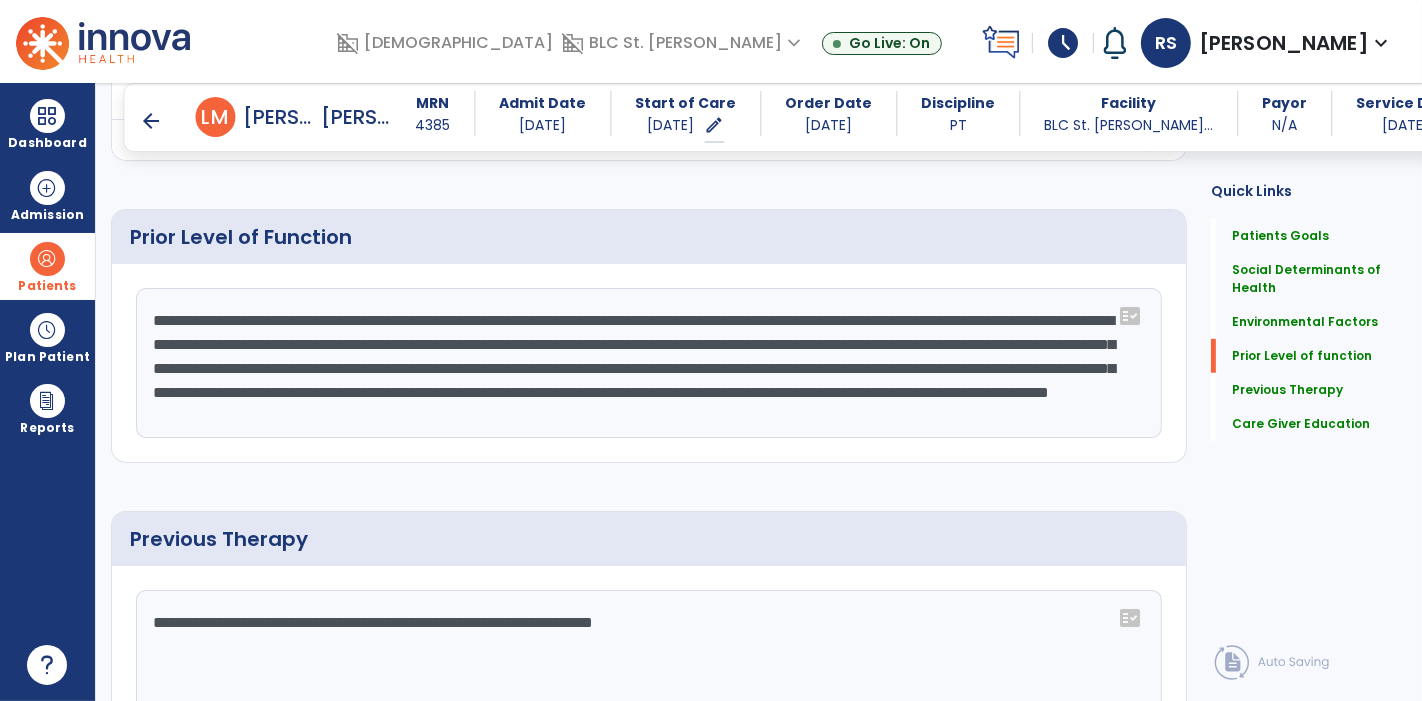 type on "**********" 